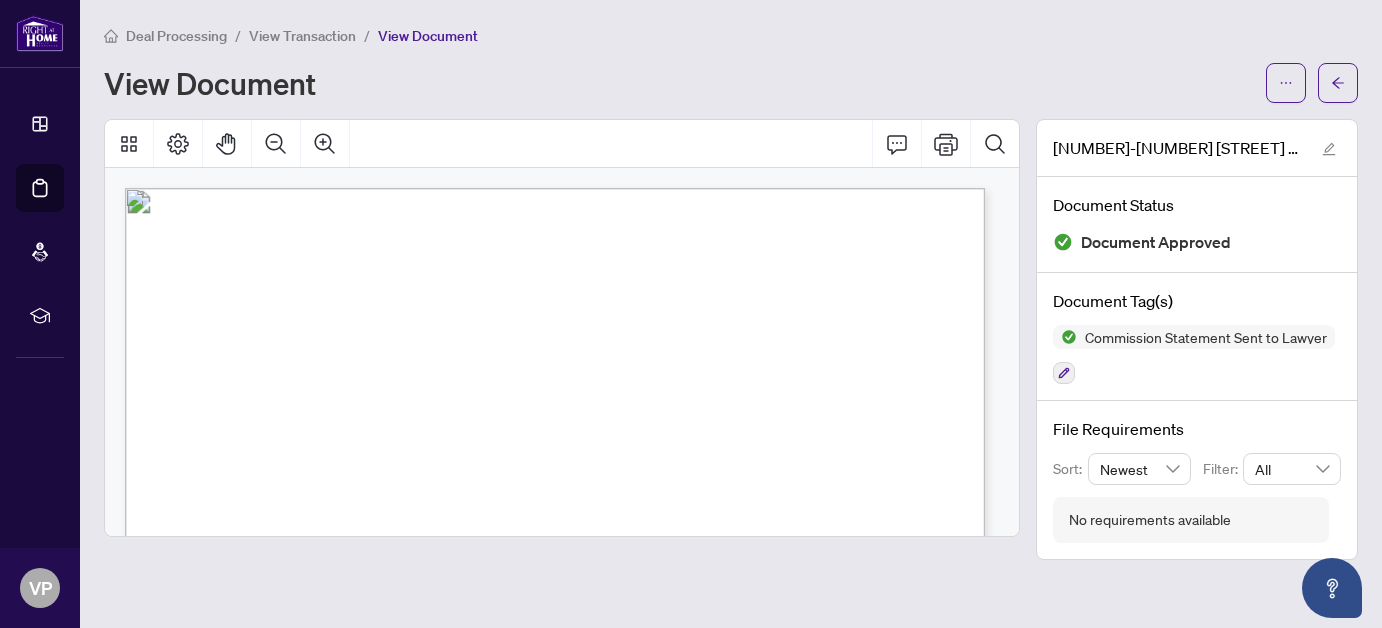 scroll, scrollTop: 0, scrollLeft: 0, axis: both 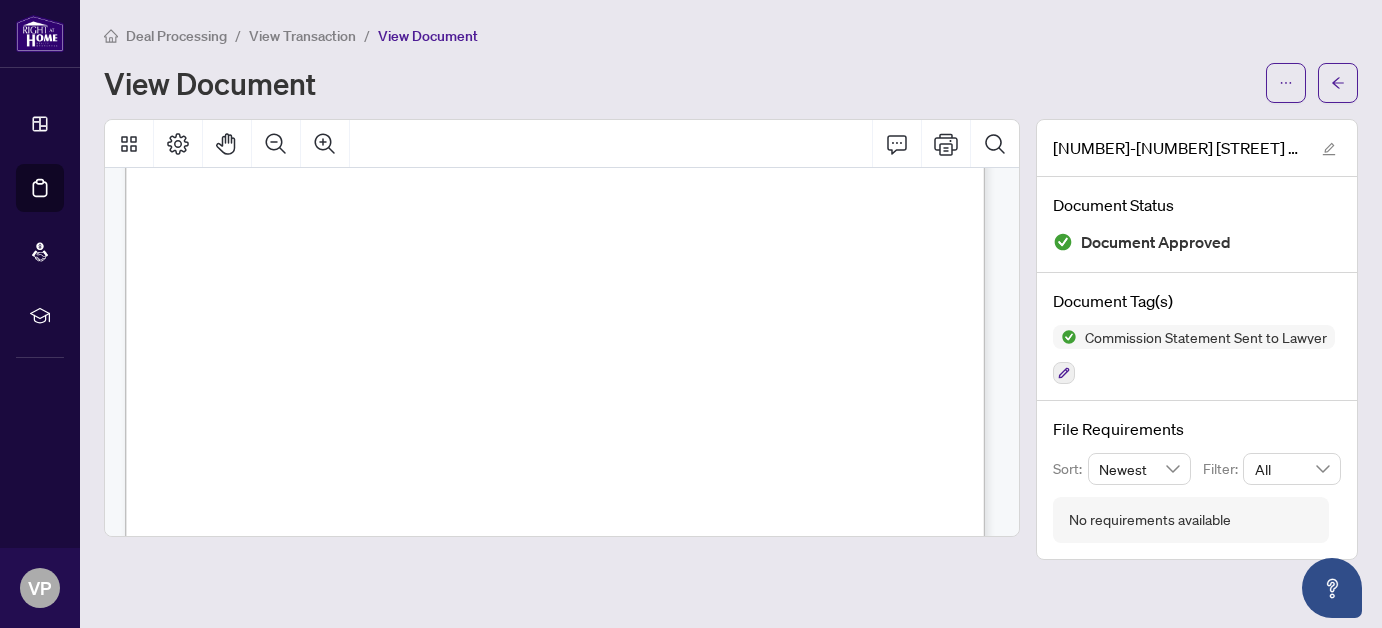click on "View Document" at bounding box center (679, 83) 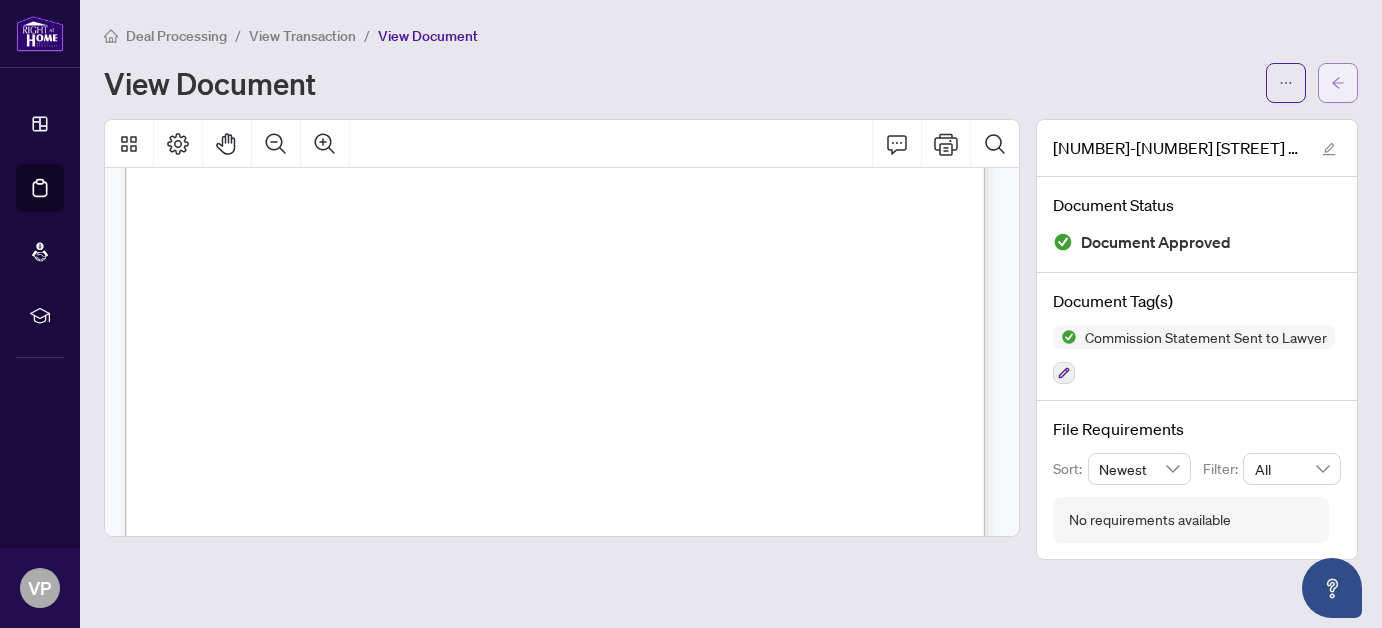 click at bounding box center [1338, 83] 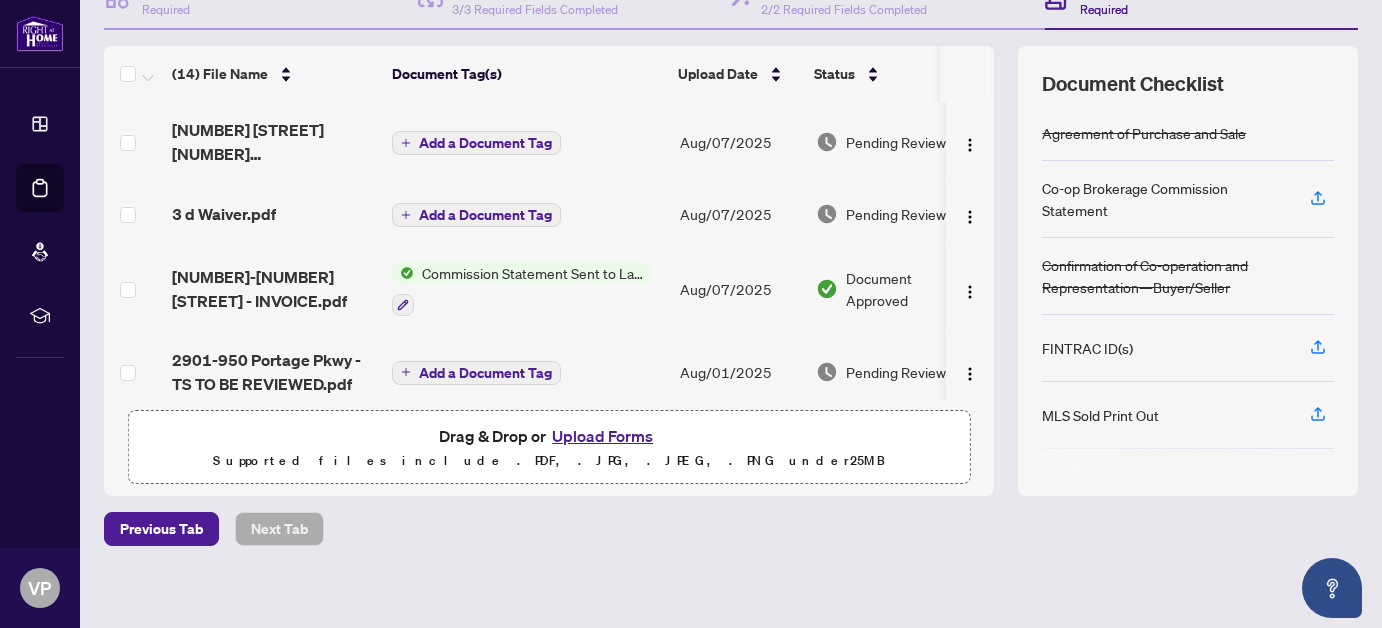 scroll, scrollTop: 236, scrollLeft: 0, axis: vertical 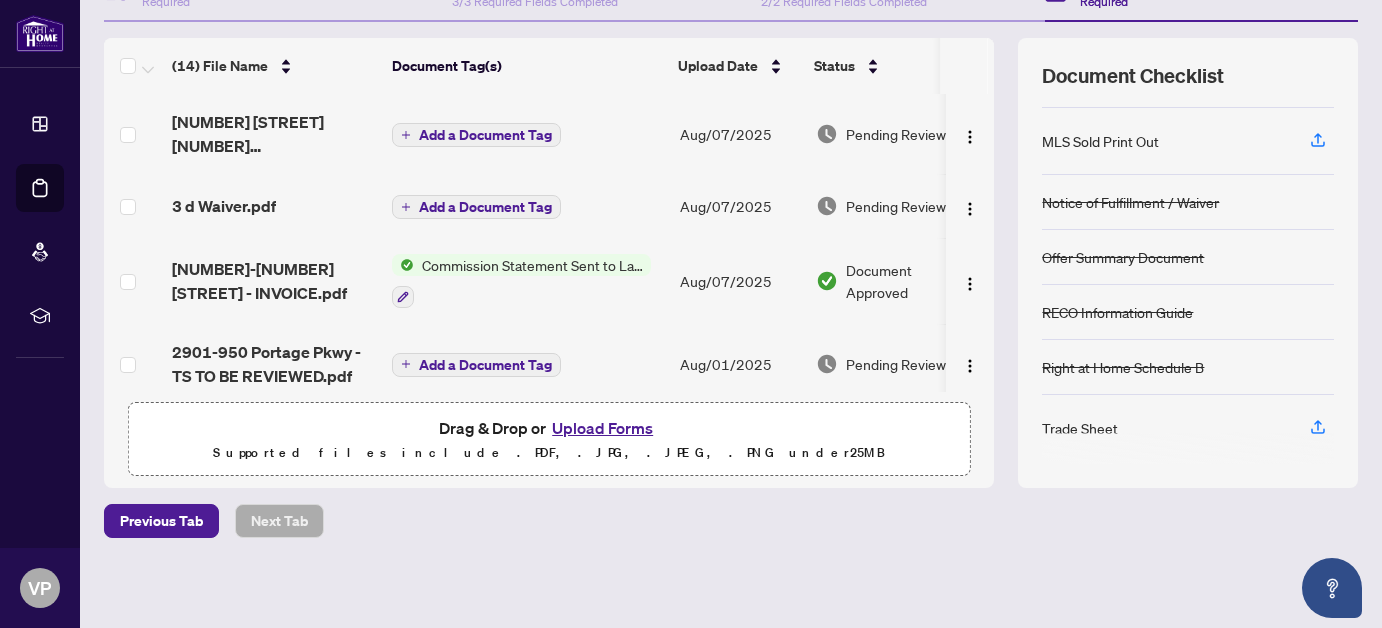 click on "Trade Sheet" at bounding box center [1080, 428] 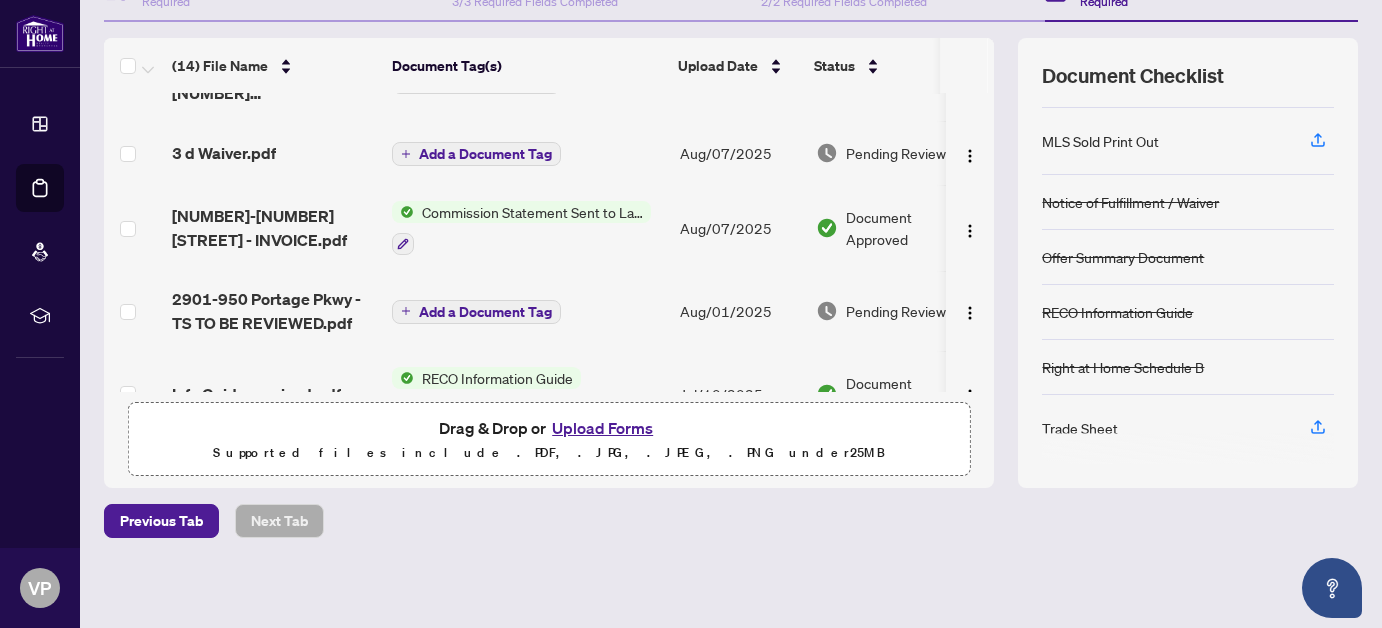 scroll, scrollTop: 0, scrollLeft: 0, axis: both 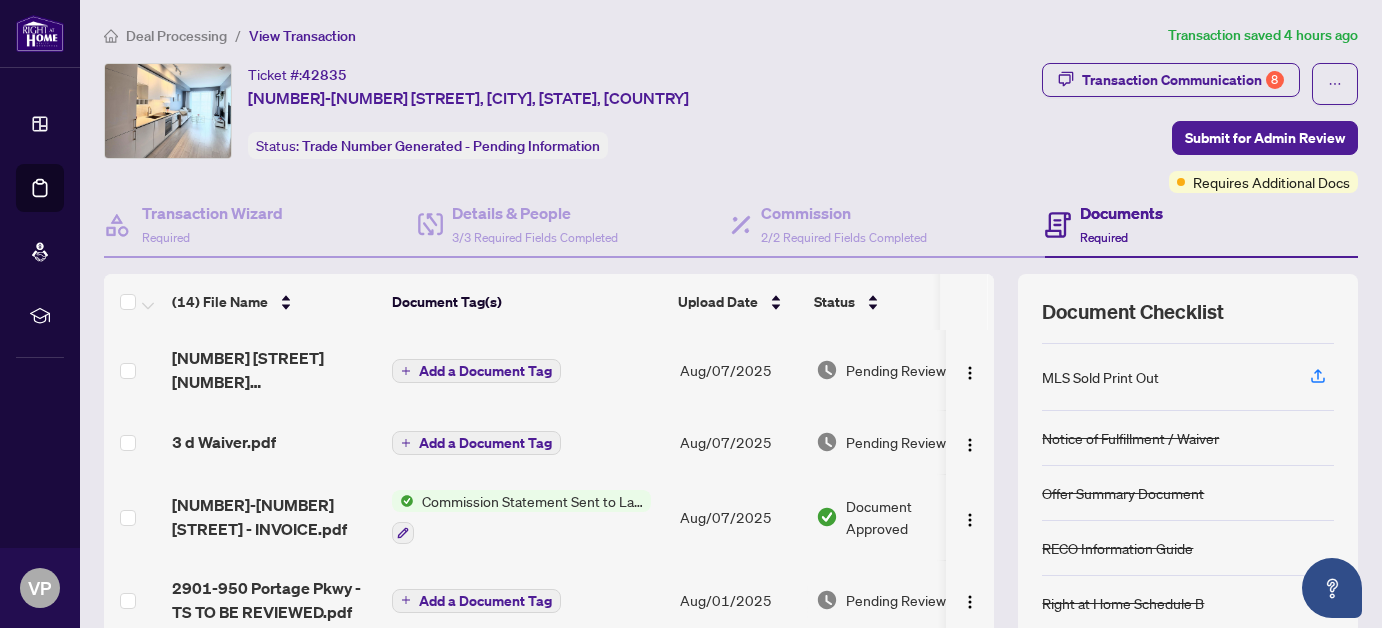 click on "Documents" at bounding box center (1122, 213) 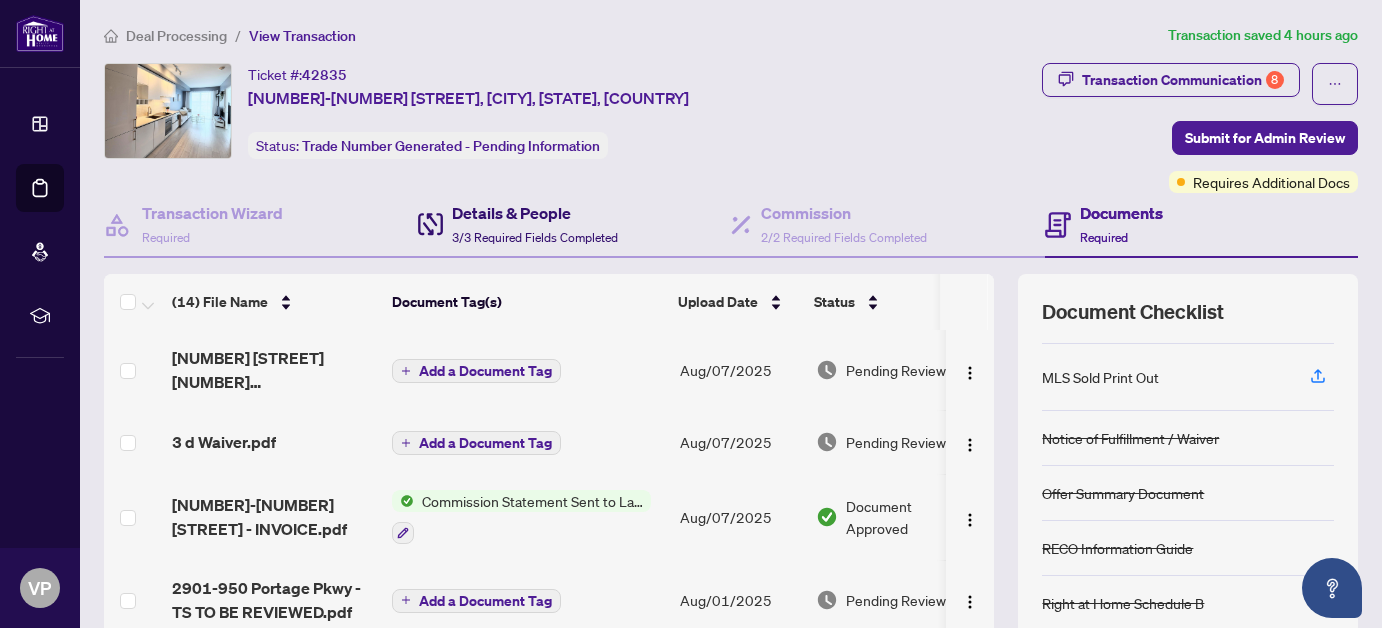 click on "Details & People" at bounding box center [536, 213] 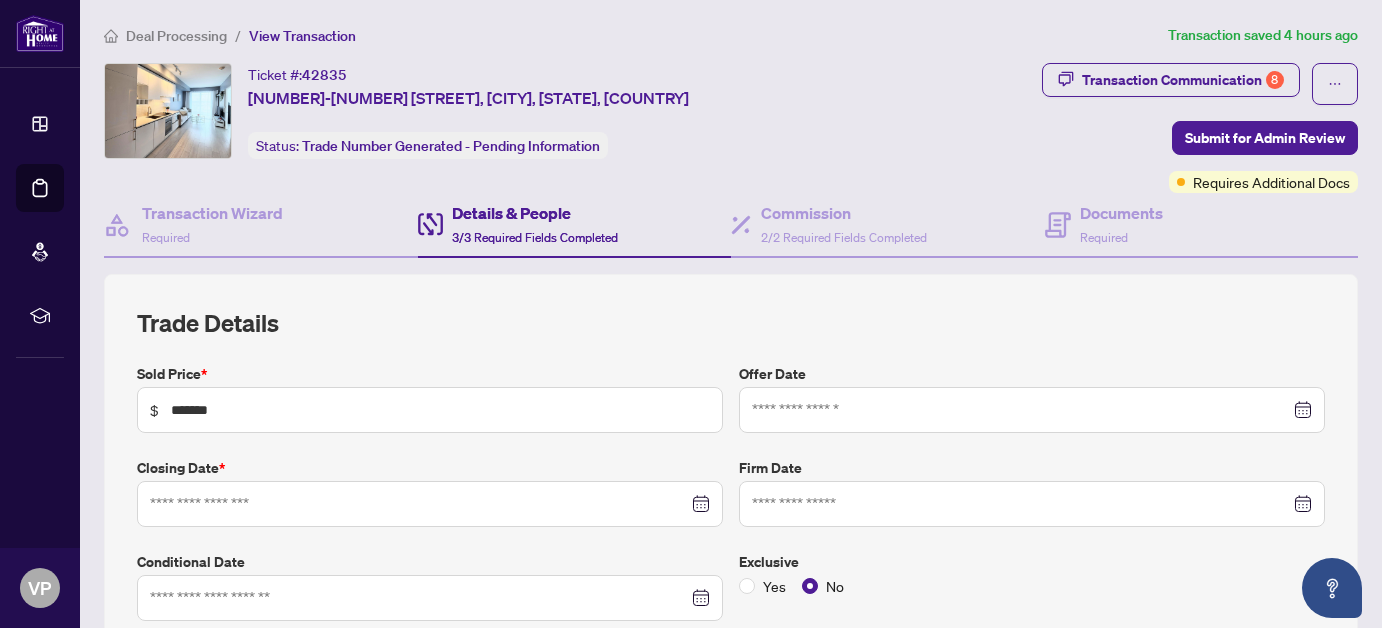 type on "**********" 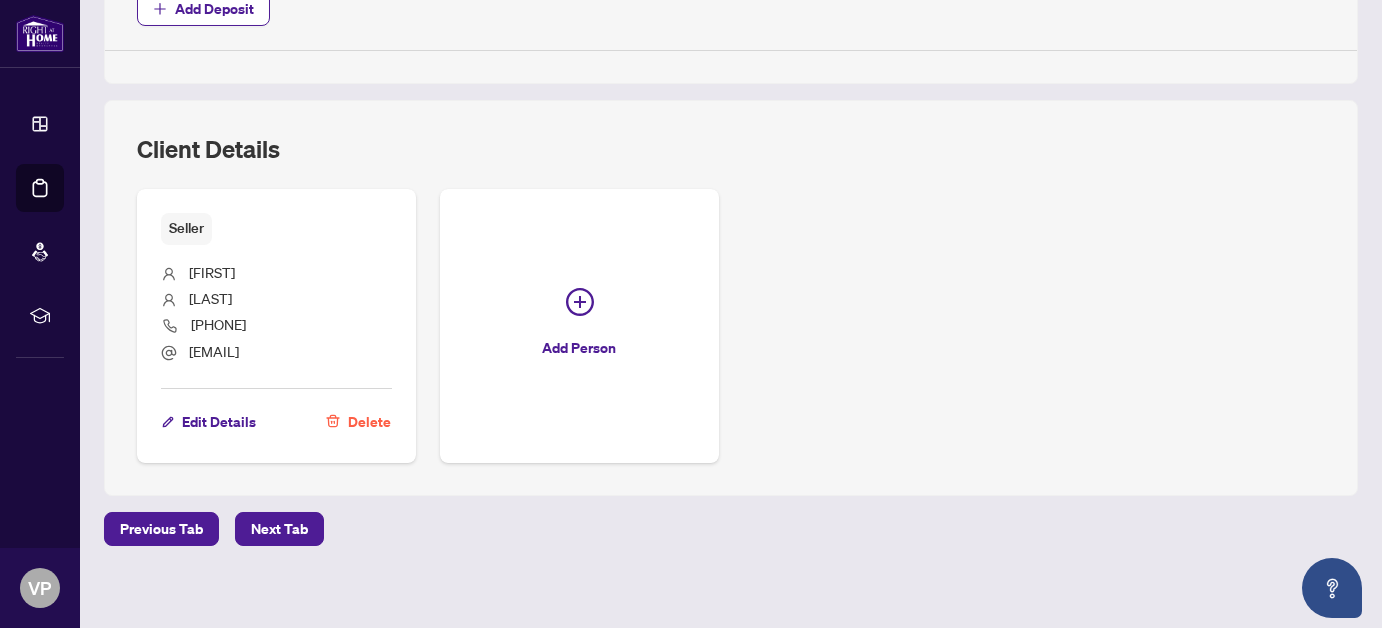 scroll, scrollTop: 1178, scrollLeft: 0, axis: vertical 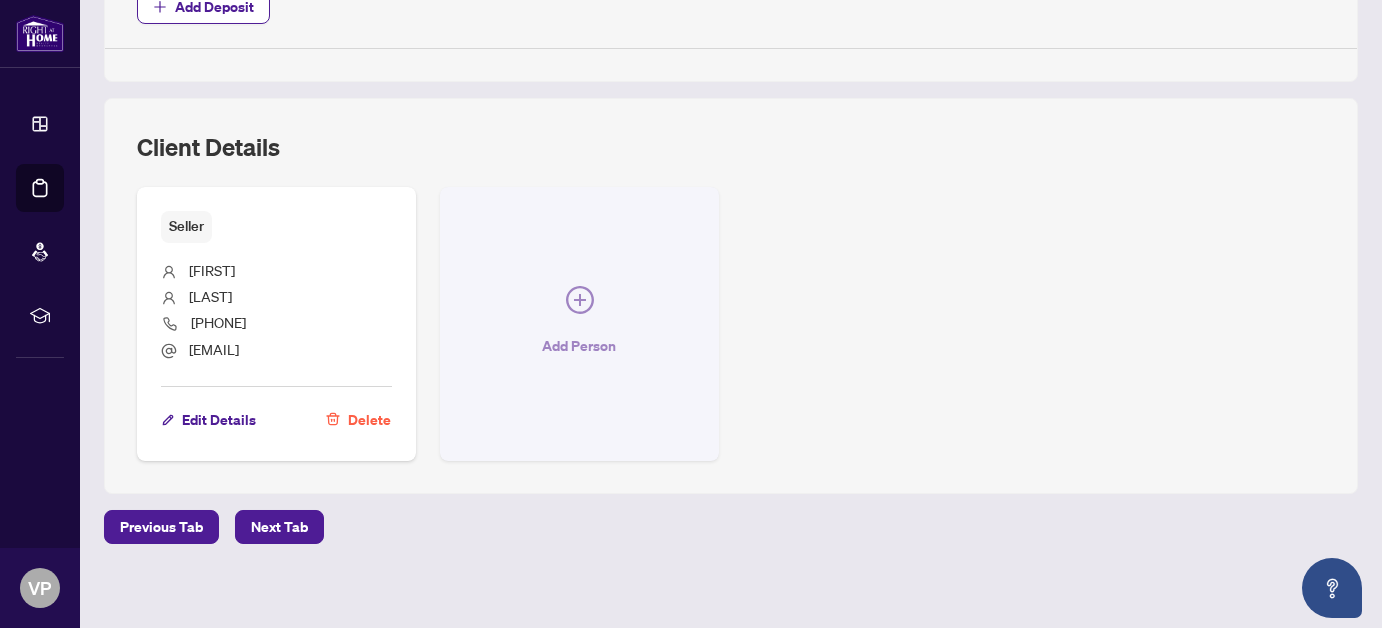 click 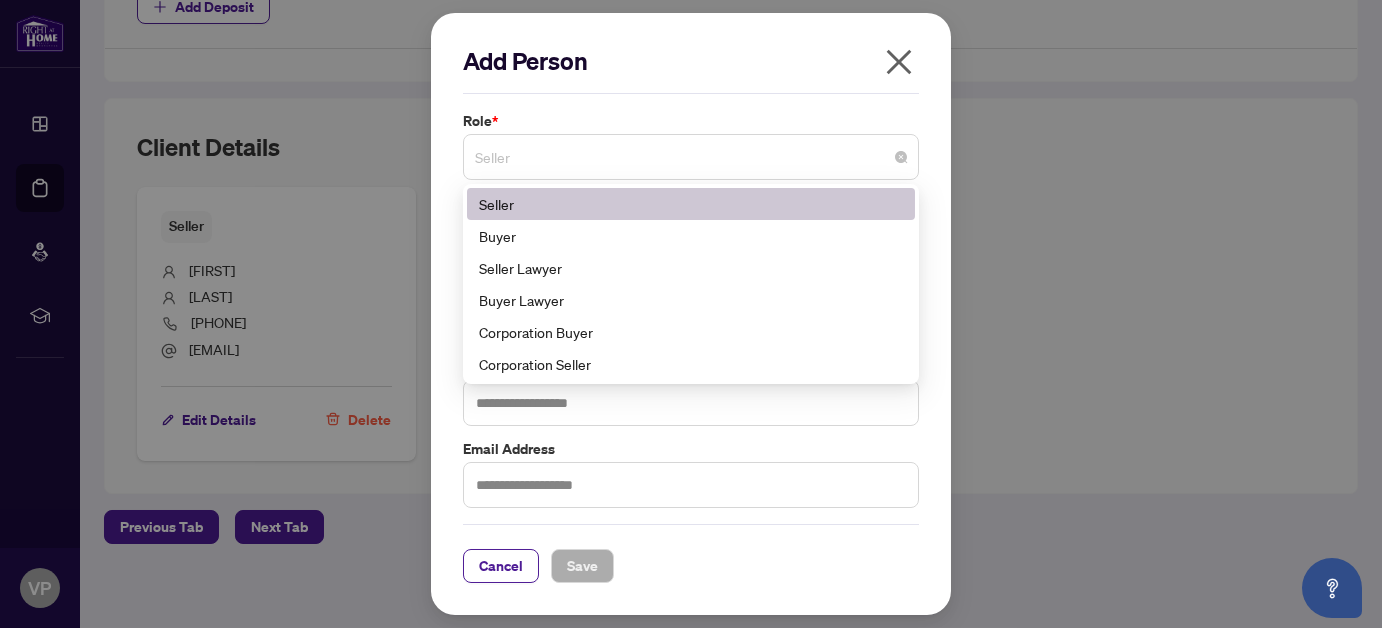 click on "Seller" at bounding box center [691, 157] 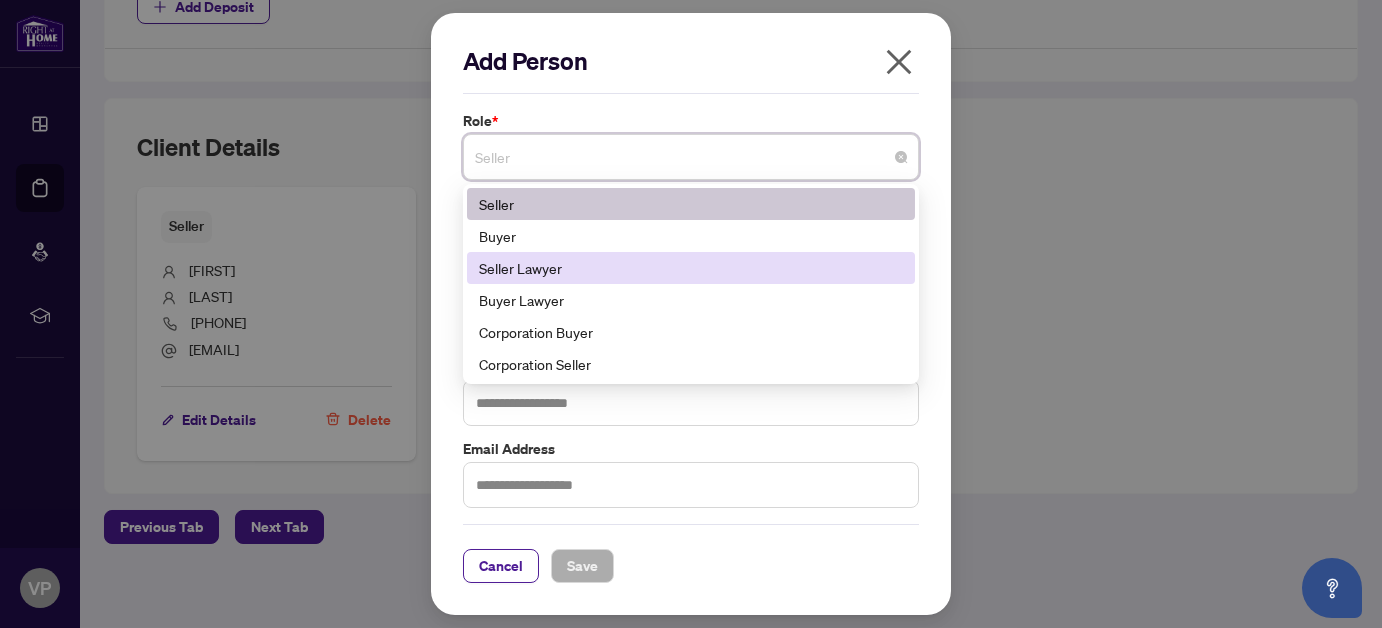 click on "Seller Lawyer" at bounding box center [691, 268] 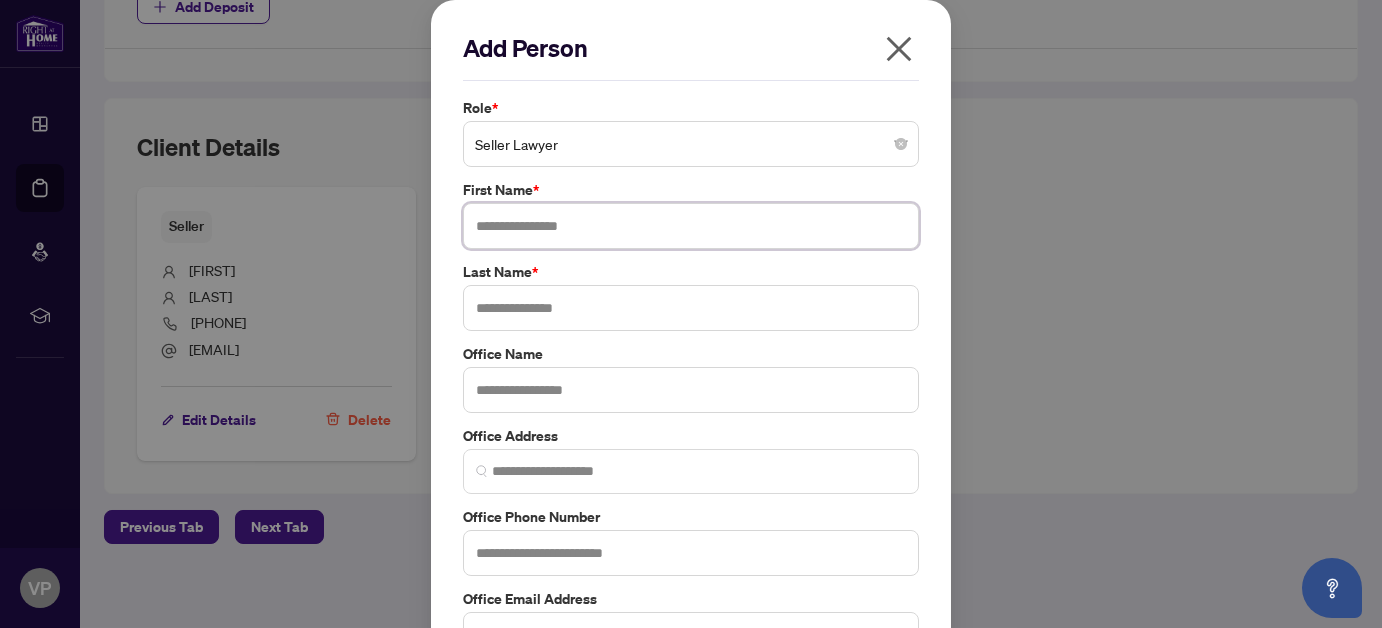 click at bounding box center [691, 226] 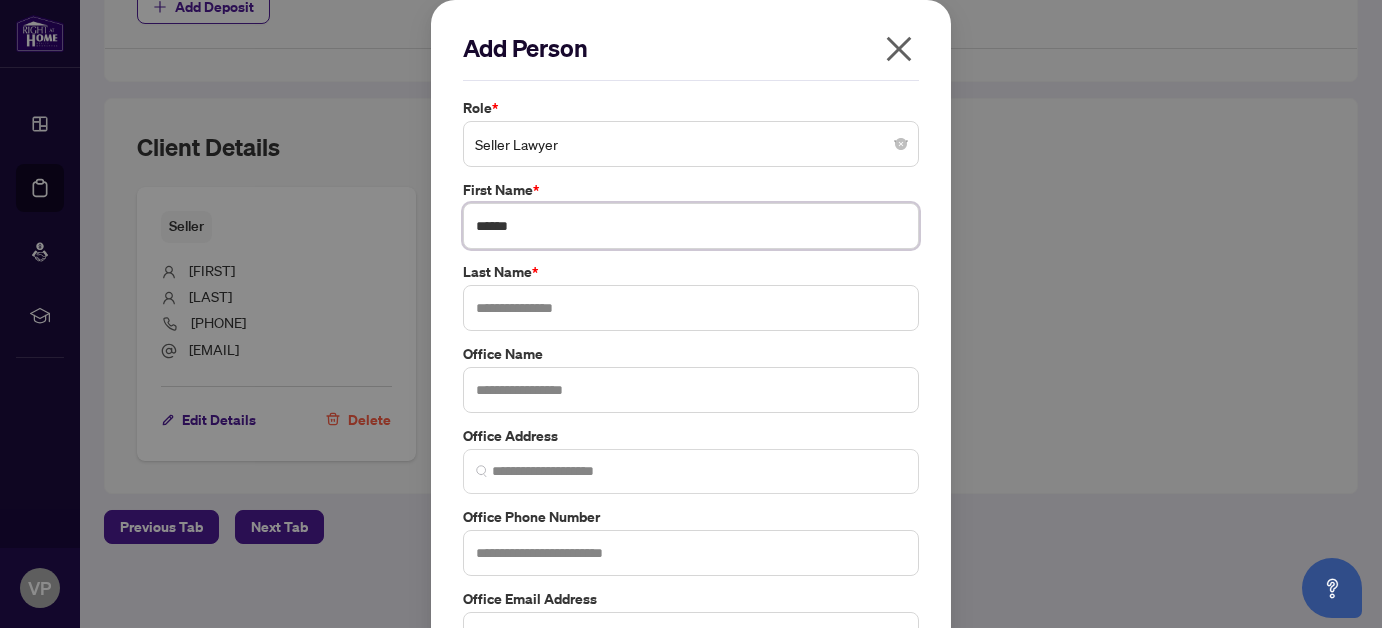 type on "****" 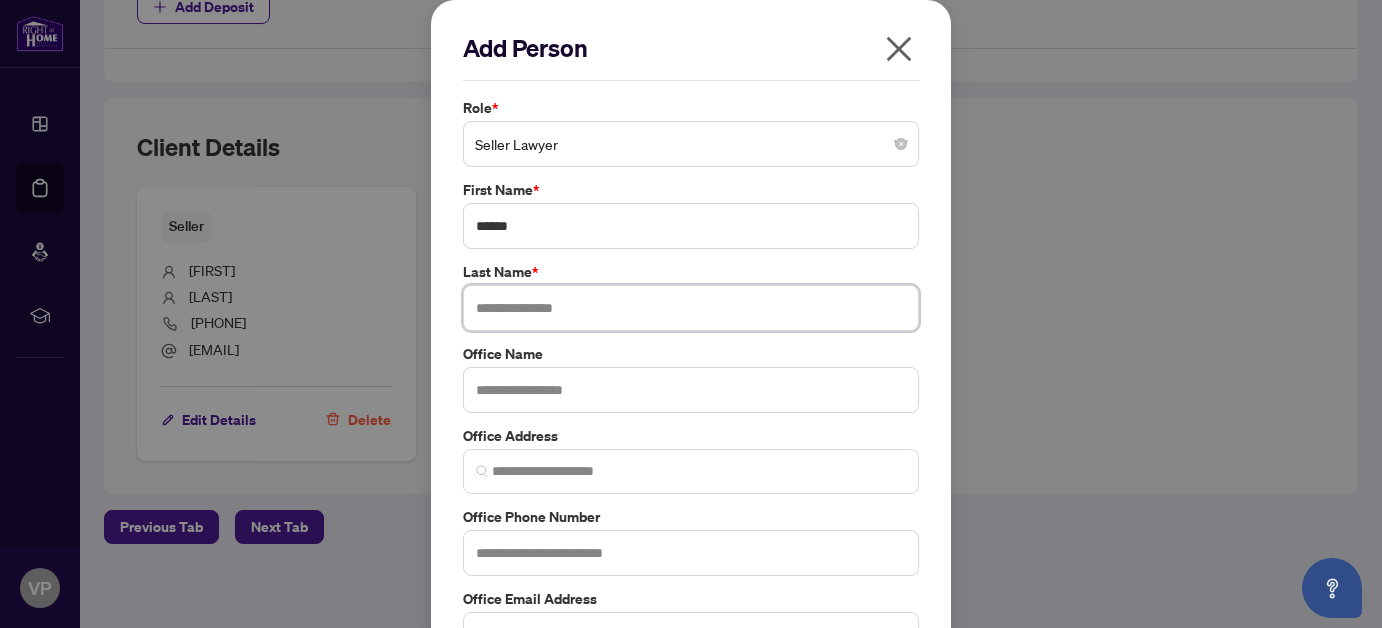 paste on "*********" 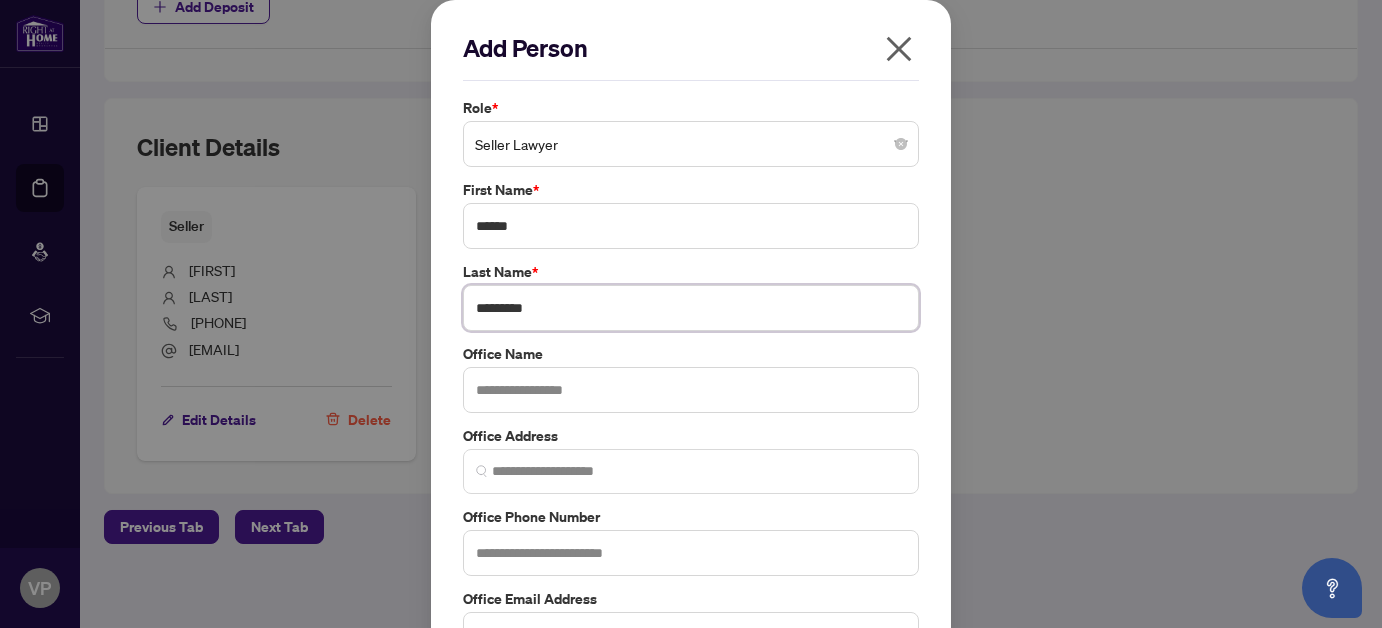 type on "*********" 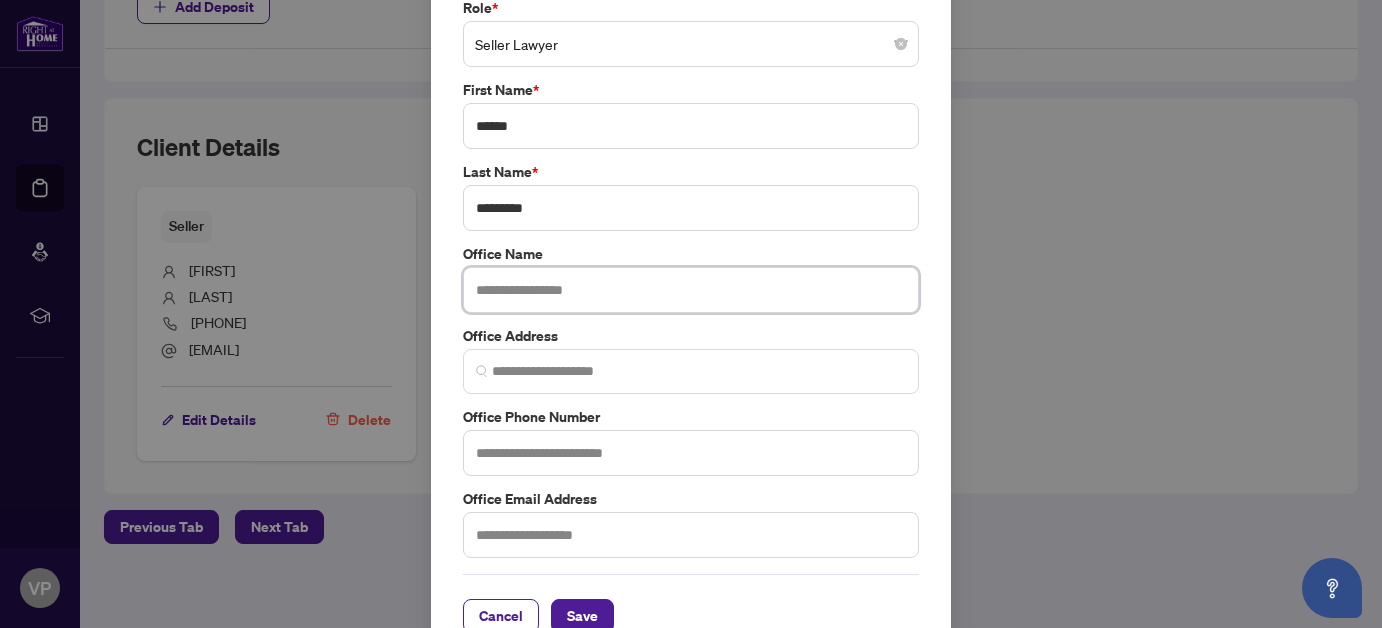 click at bounding box center (691, 290) 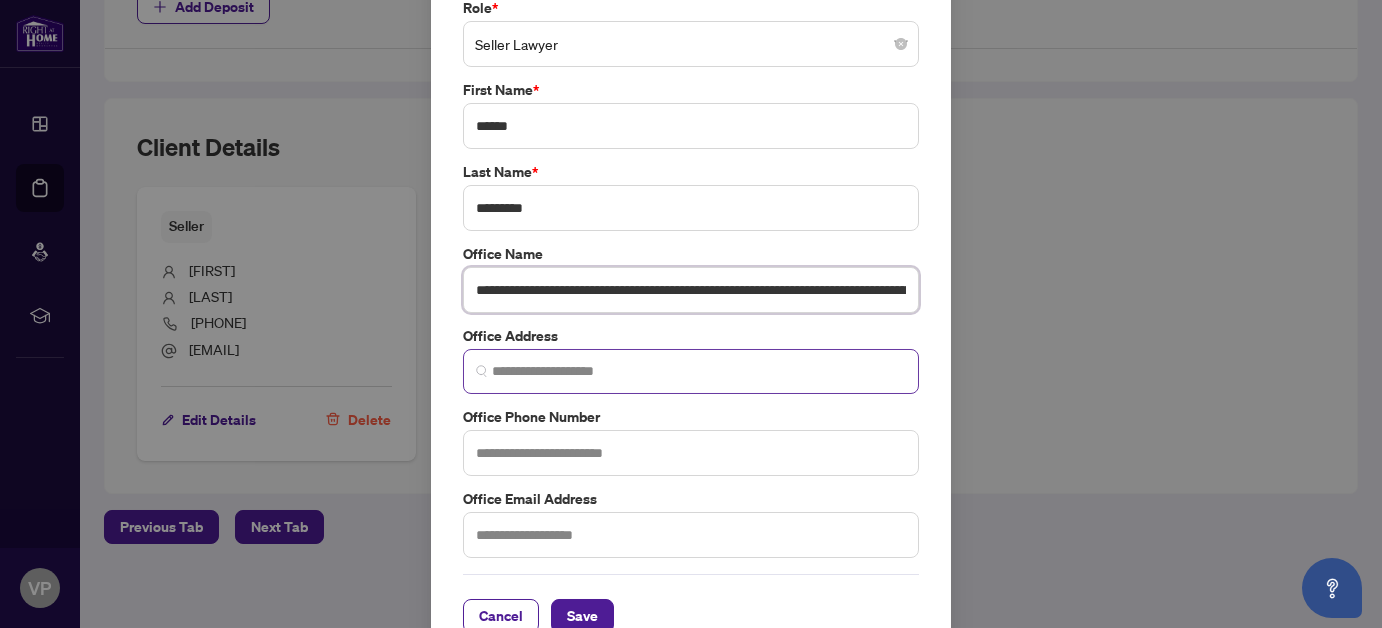 scroll, scrollTop: 0, scrollLeft: 284, axis: horizontal 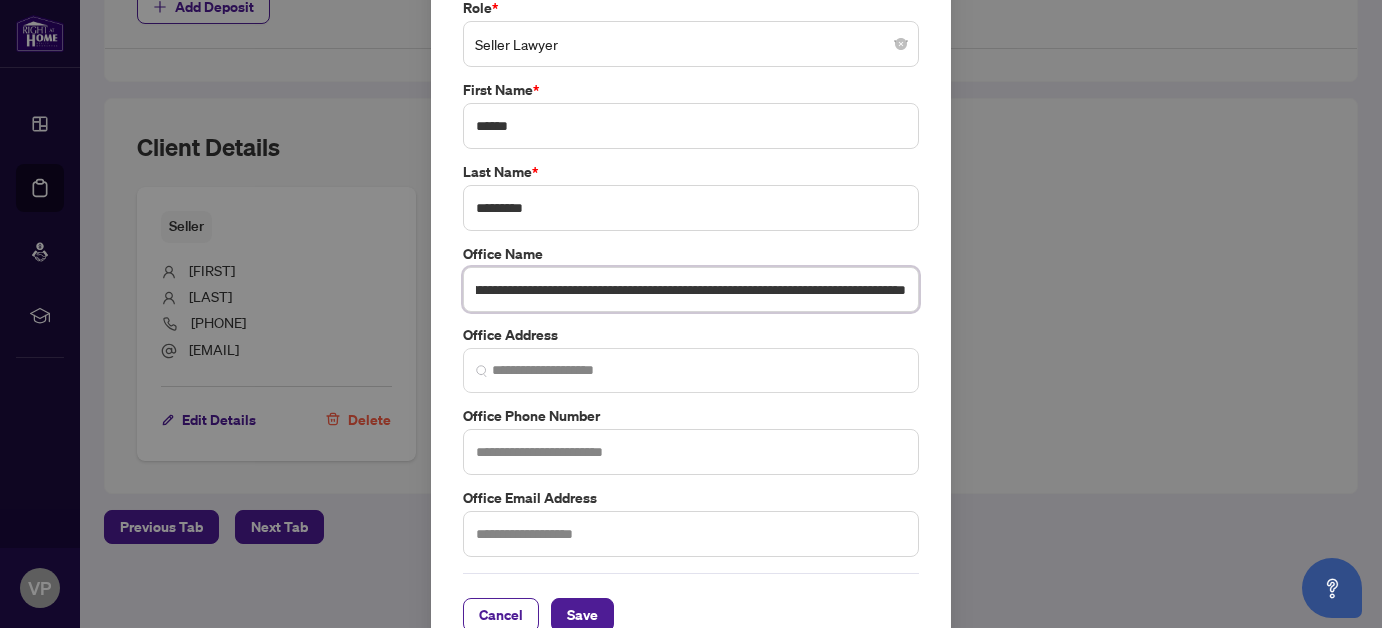 drag, startPoint x: 899, startPoint y: 289, endPoint x: 799, endPoint y: 294, distance: 100.12492 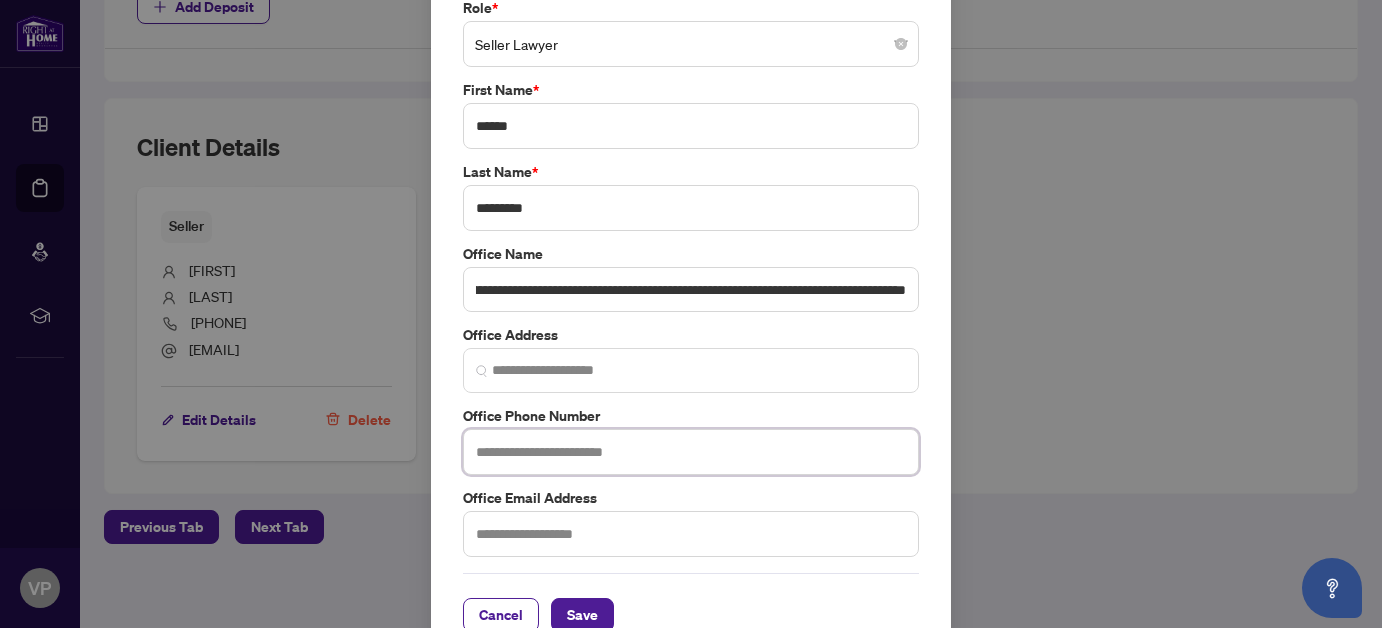 scroll, scrollTop: 0, scrollLeft: 0, axis: both 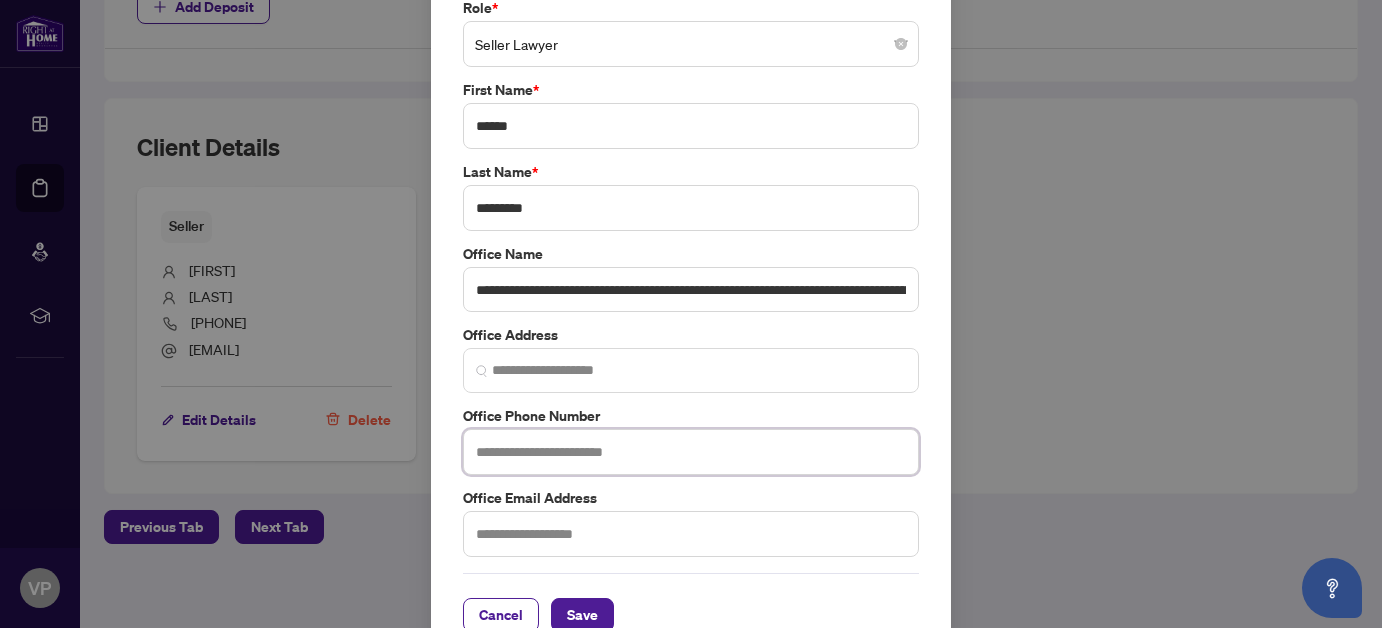 paste on "**********" 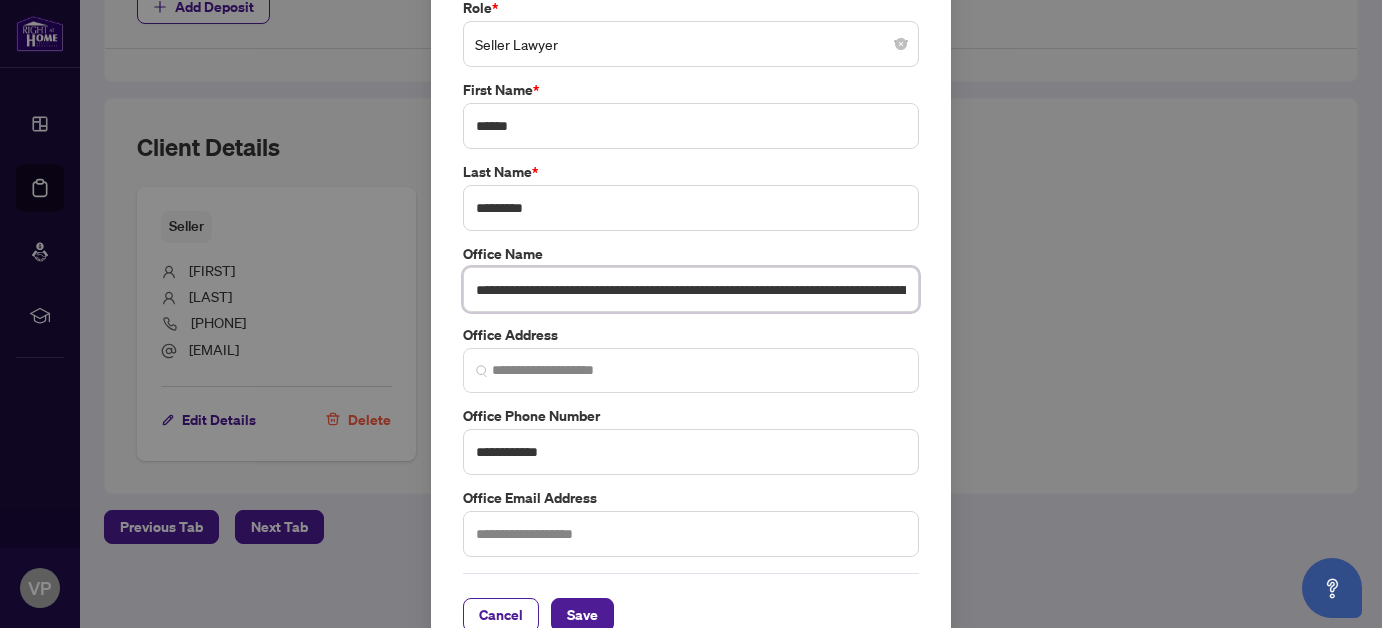 click on "**********" at bounding box center [691, 289] 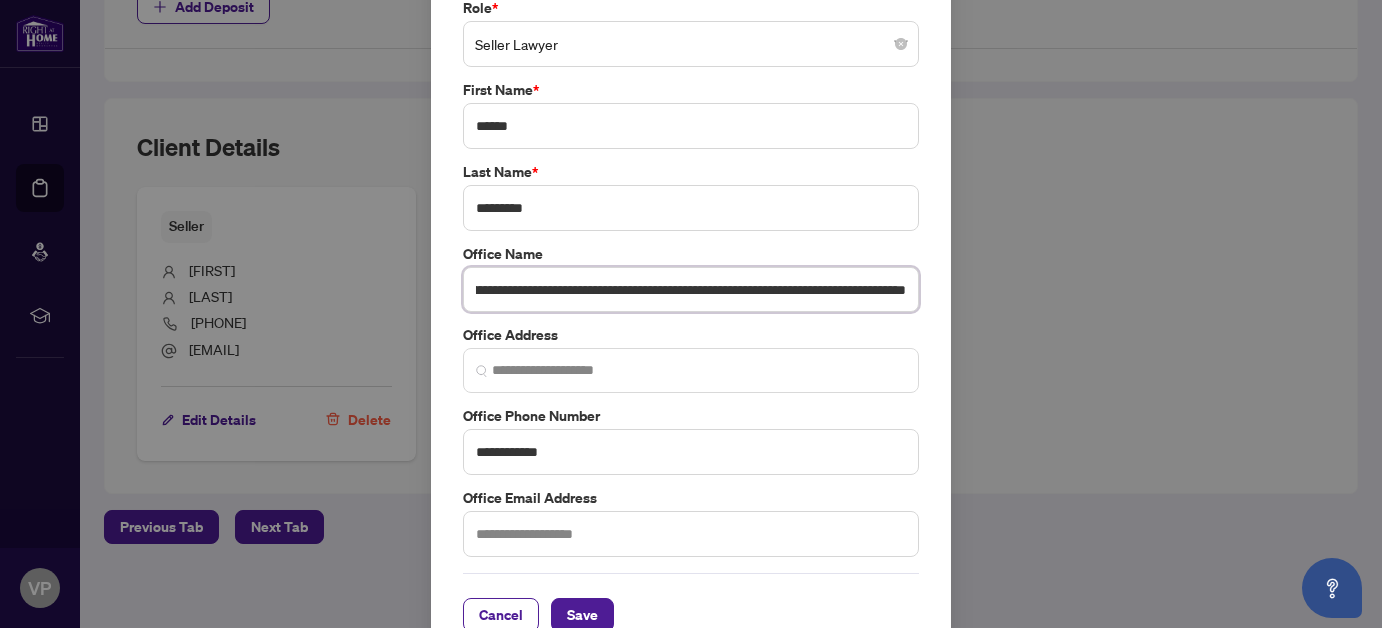 scroll, scrollTop: 0, scrollLeft: 184, axis: horizontal 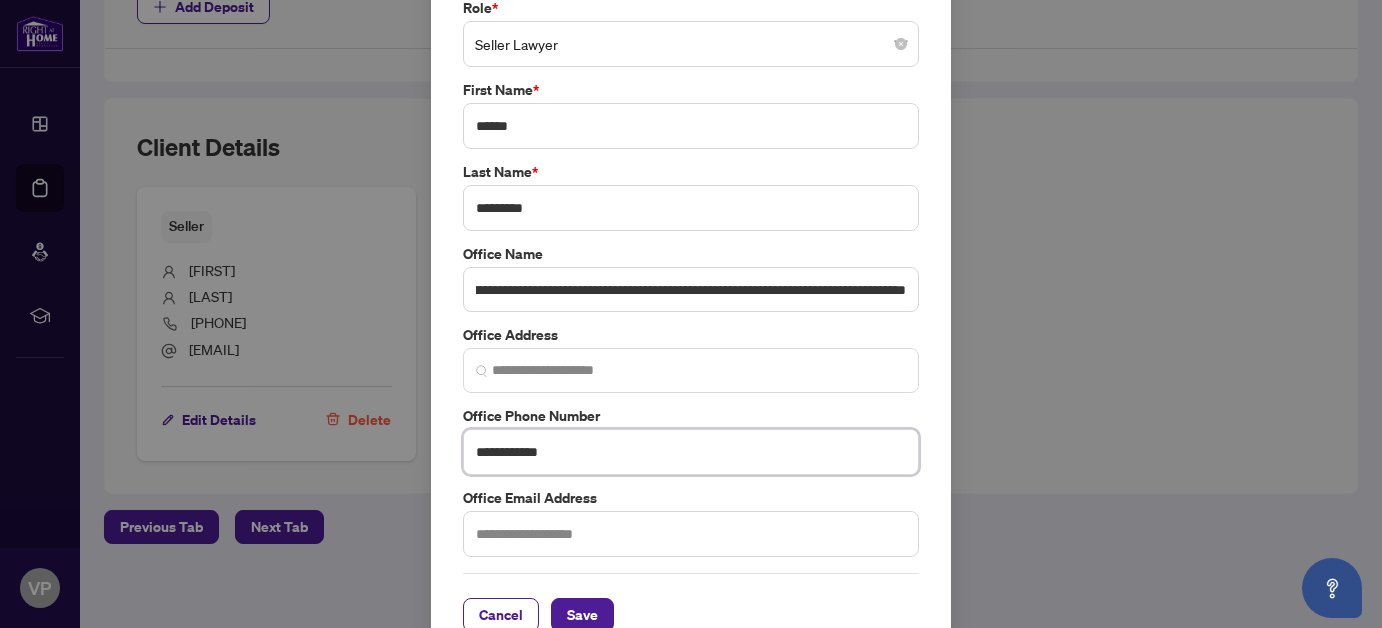 click on "**********" at bounding box center [691, 452] 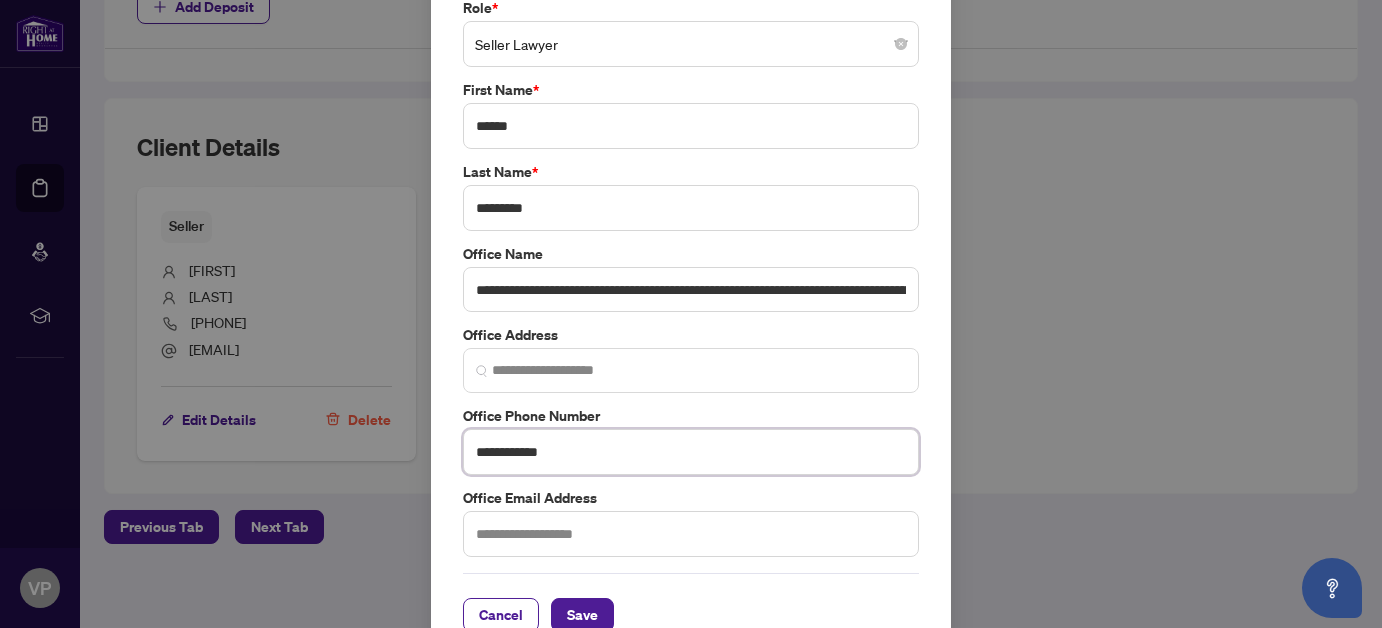 click on "**********" at bounding box center [691, 452] 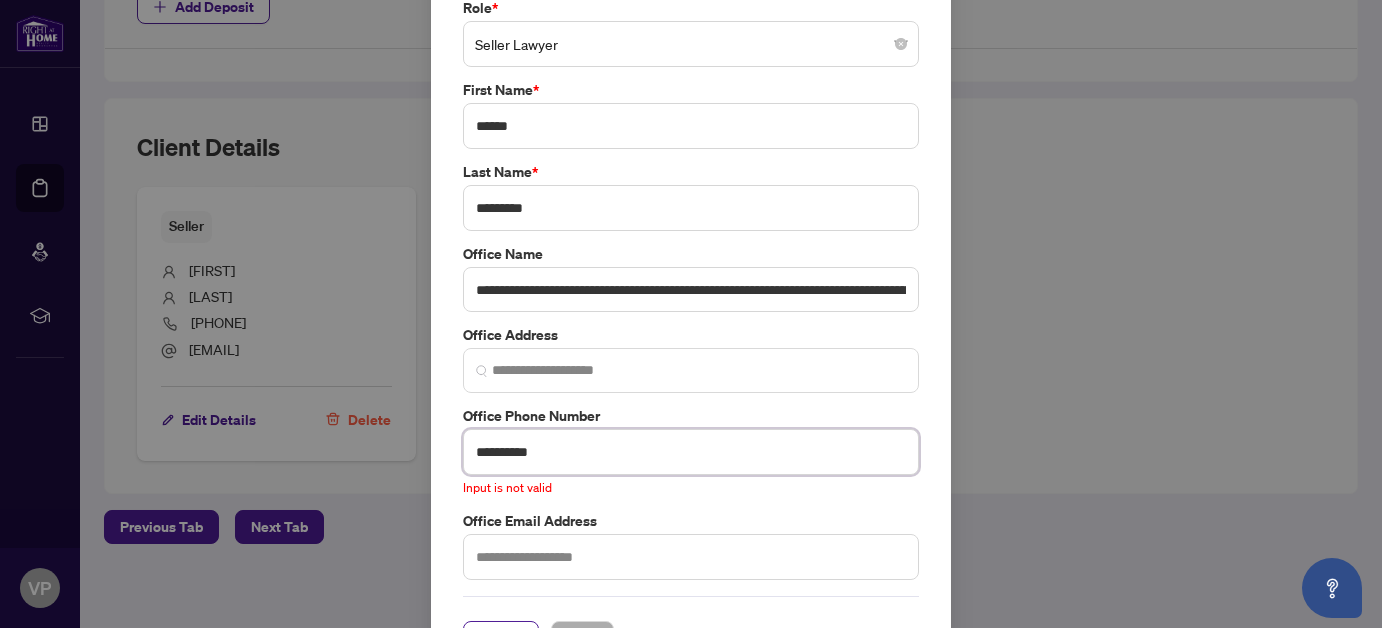click on "**********" at bounding box center [691, 452] 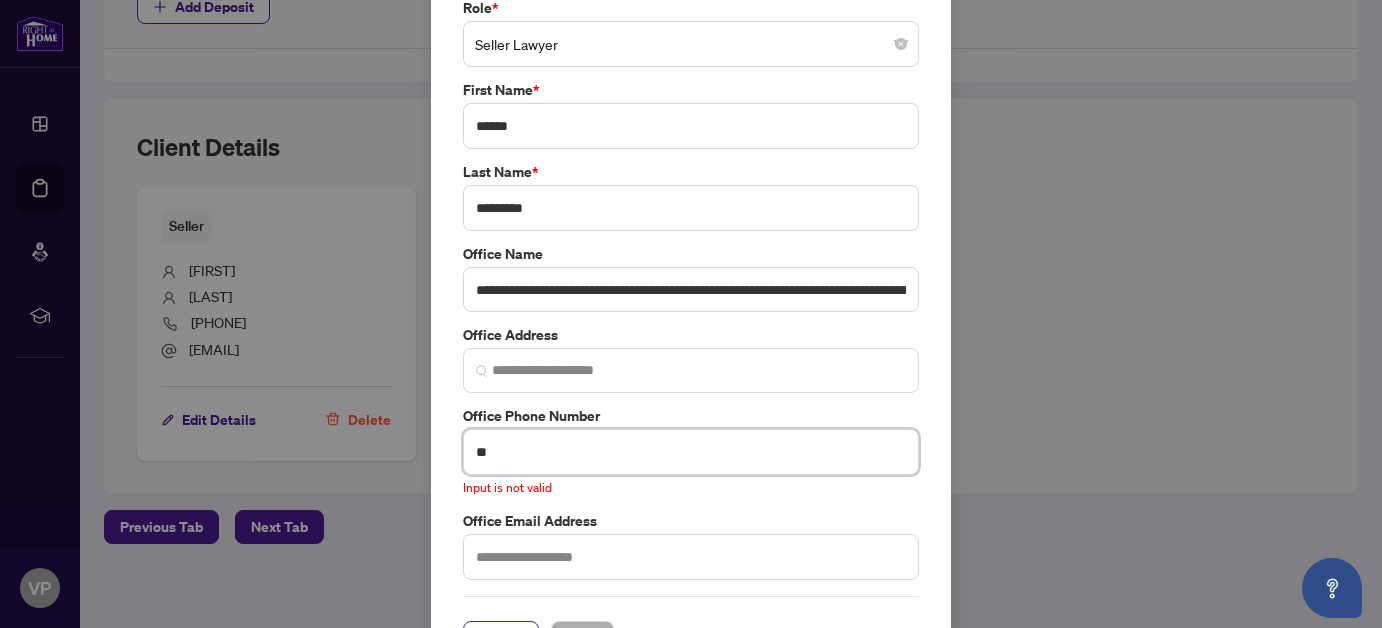type on "*" 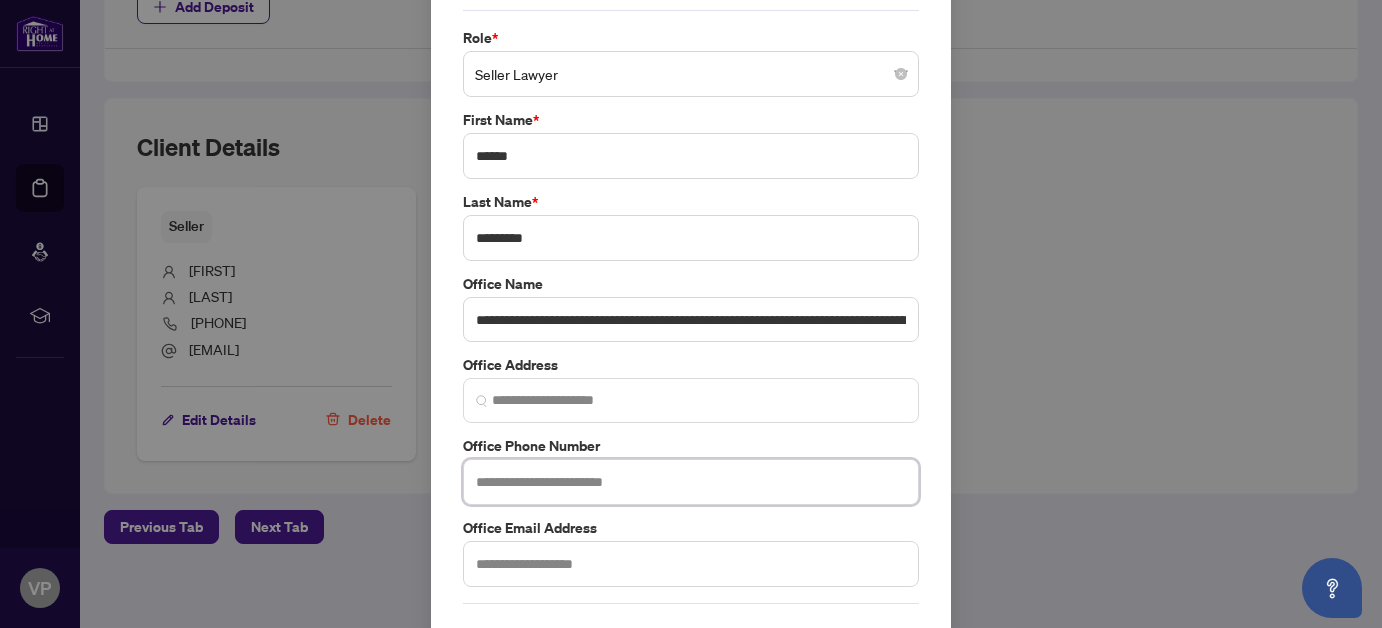 scroll, scrollTop: 31, scrollLeft: 0, axis: vertical 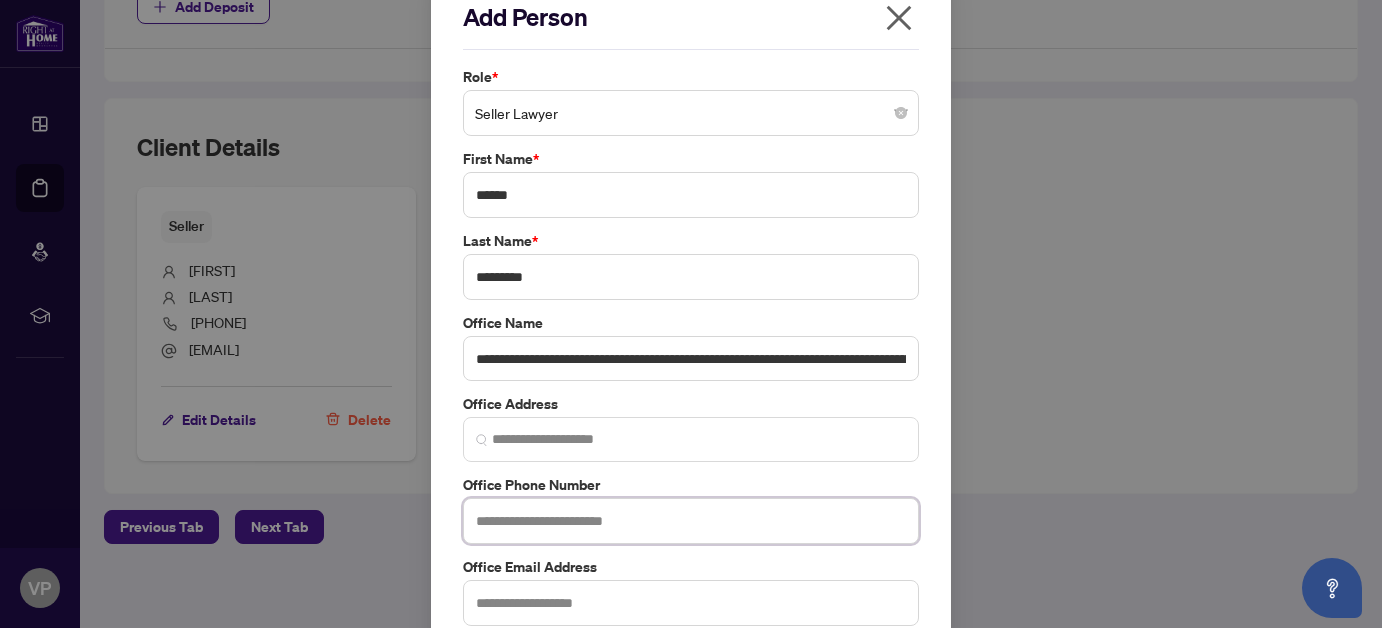 type 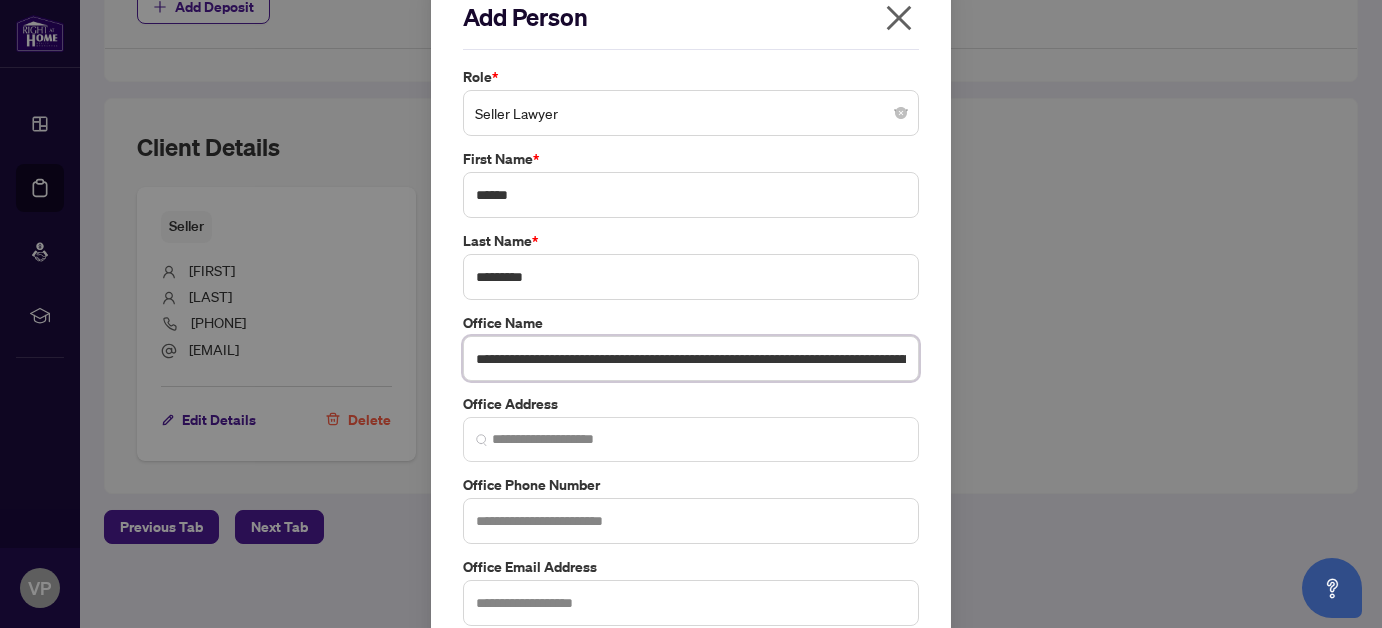 drag, startPoint x: 700, startPoint y: 354, endPoint x: 646, endPoint y: 355, distance: 54.00926 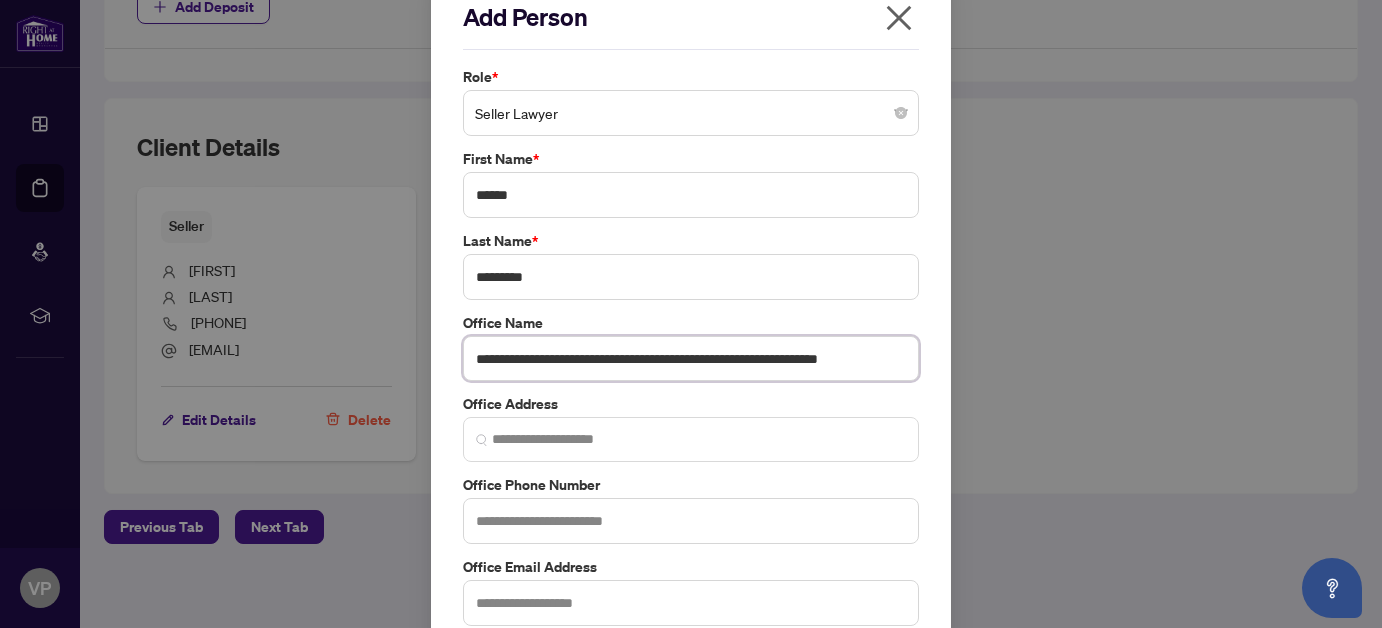 paste on "**********" 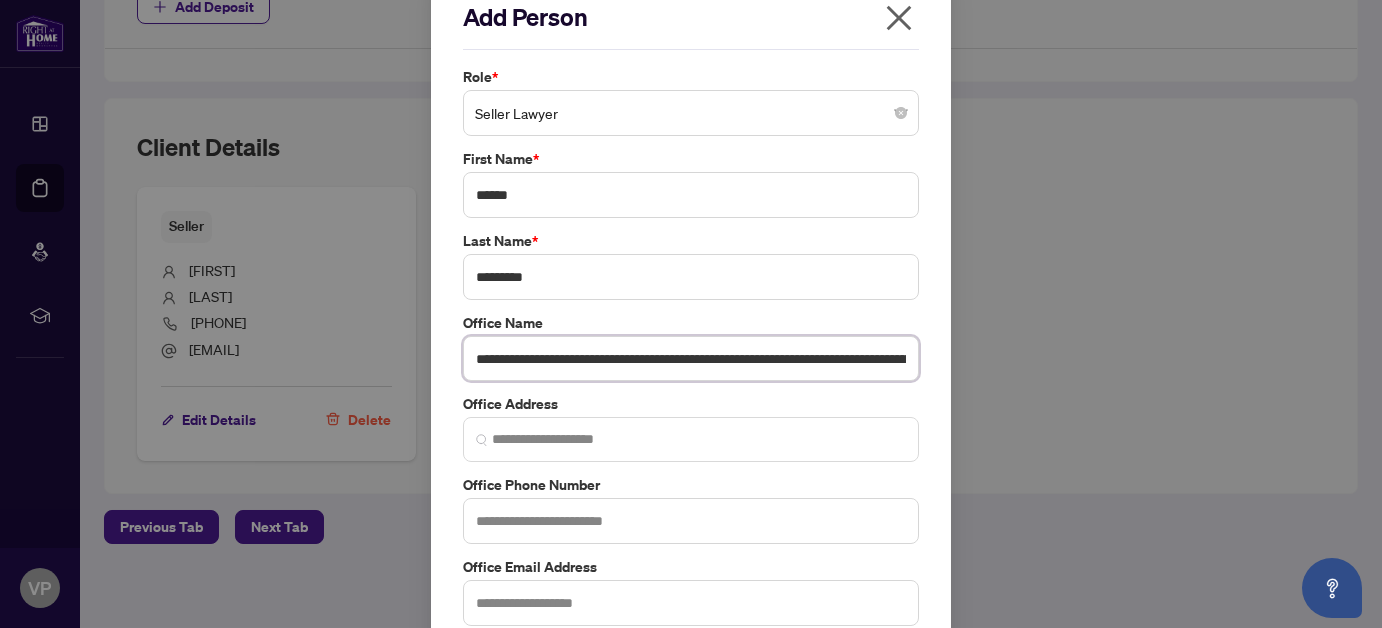 scroll, scrollTop: 0, scrollLeft: 127, axis: horizontal 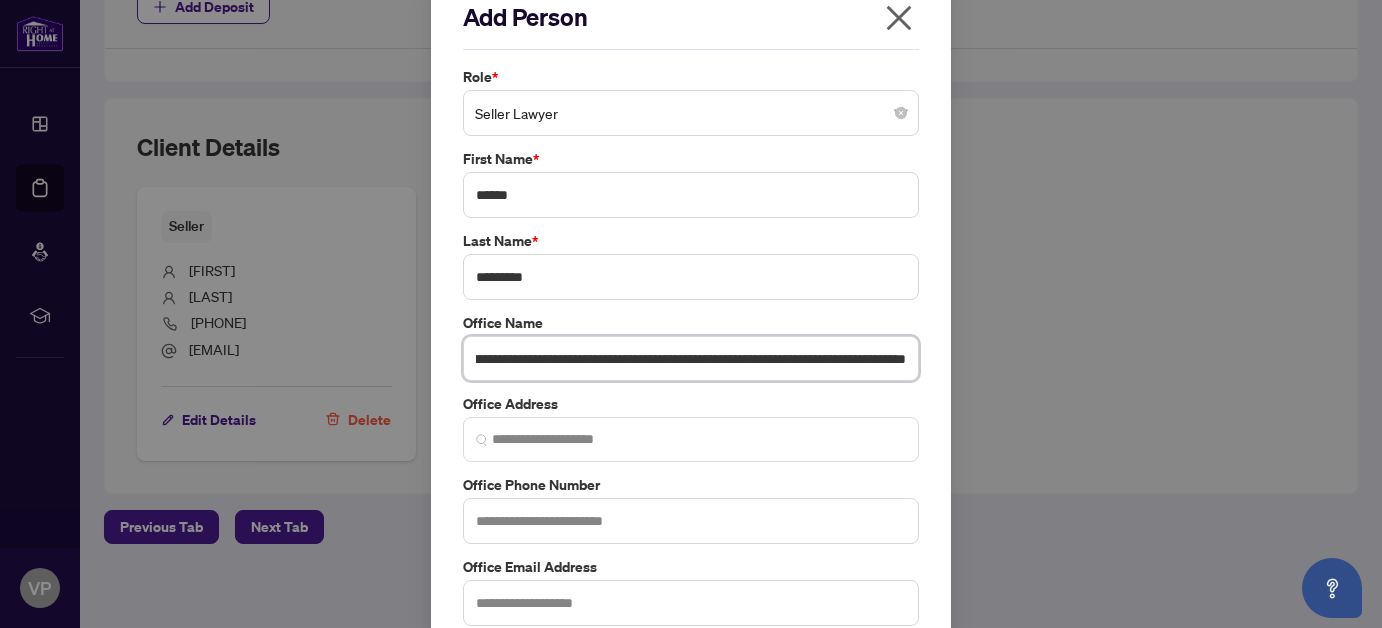 drag, startPoint x: 789, startPoint y: 355, endPoint x: 917, endPoint y: 348, distance: 128.19127 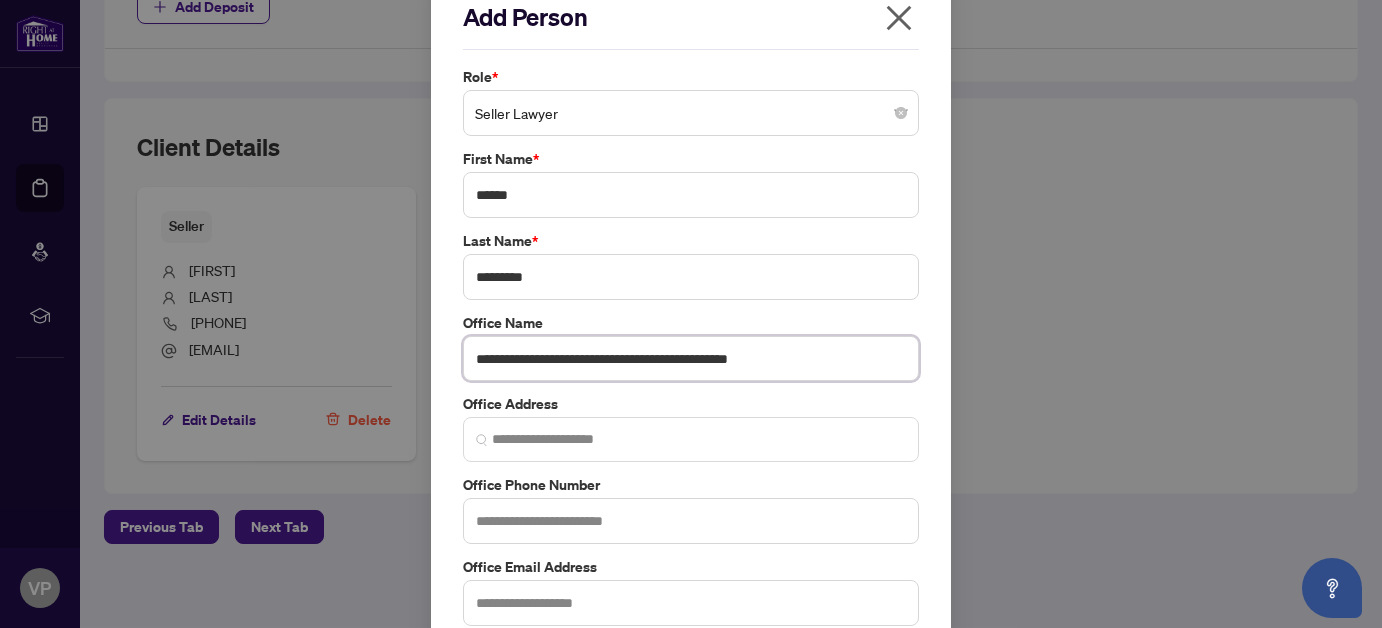scroll, scrollTop: 0, scrollLeft: 0, axis: both 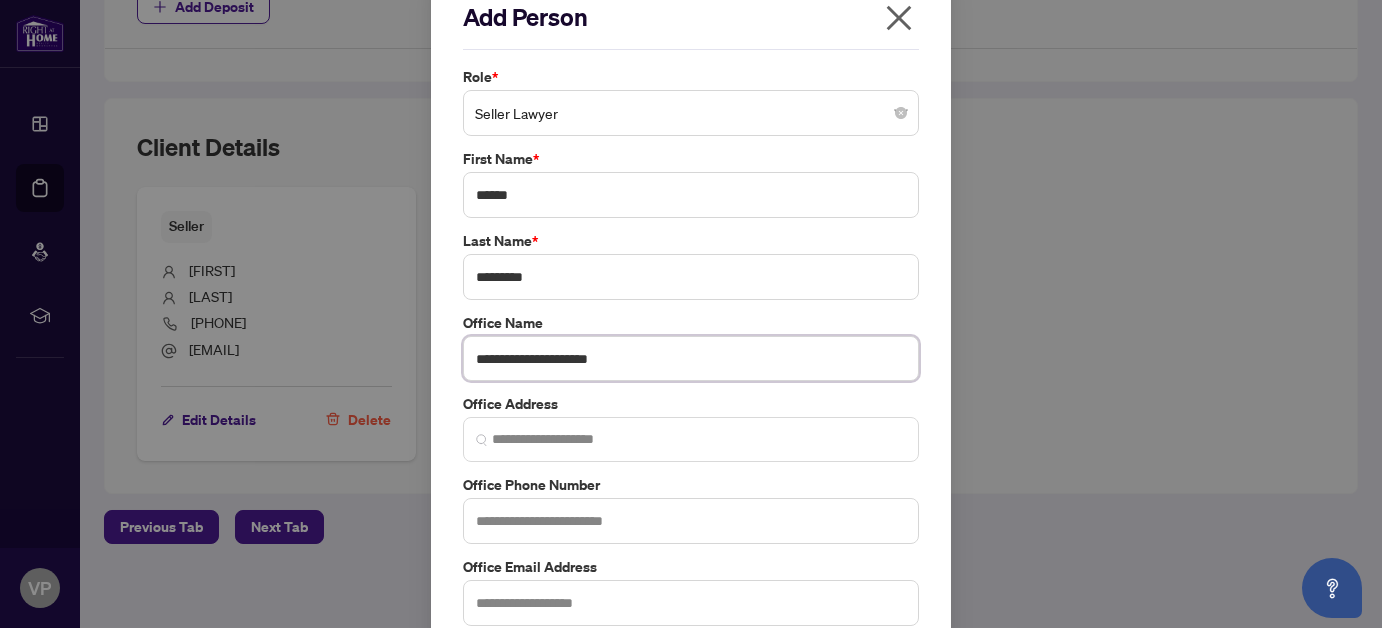 type on "**********" 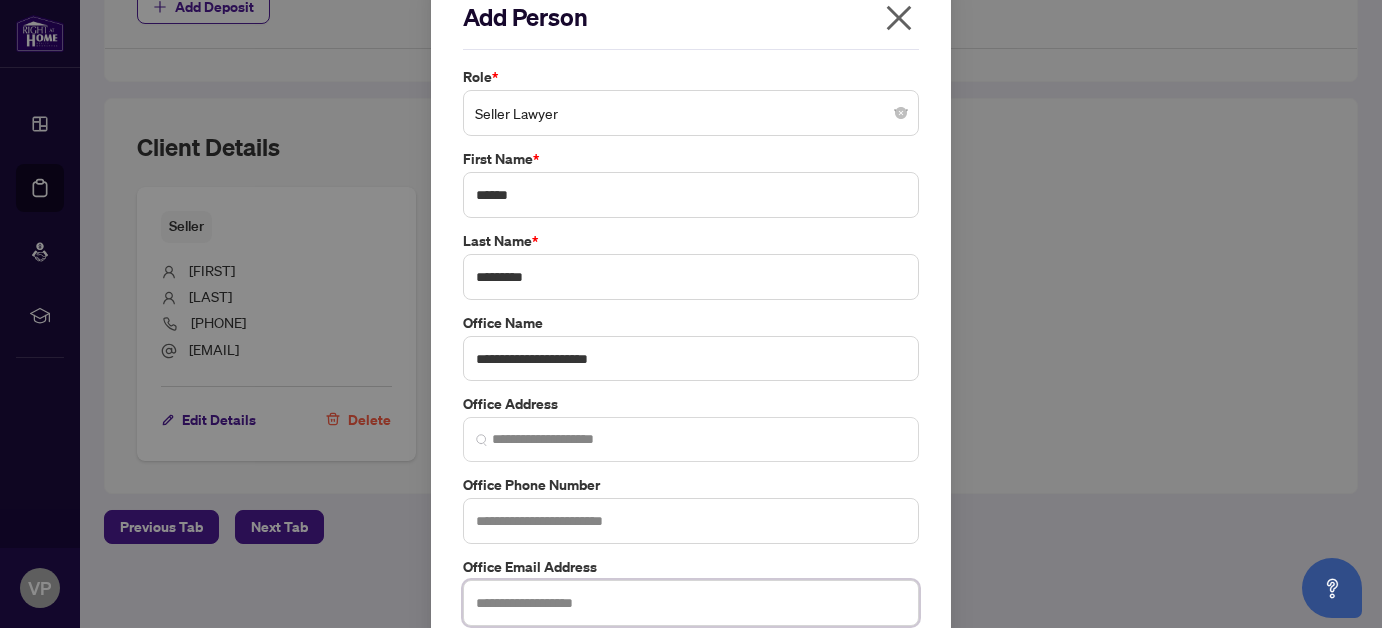 paste on "**********" 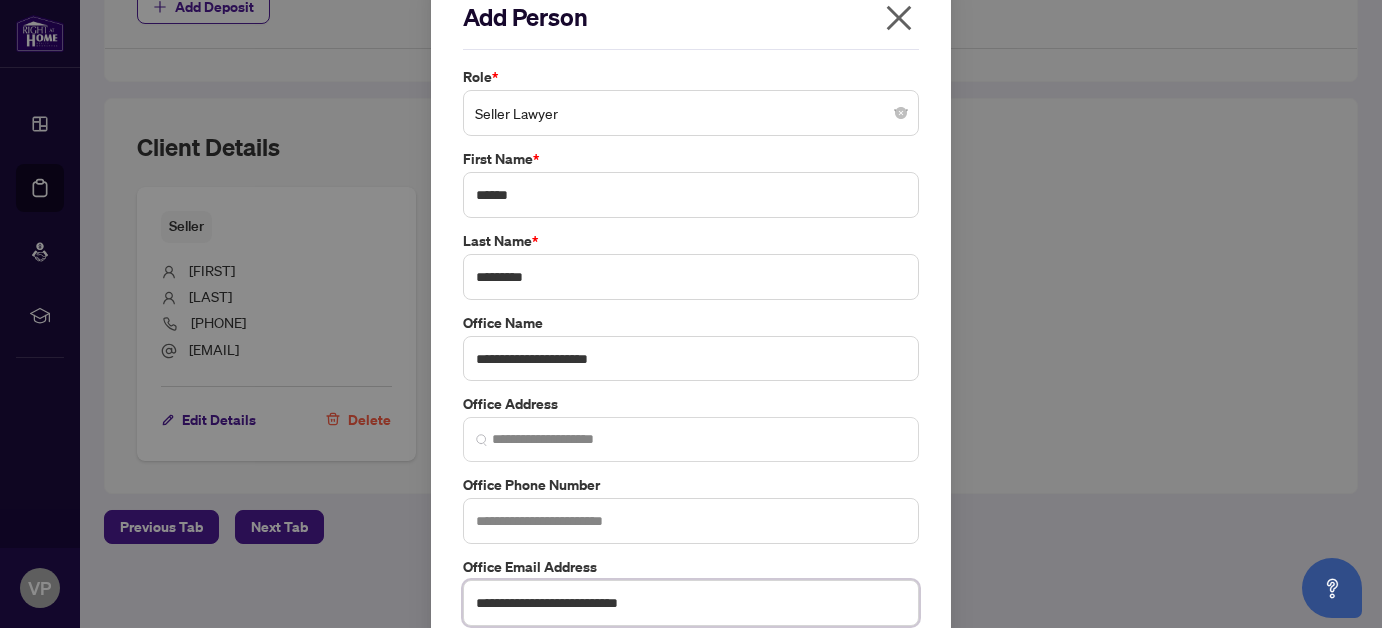 type on "**********" 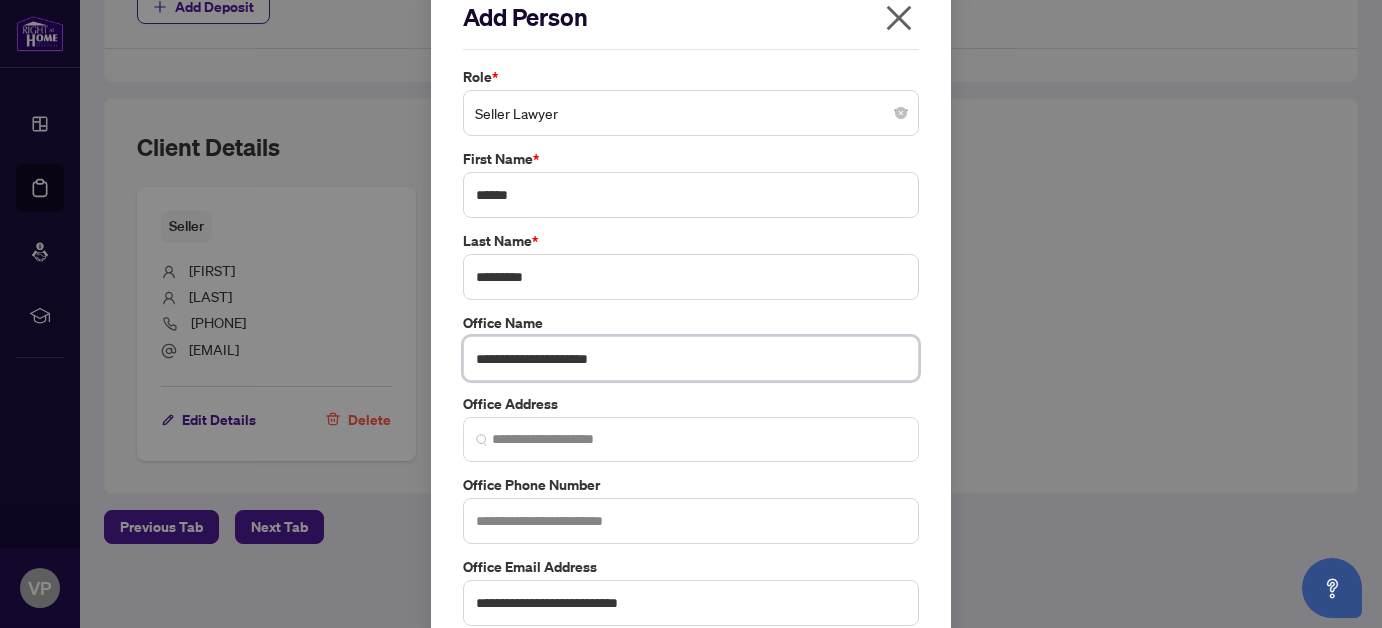 click on "**********" at bounding box center [691, 358] 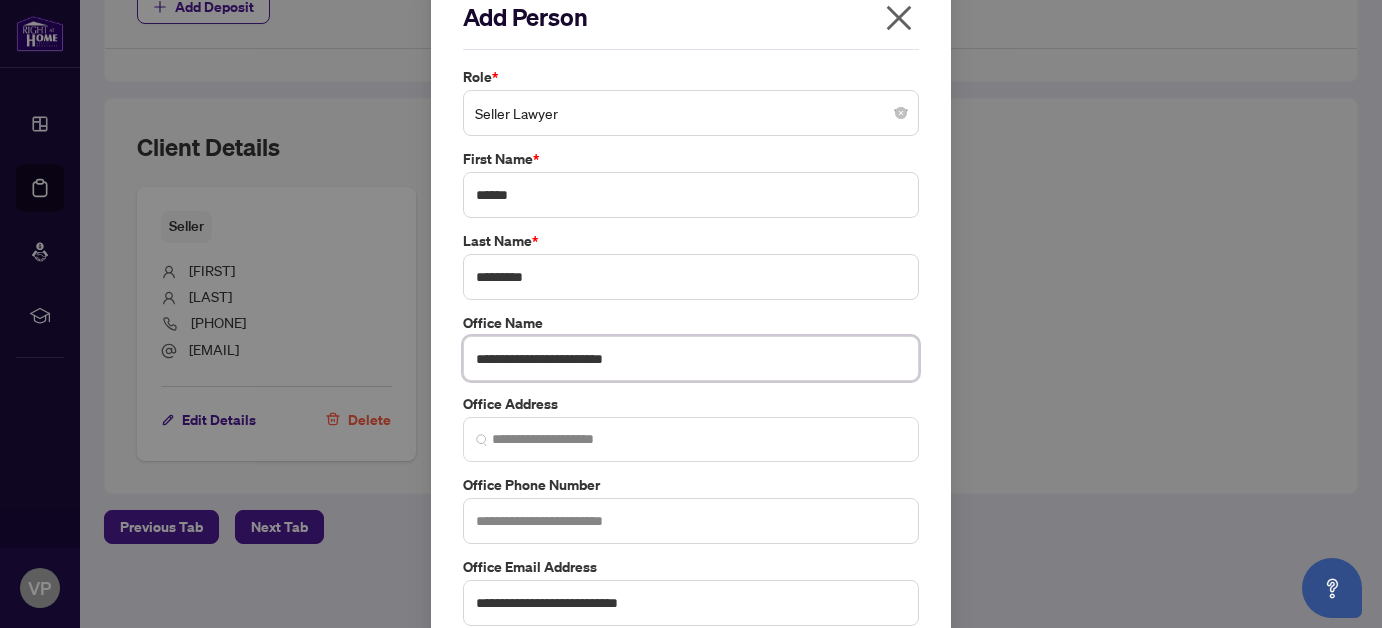 click on "**********" at bounding box center [691, 358] 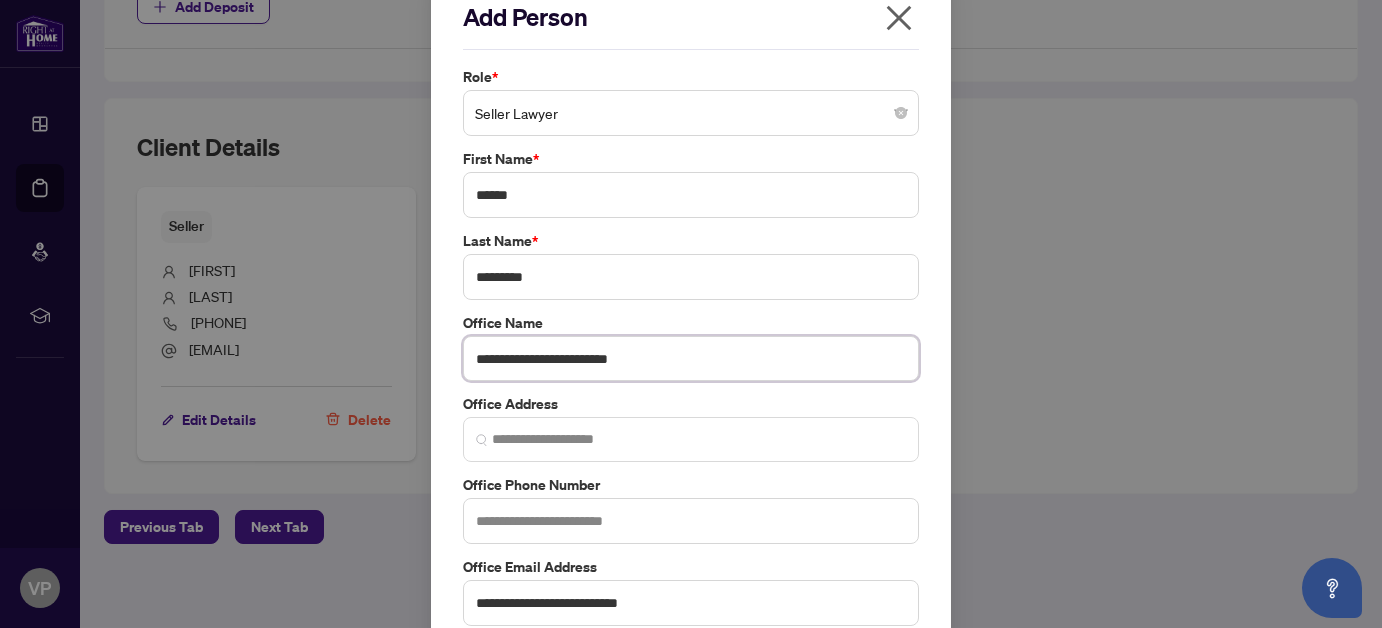 click on "**********" at bounding box center (691, 358) 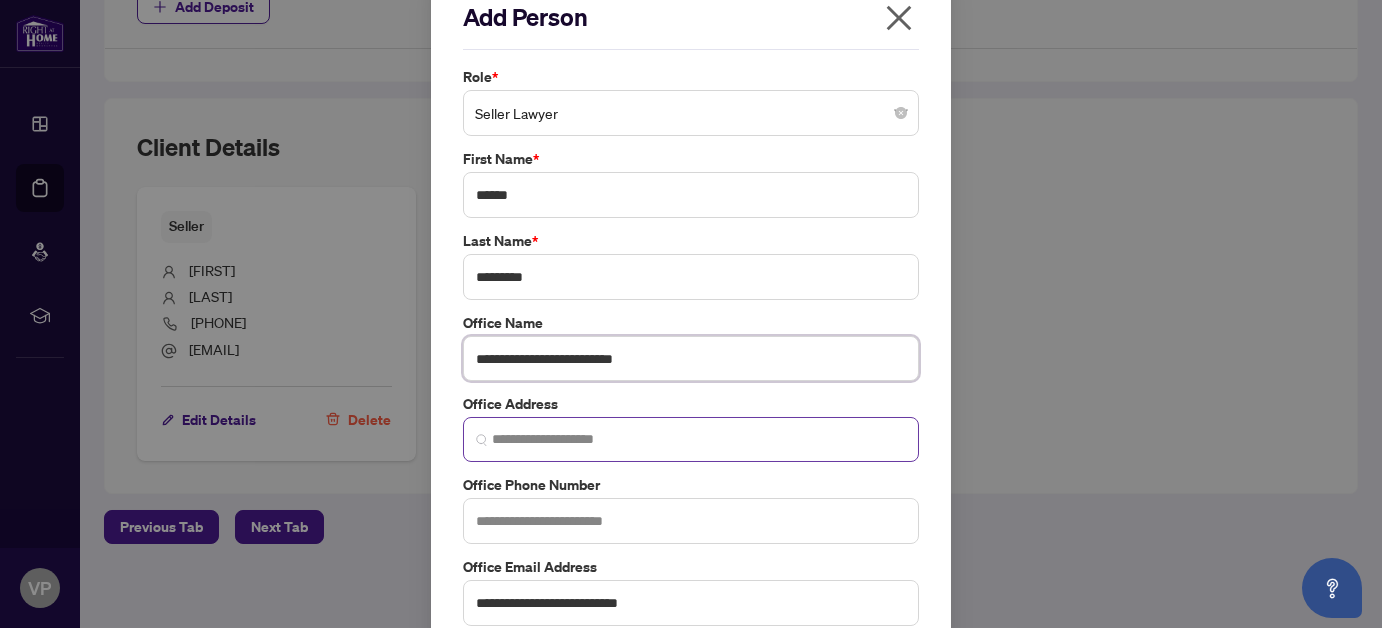 type on "**********" 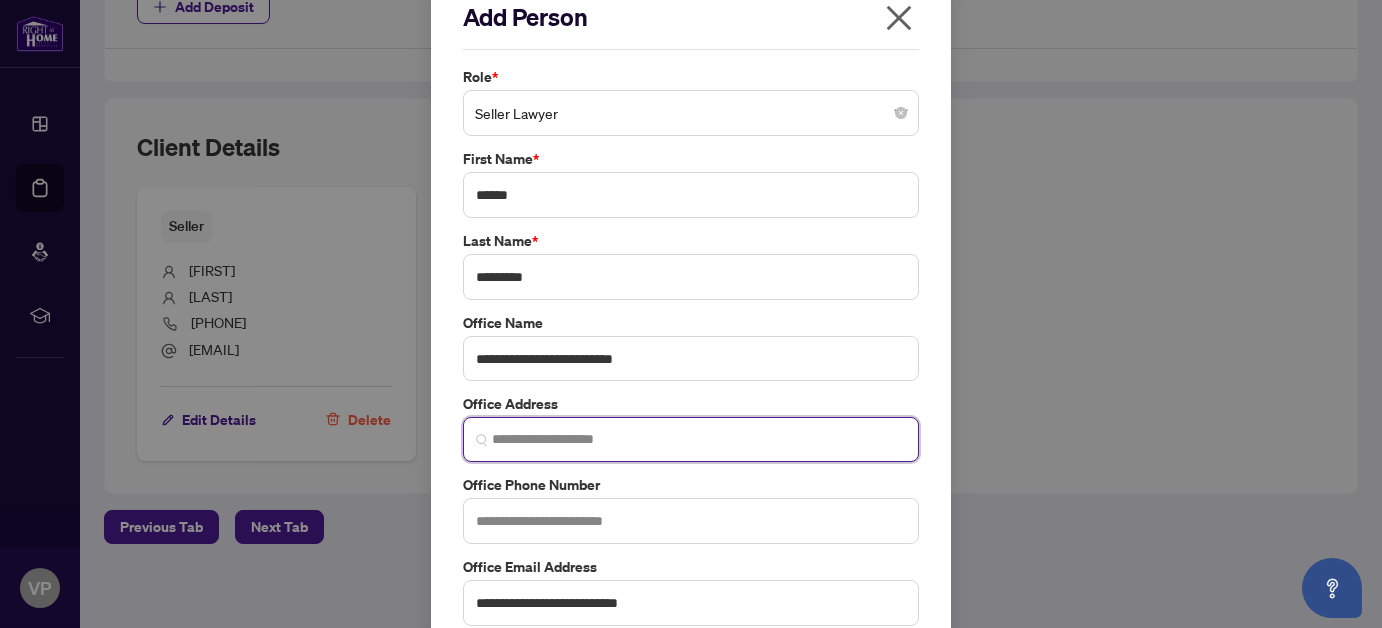 click at bounding box center (699, 439) 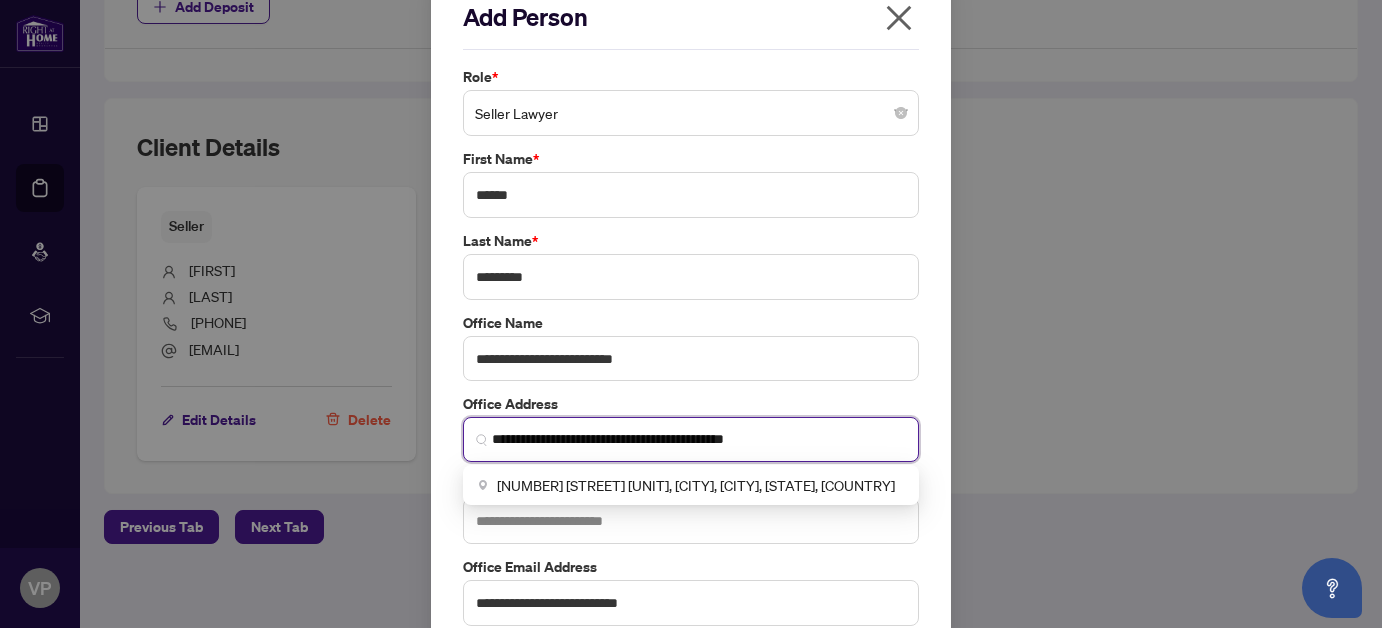 type on "**********" 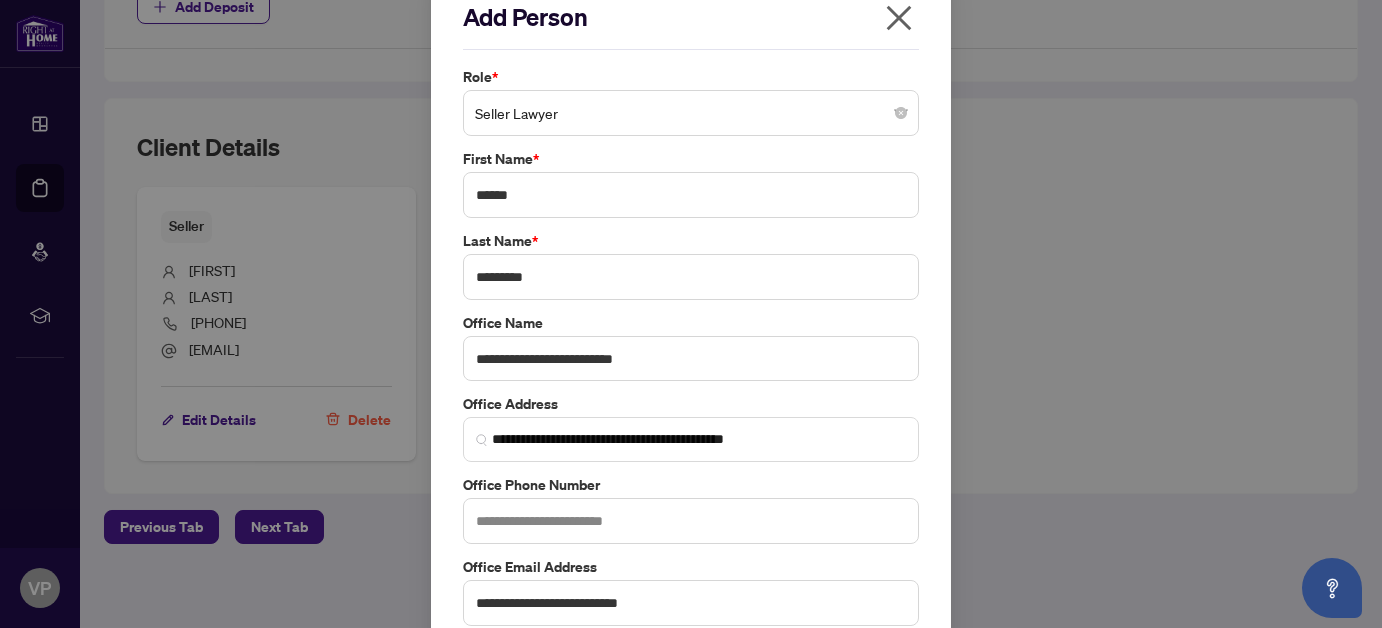 click on "**********" at bounding box center [691, 362] 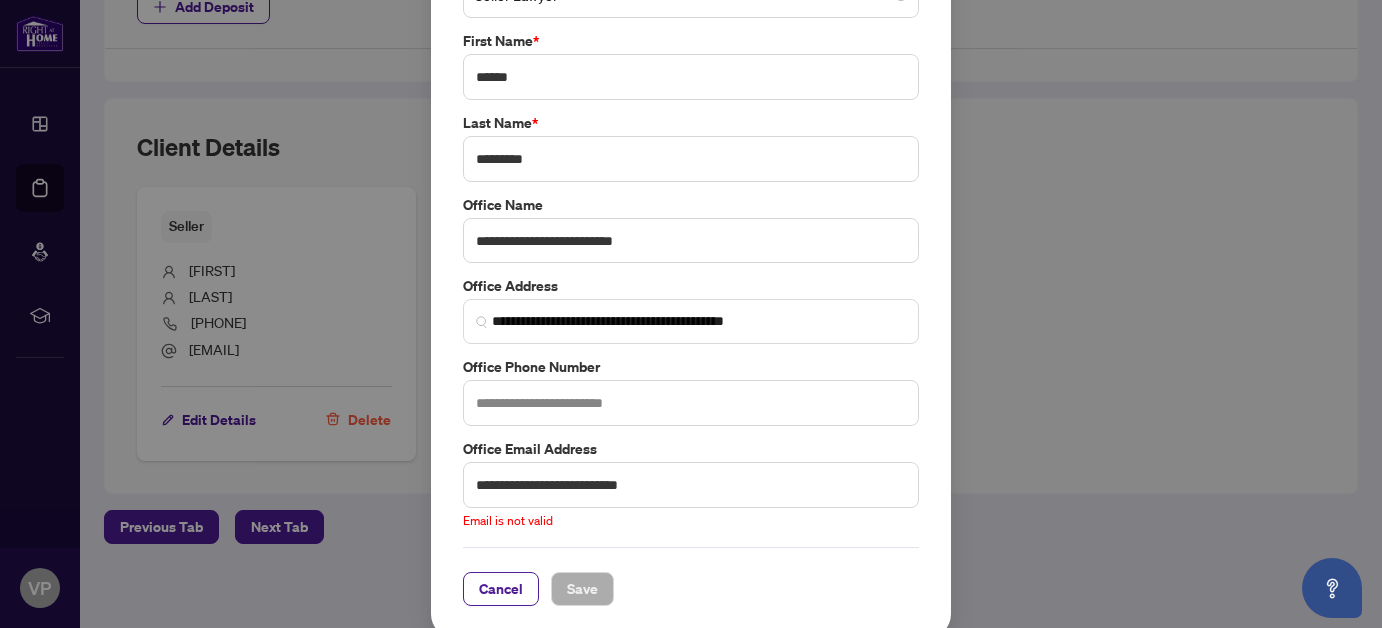 scroll, scrollTop: 153, scrollLeft: 0, axis: vertical 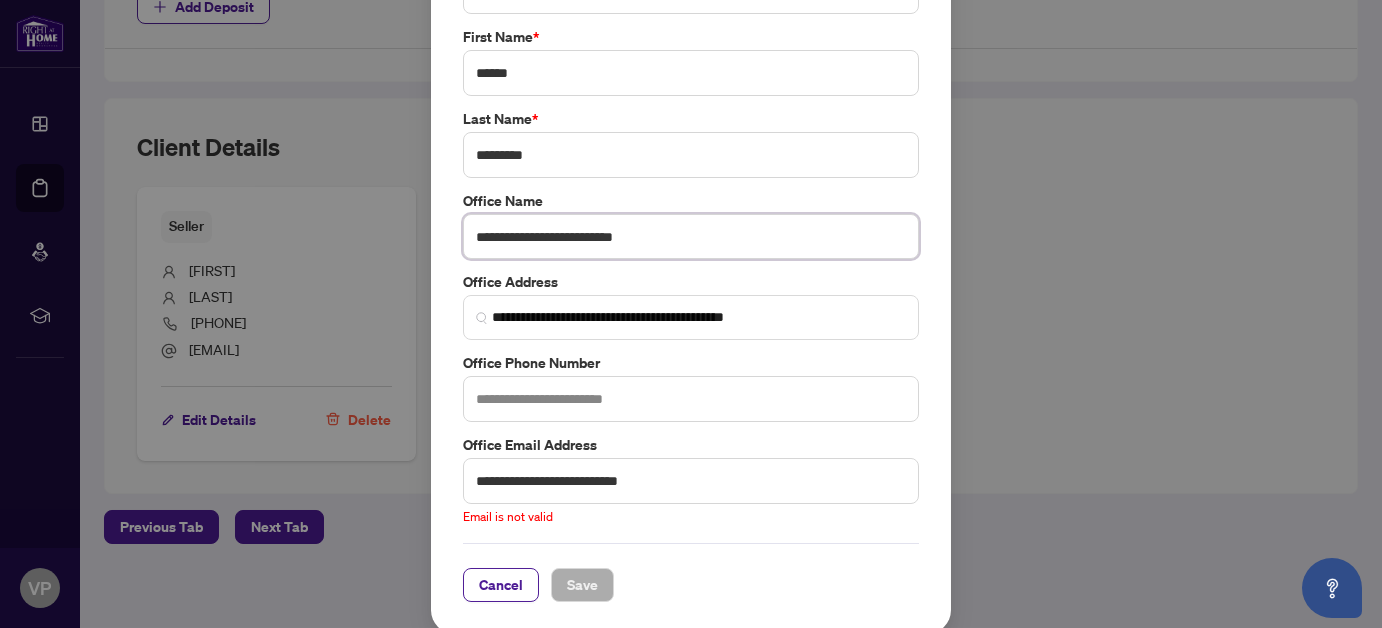 drag, startPoint x: 657, startPoint y: 229, endPoint x: 463, endPoint y: 228, distance: 194.00258 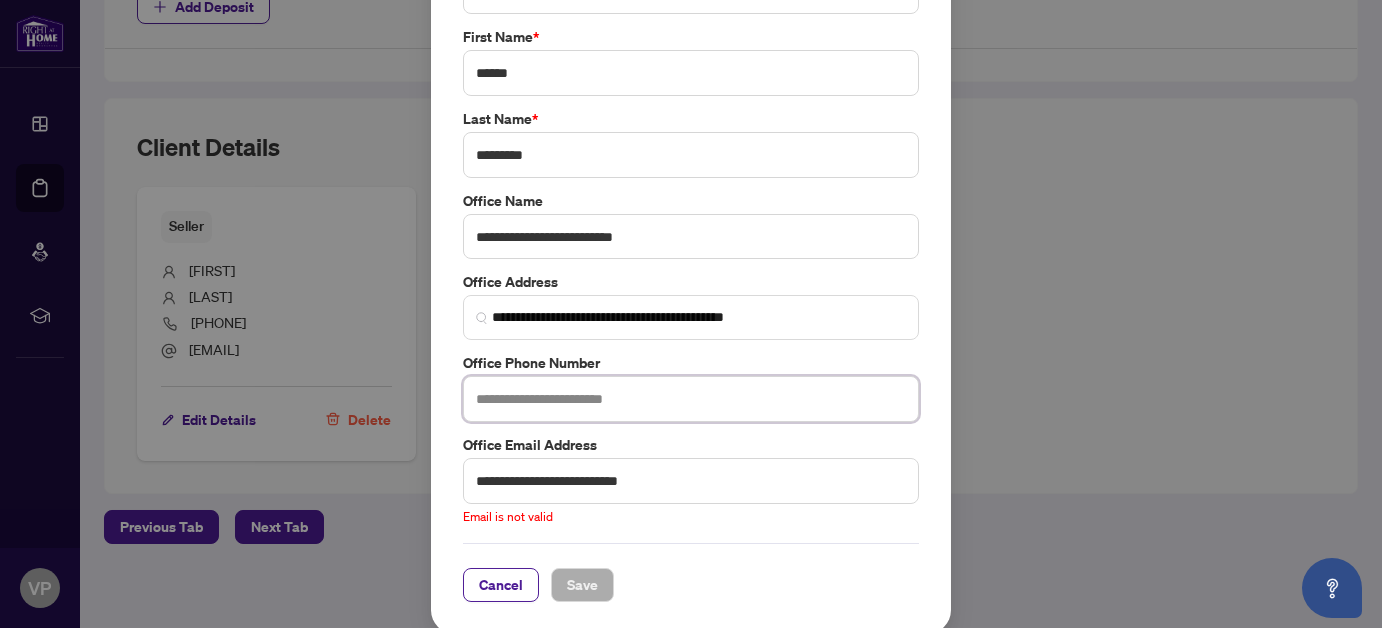 paste on "**********" 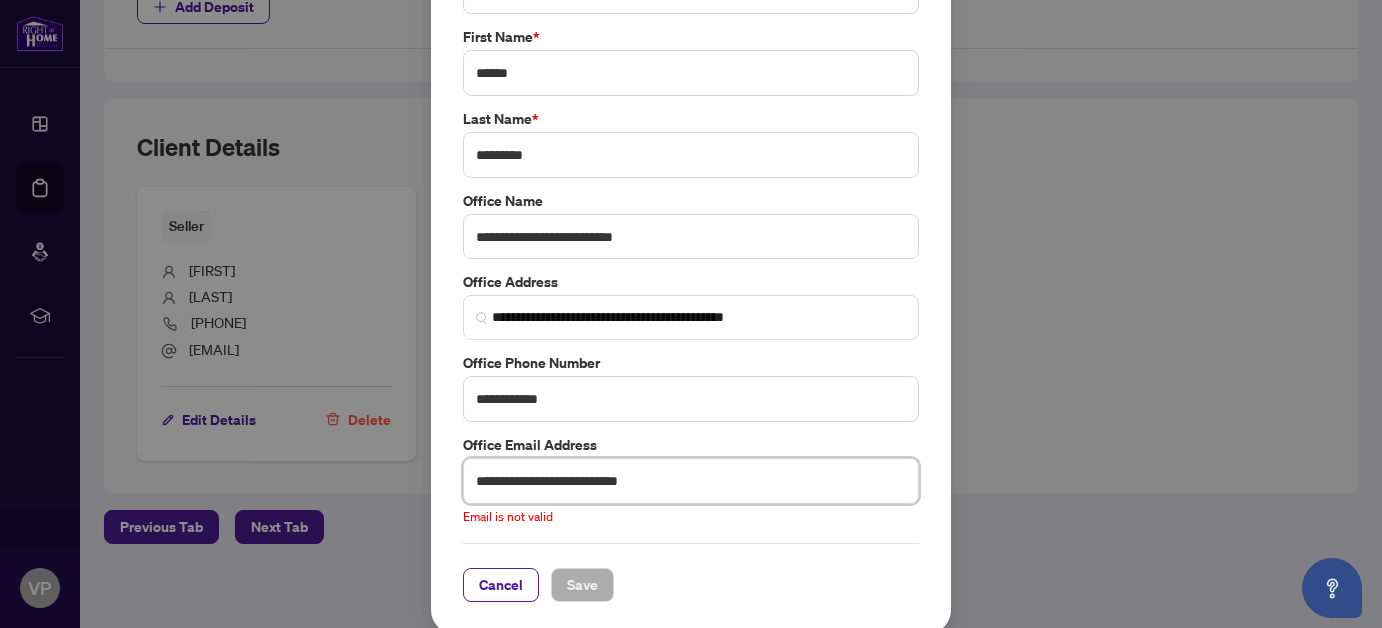 click on "**********" at bounding box center (691, 481) 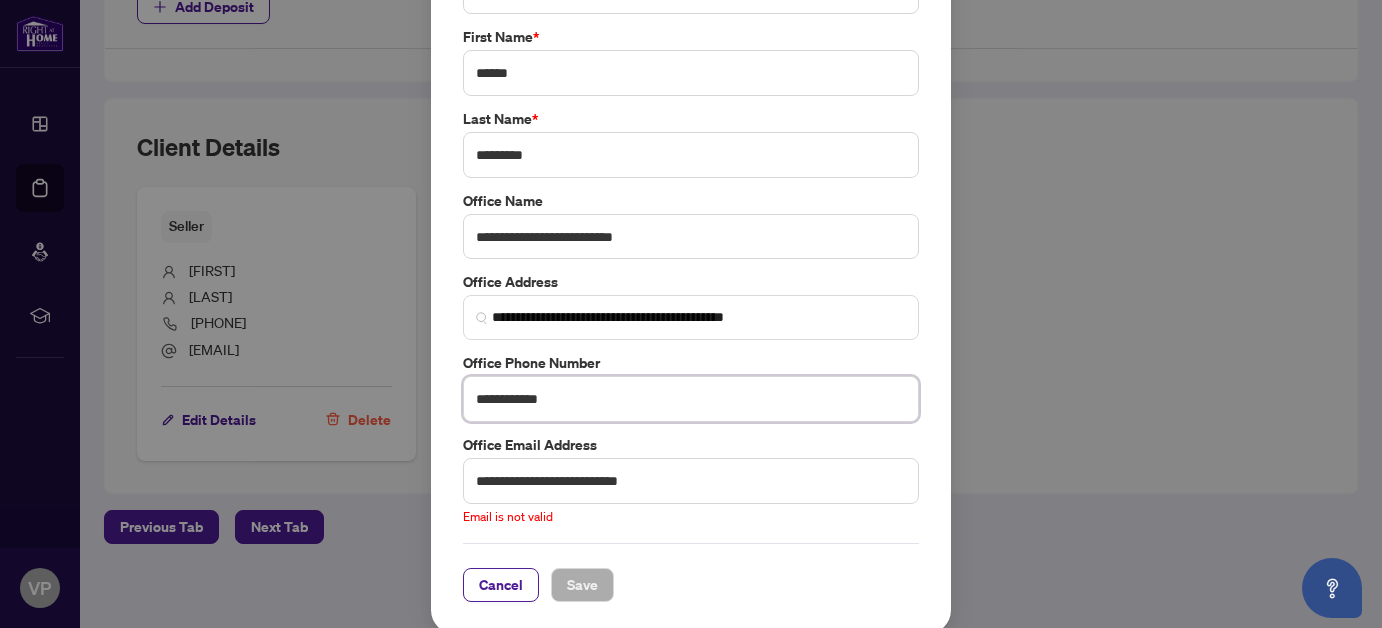 click on "**********" at bounding box center [691, 399] 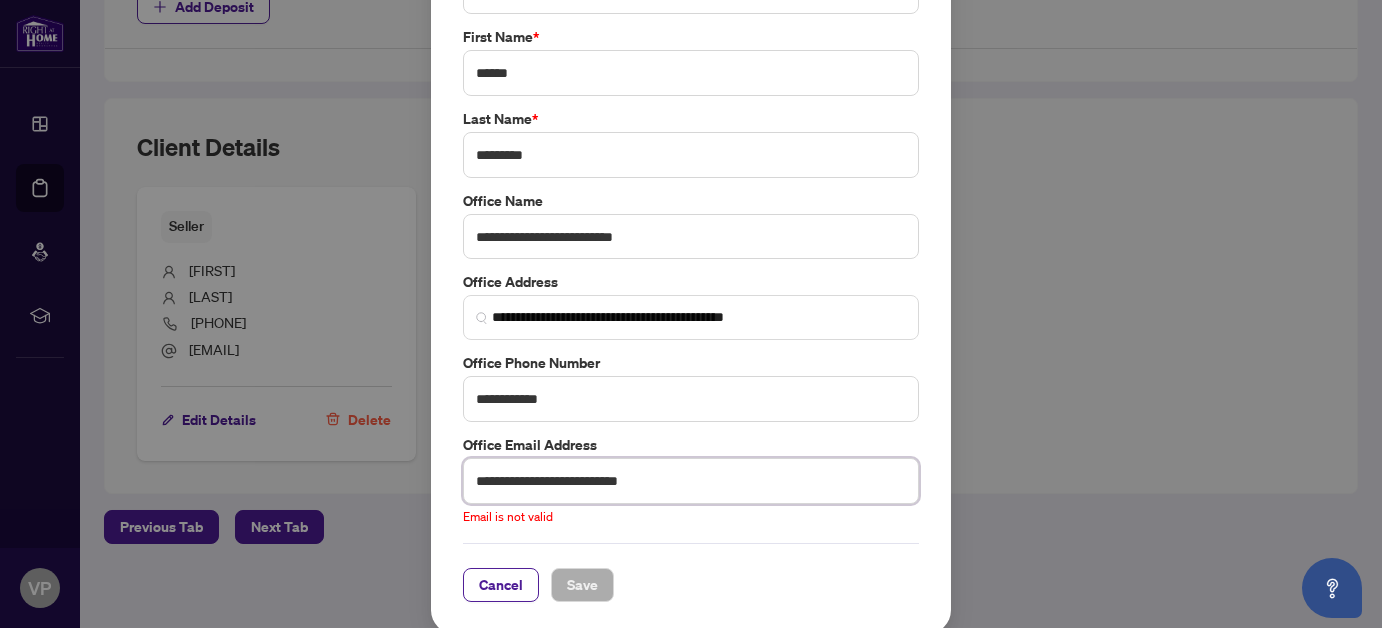 drag, startPoint x: 644, startPoint y: 477, endPoint x: 421, endPoint y: 464, distance: 223.3786 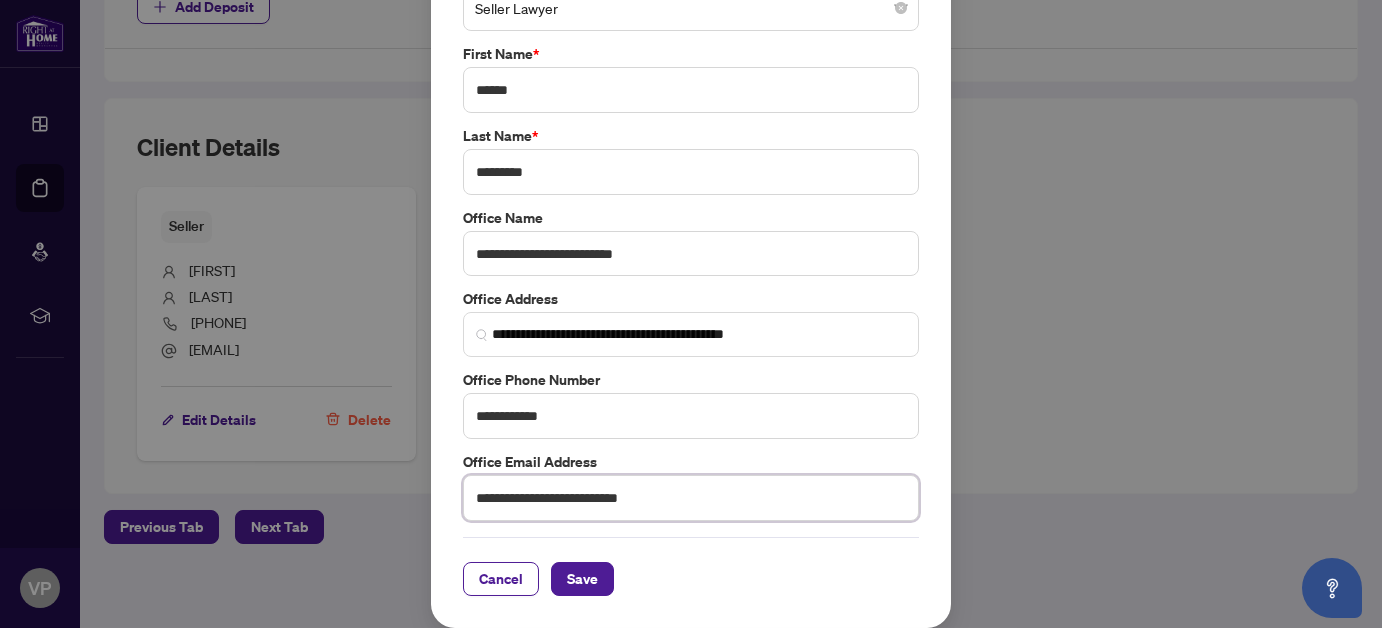 scroll, scrollTop: 131, scrollLeft: 0, axis: vertical 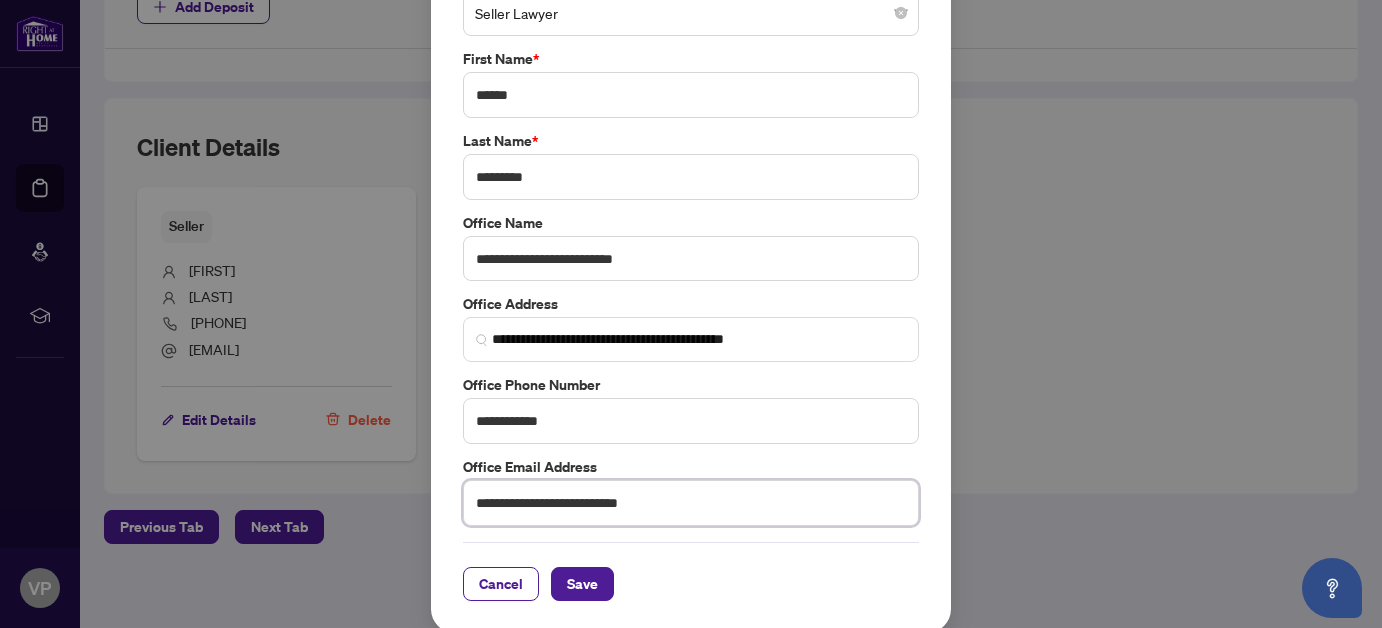 type on "**********" 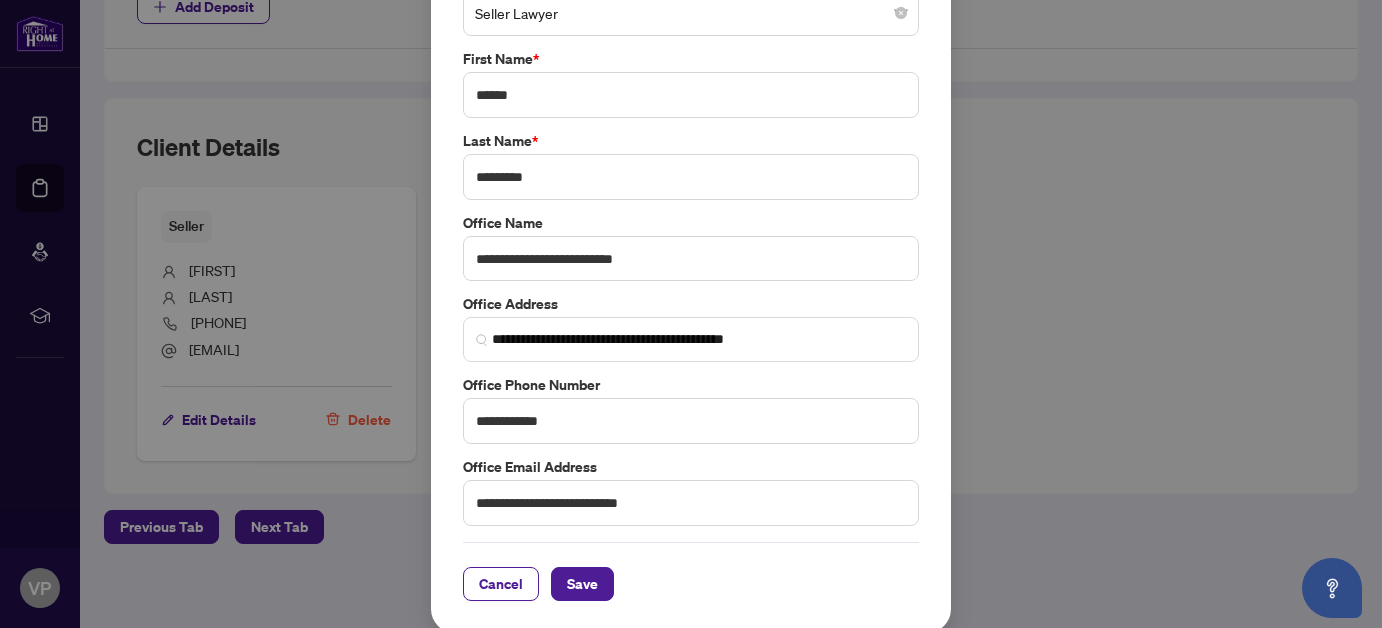 click on "Cancel Save" at bounding box center (691, 571) 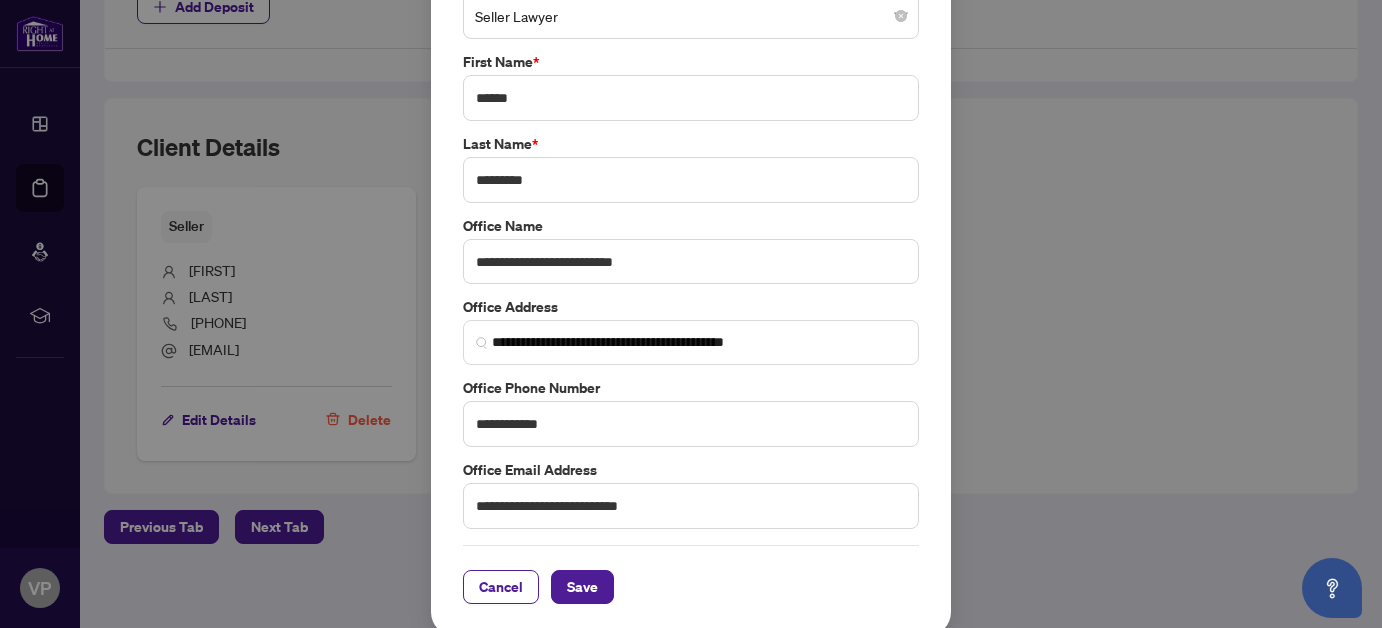 scroll, scrollTop: 131, scrollLeft: 0, axis: vertical 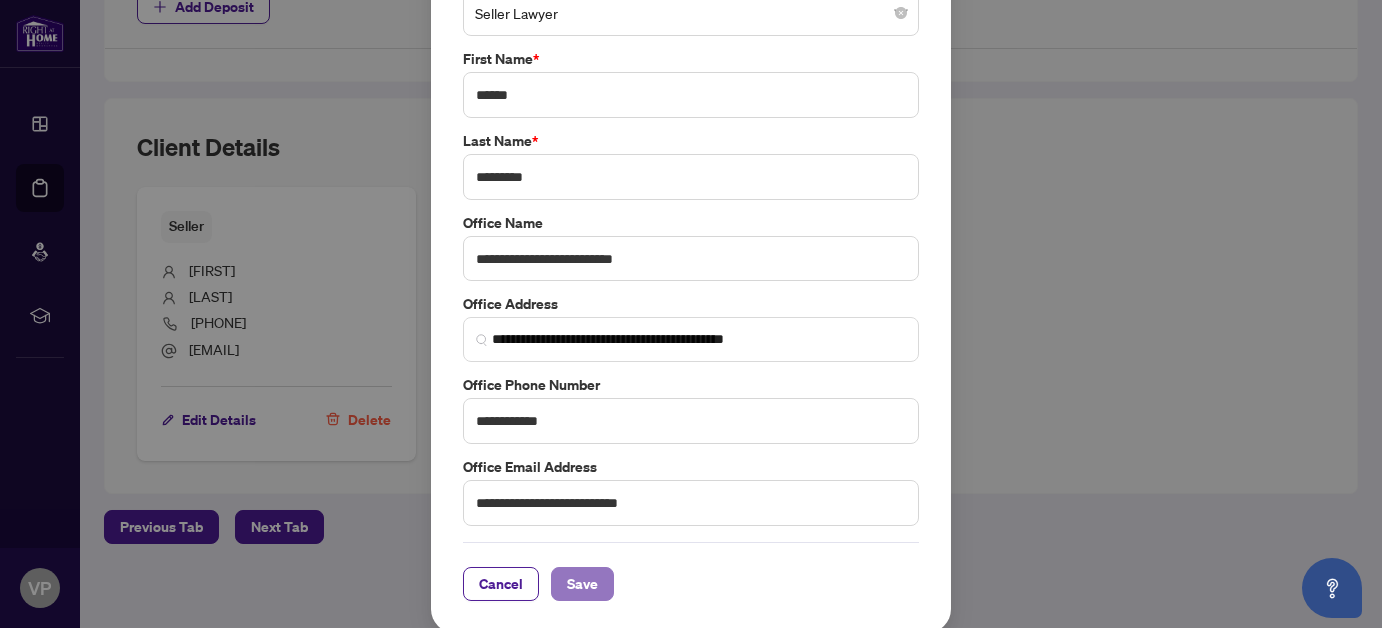 click on "Save" at bounding box center [582, 584] 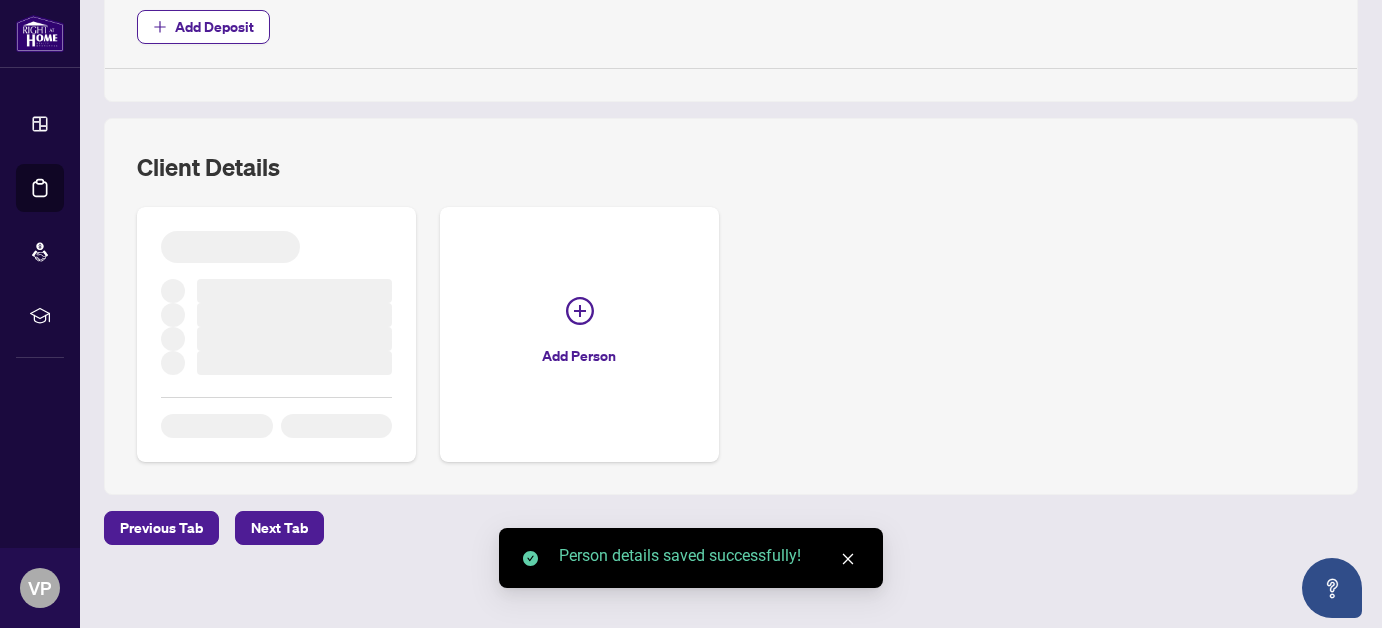 scroll, scrollTop: 1178, scrollLeft: 0, axis: vertical 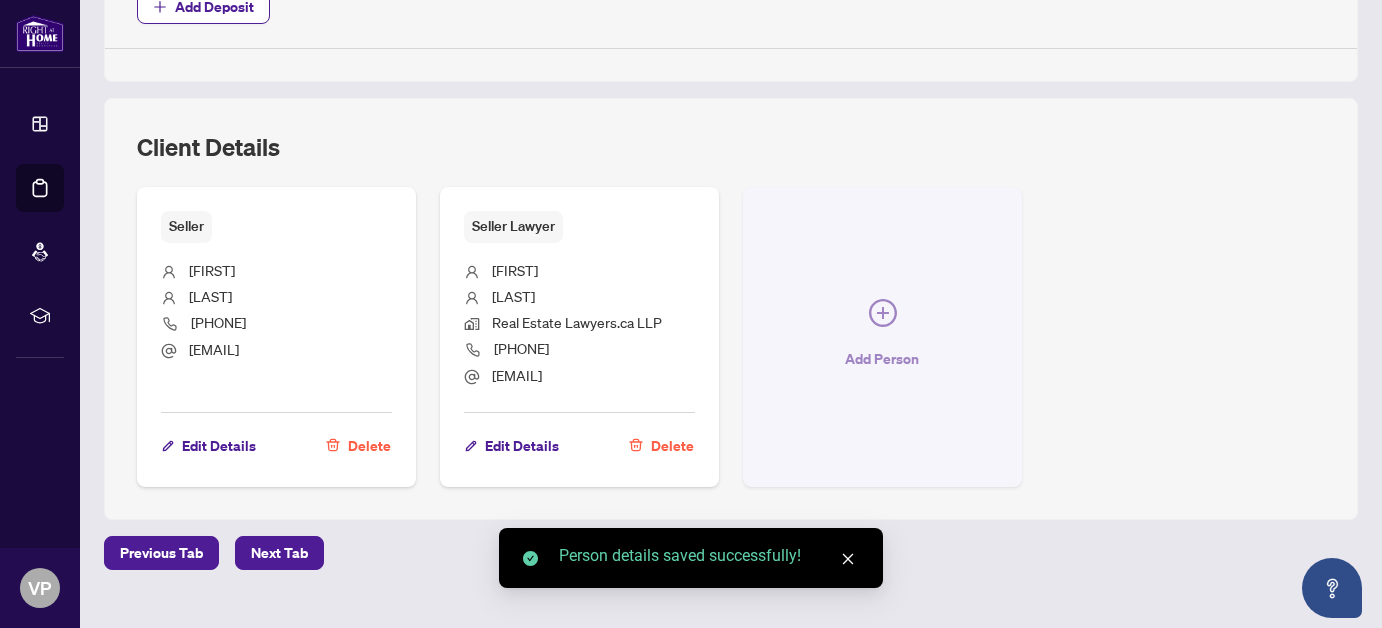 click 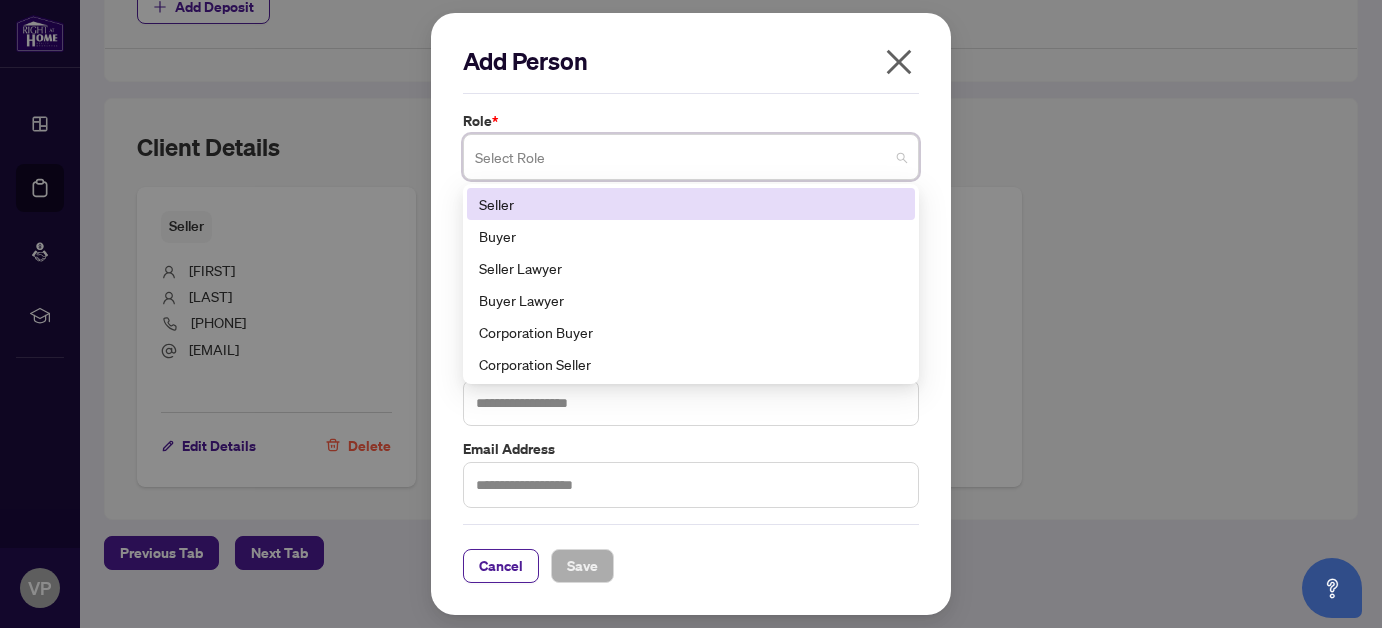 click at bounding box center [691, 157] 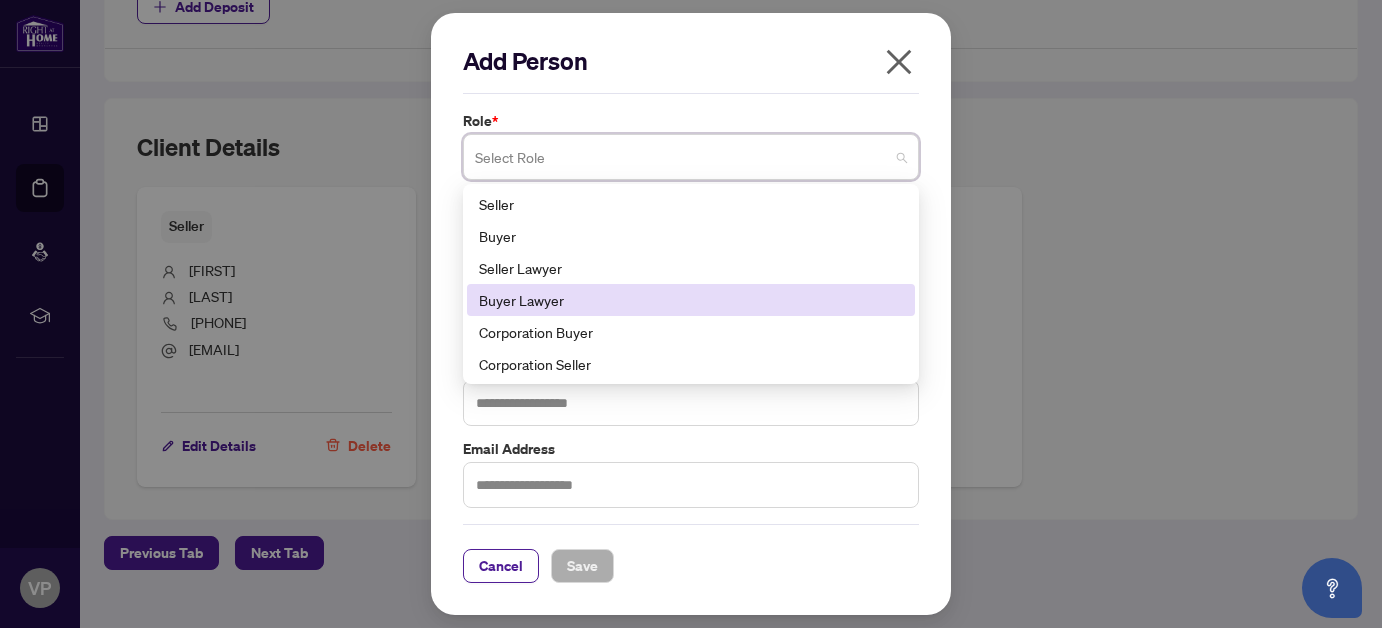 click on "Buyer Lawyer" at bounding box center (691, 300) 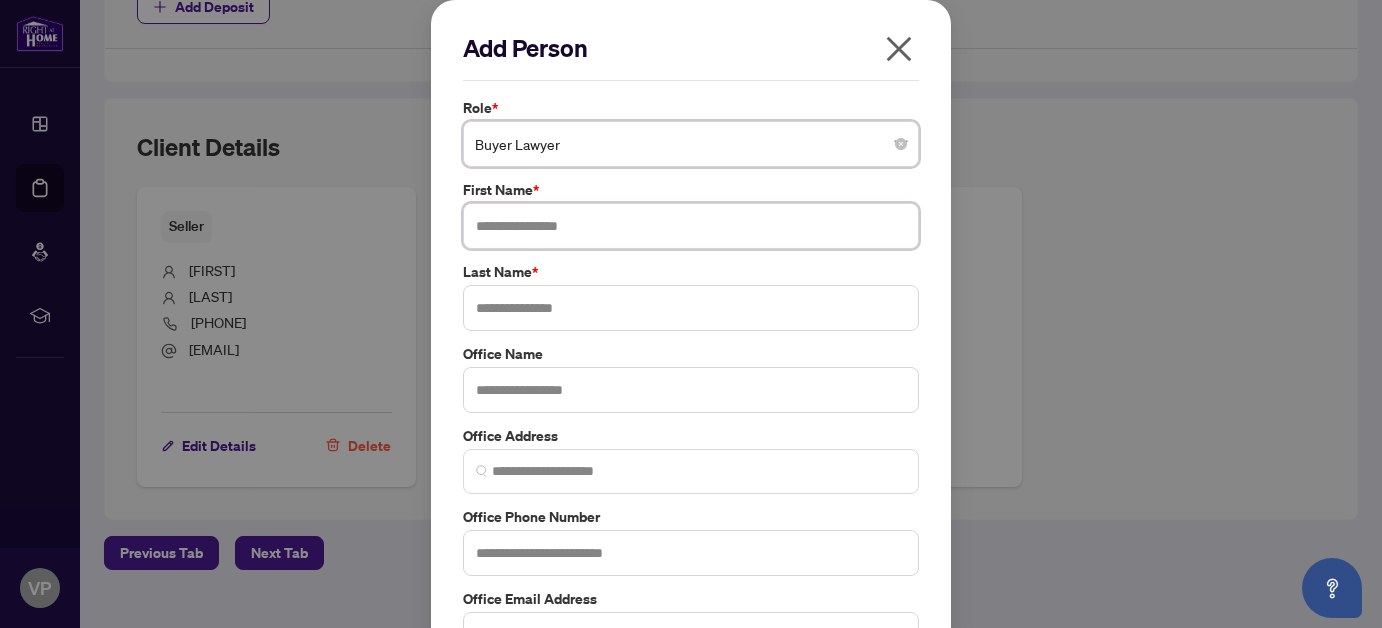 click at bounding box center (691, 226) 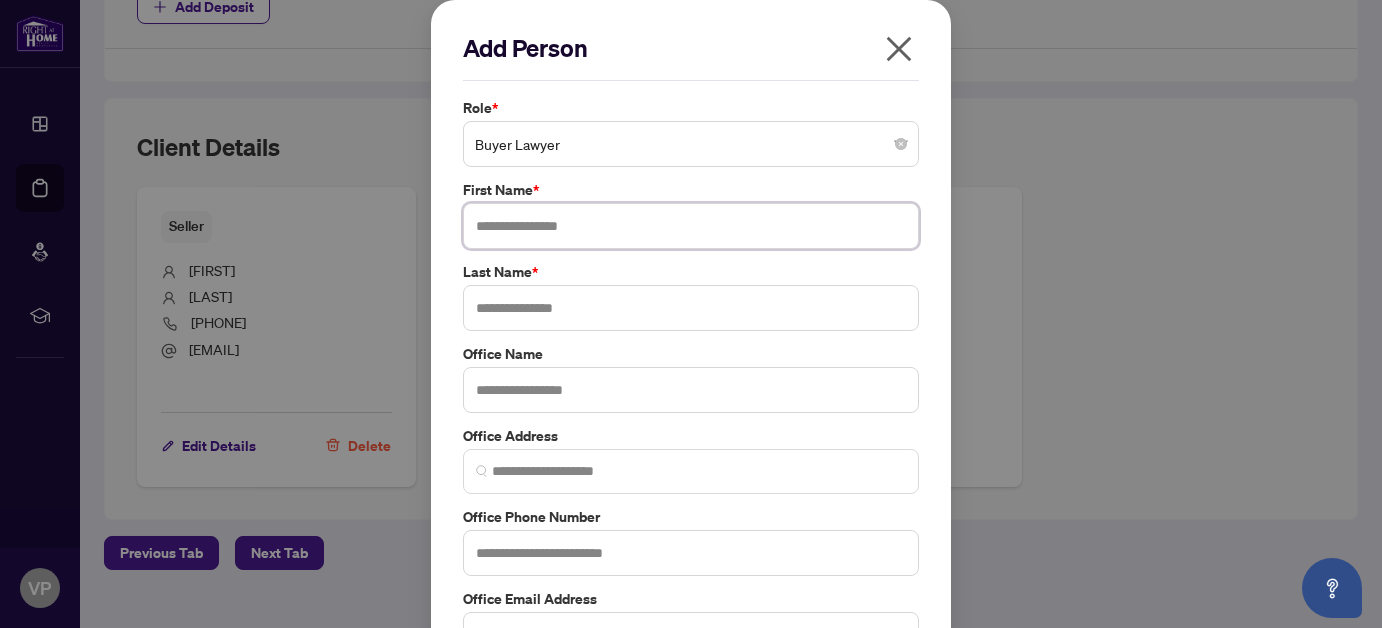 paste on "**********" 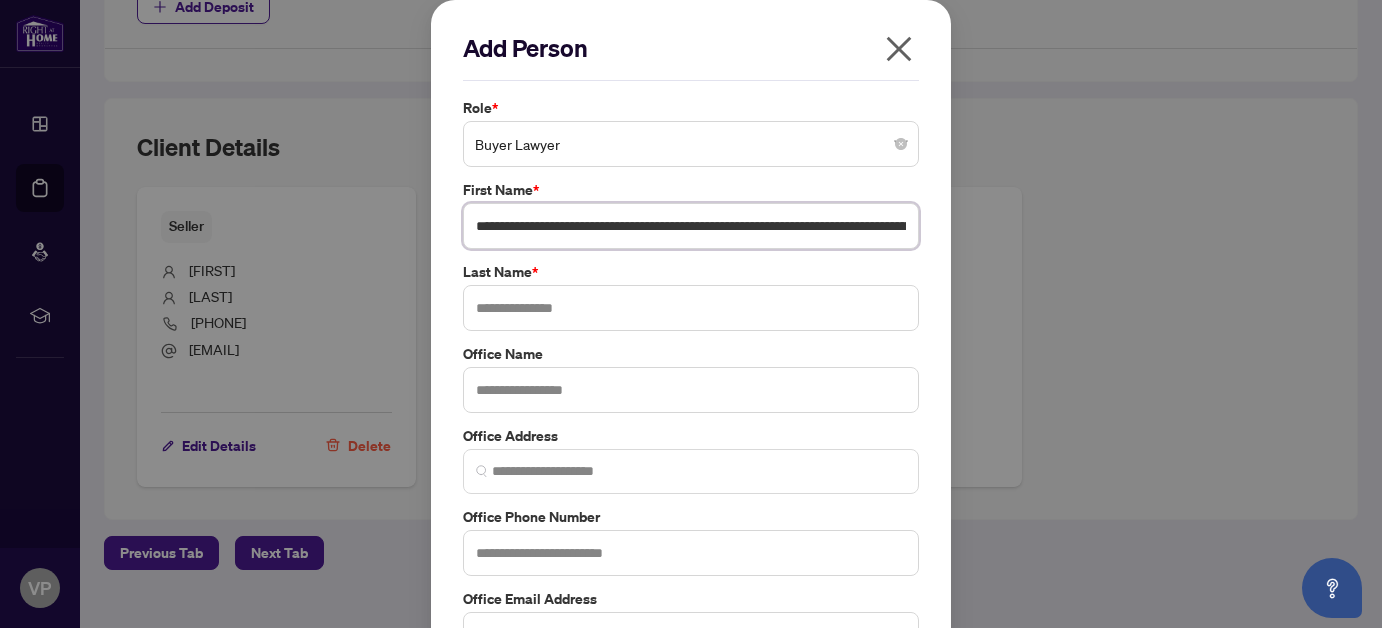 scroll, scrollTop: 0, scrollLeft: 638, axis: horizontal 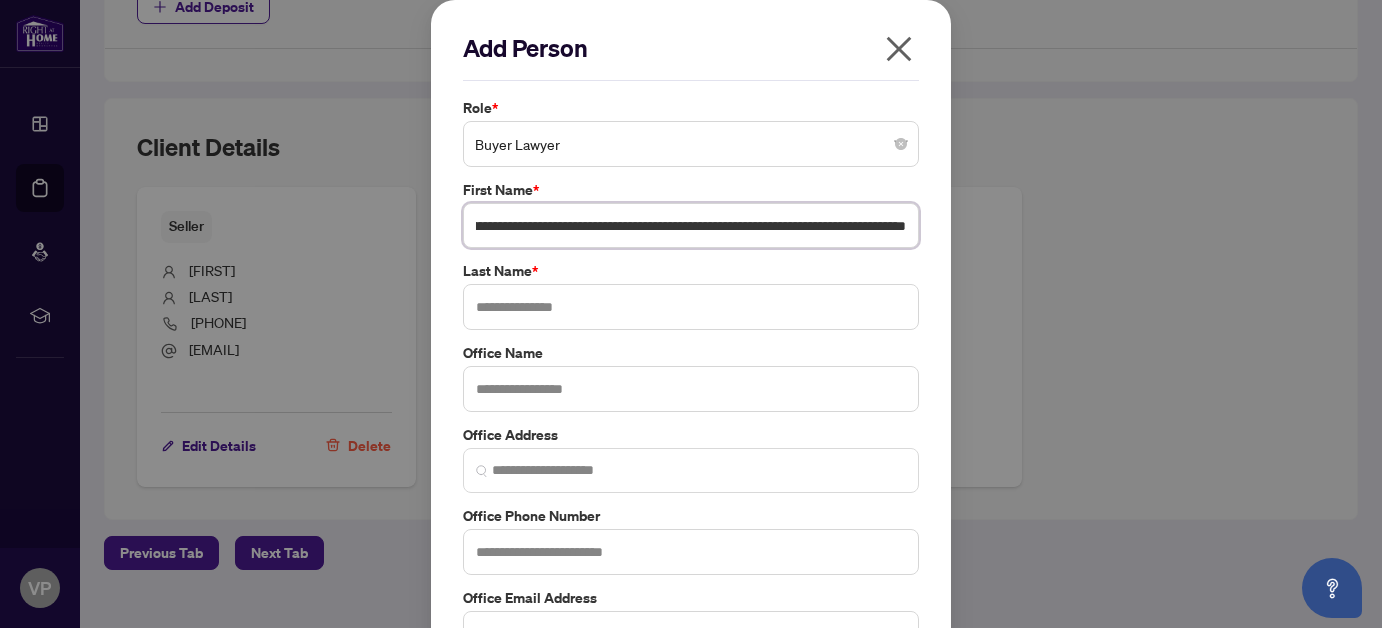 drag, startPoint x: 901, startPoint y: 225, endPoint x: 730, endPoint y: 235, distance: 171.29214 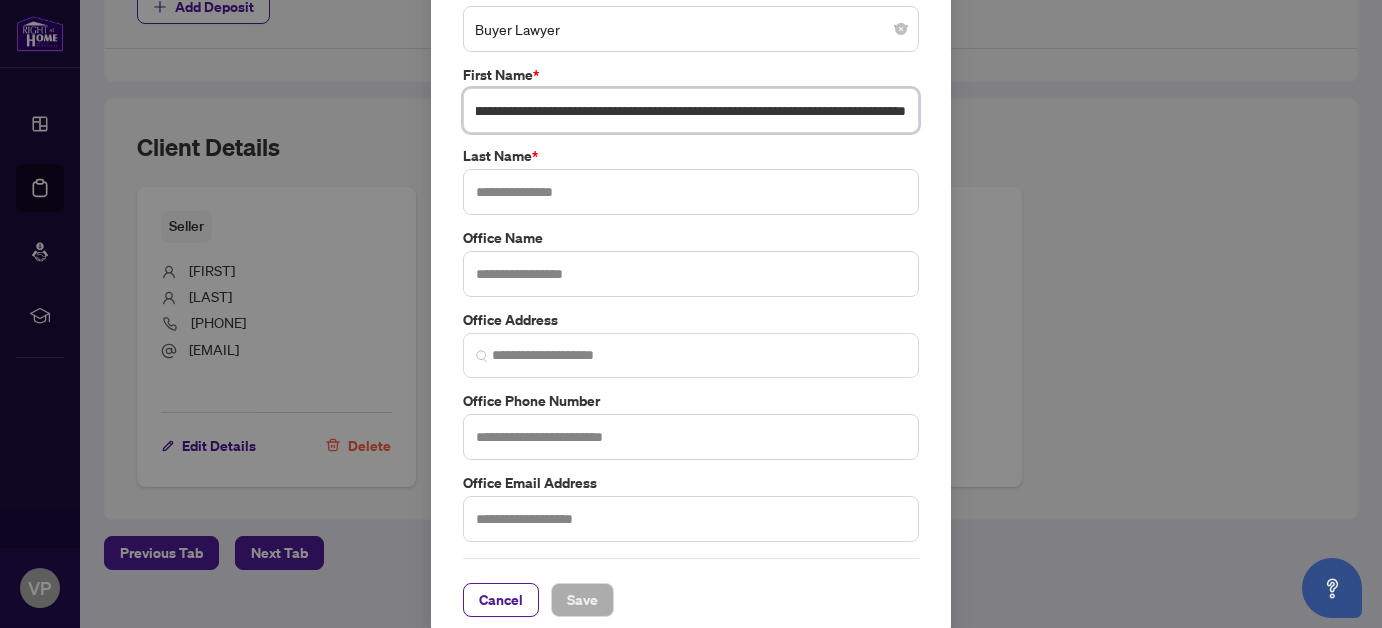 scroll, scrollTop: 131, scrollLeft: 0, axis: vertical 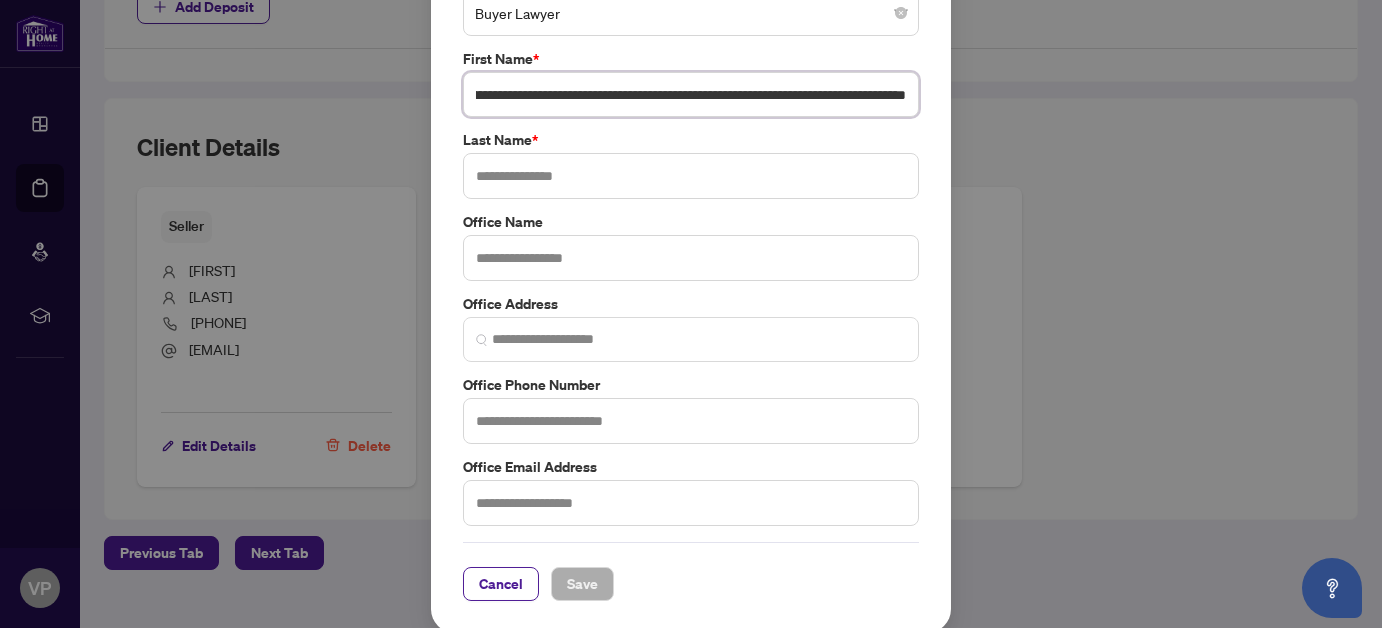 type on "**********" 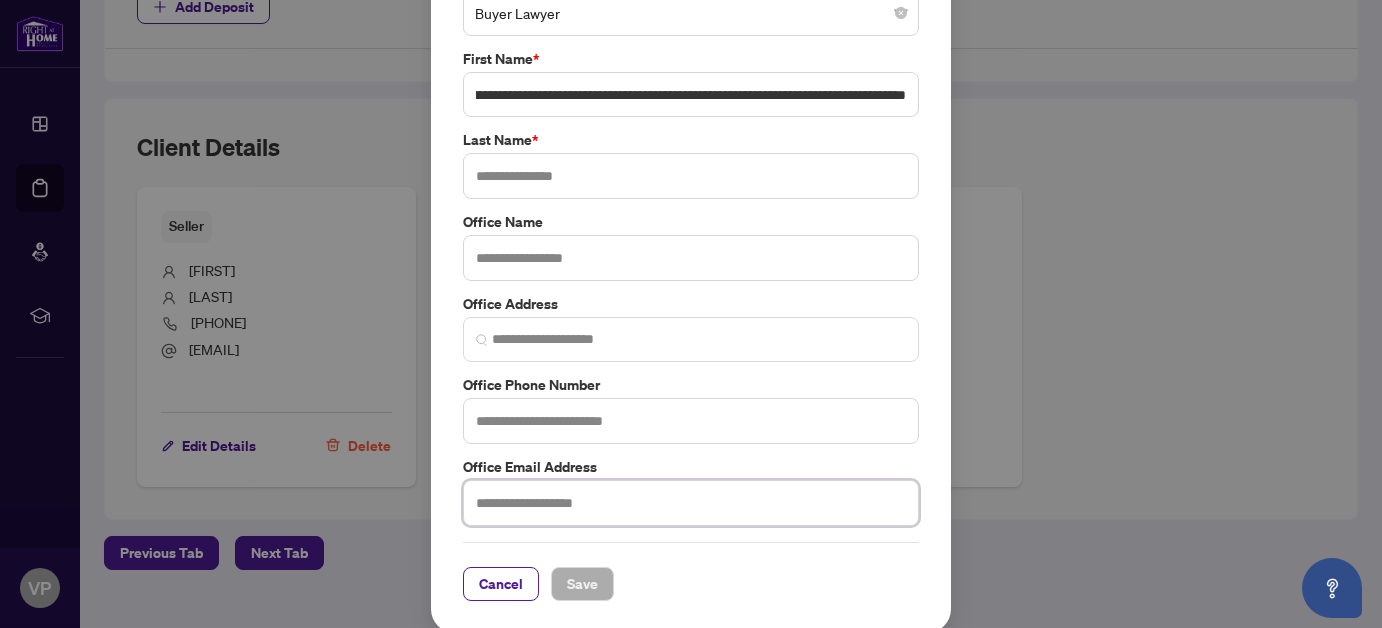 scroll, scrollTop: 0, scrollLeft: 0, axis: both 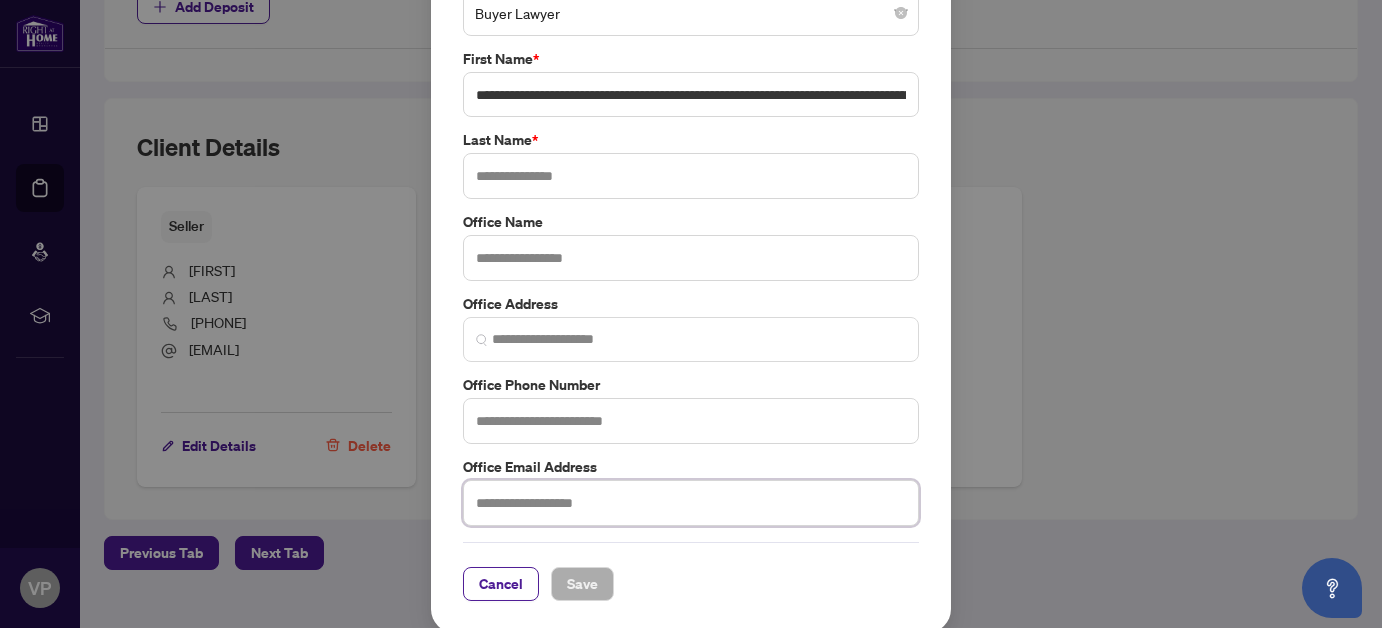 paste on "**********" 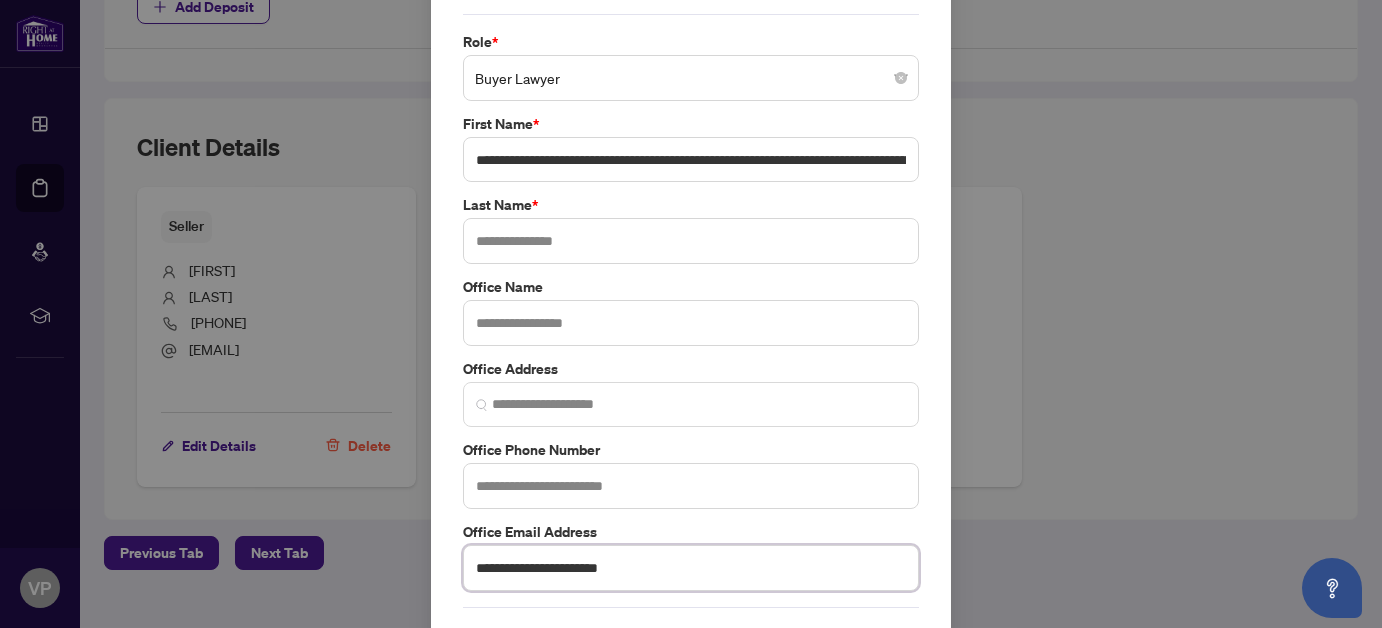 scroll, scrollTop: 31, scrollLeft: 0, axis: vertical 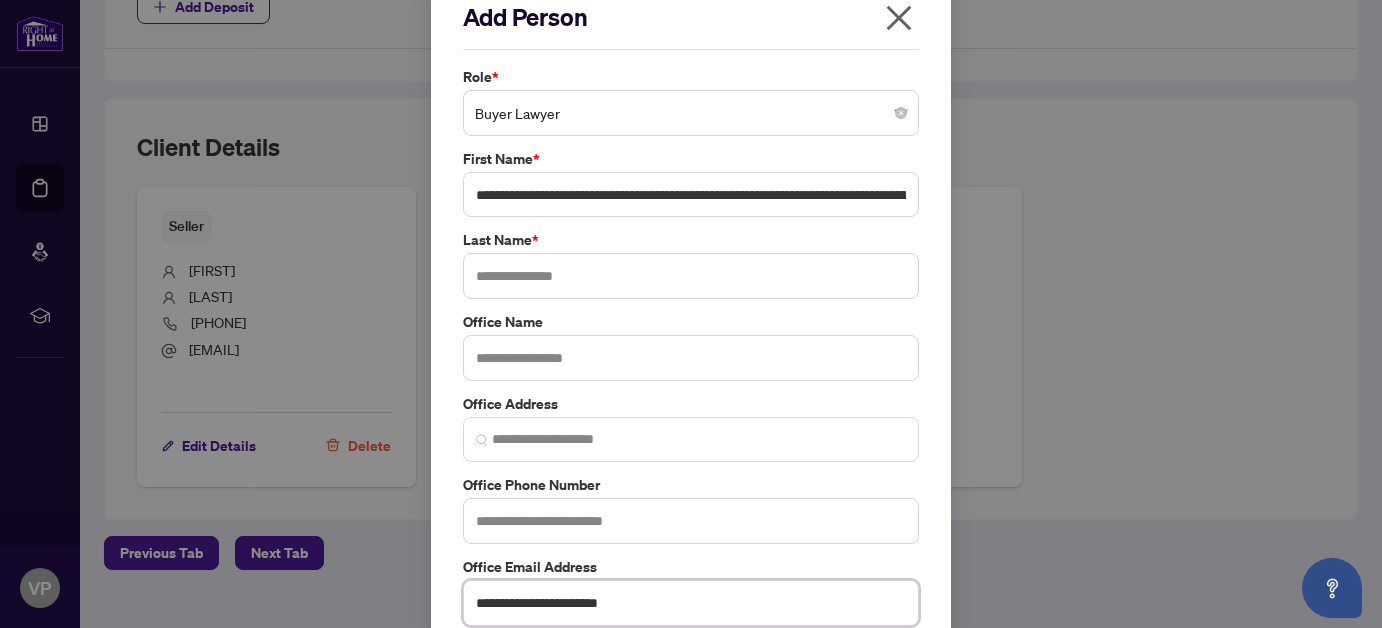 type on "**********" 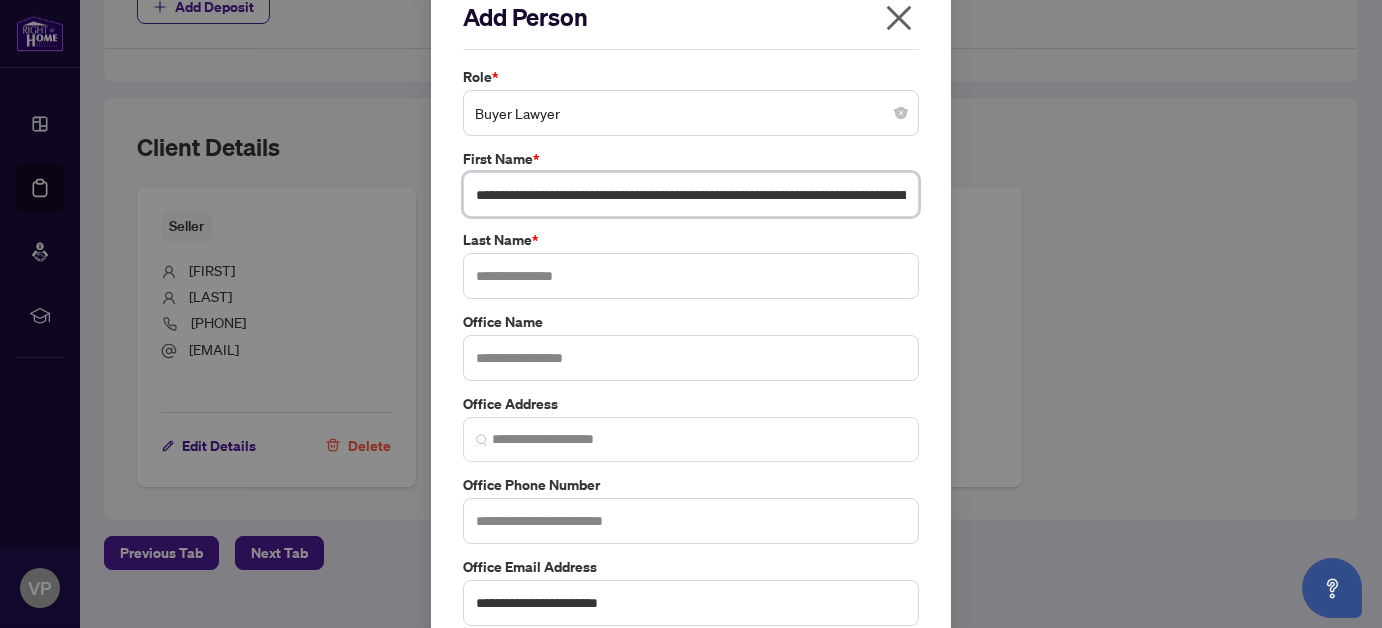 drag, startPoint x: 610, startPoint y: 191, endPoint x: 781, endPoint y: 194, distance: 171.0263 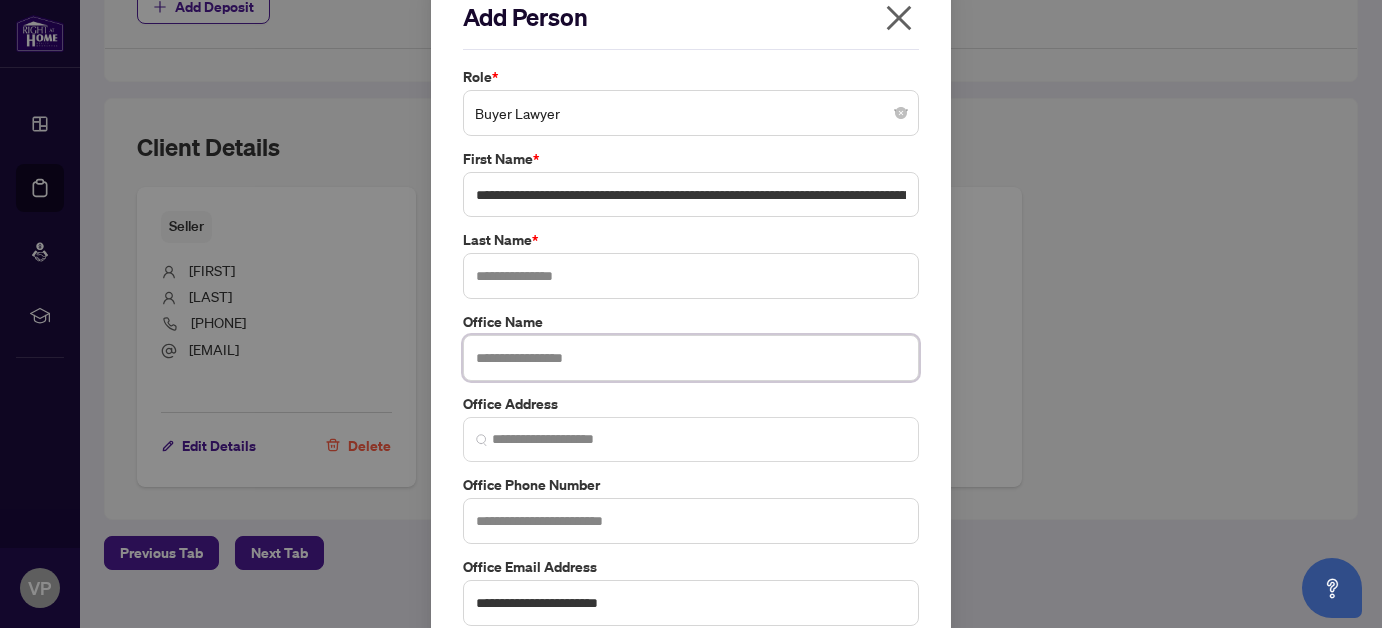 paste on "**********" 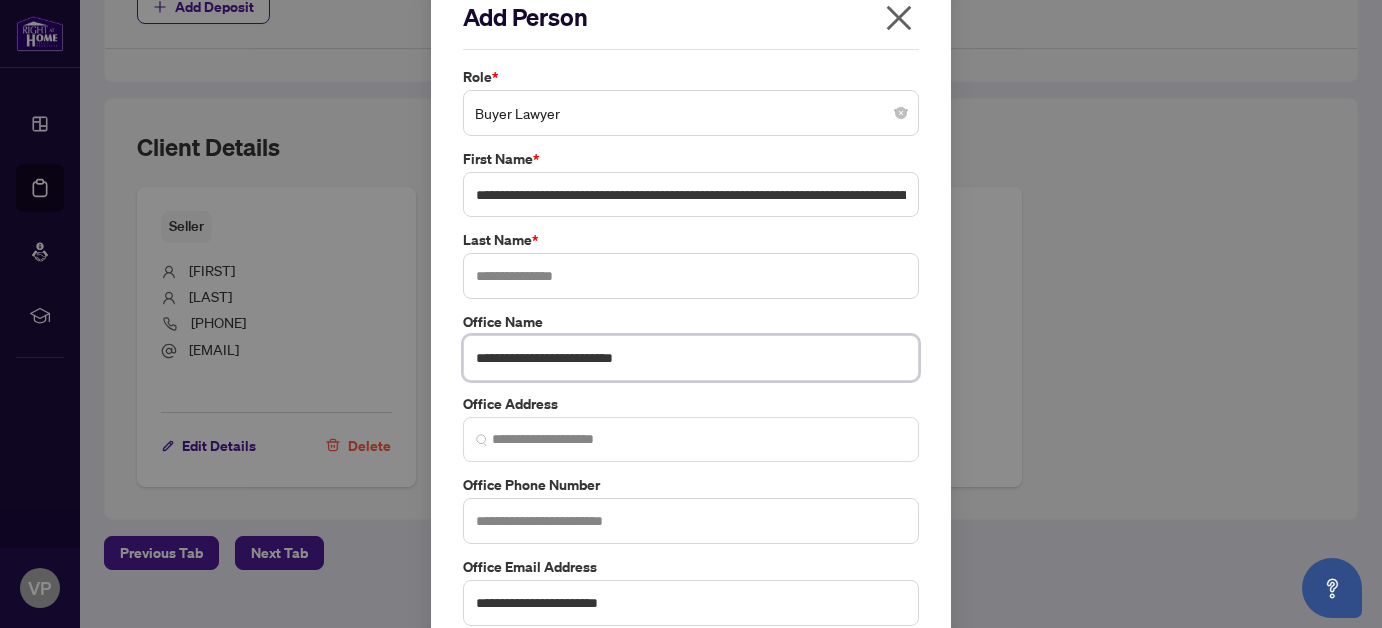 type on "**********" 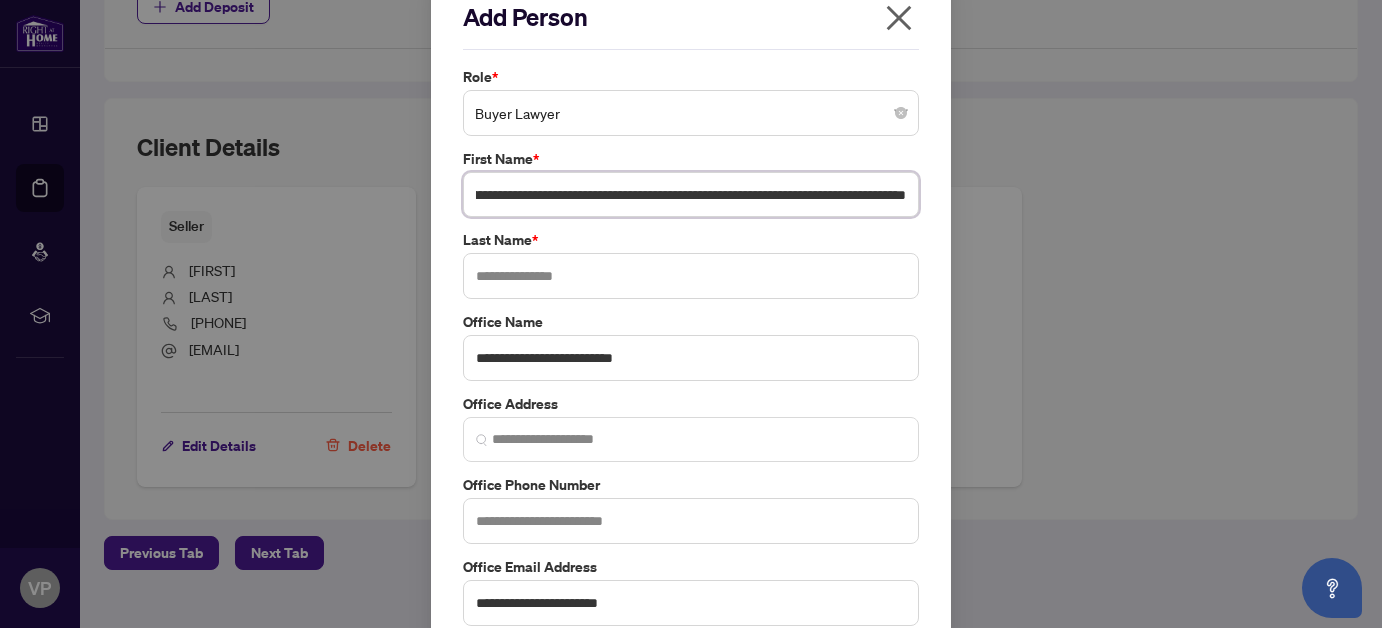 scroll, scrollTop: 0, scrollLeft: 292, axis: horizontal 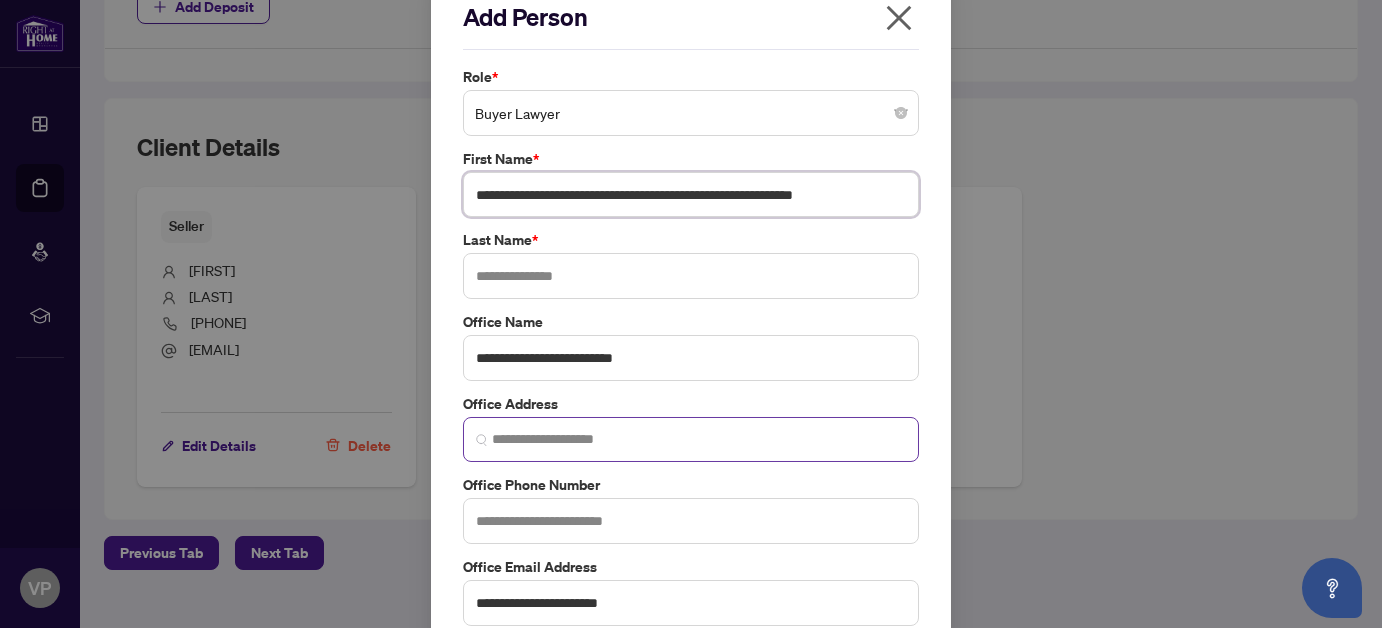 type on "**********" 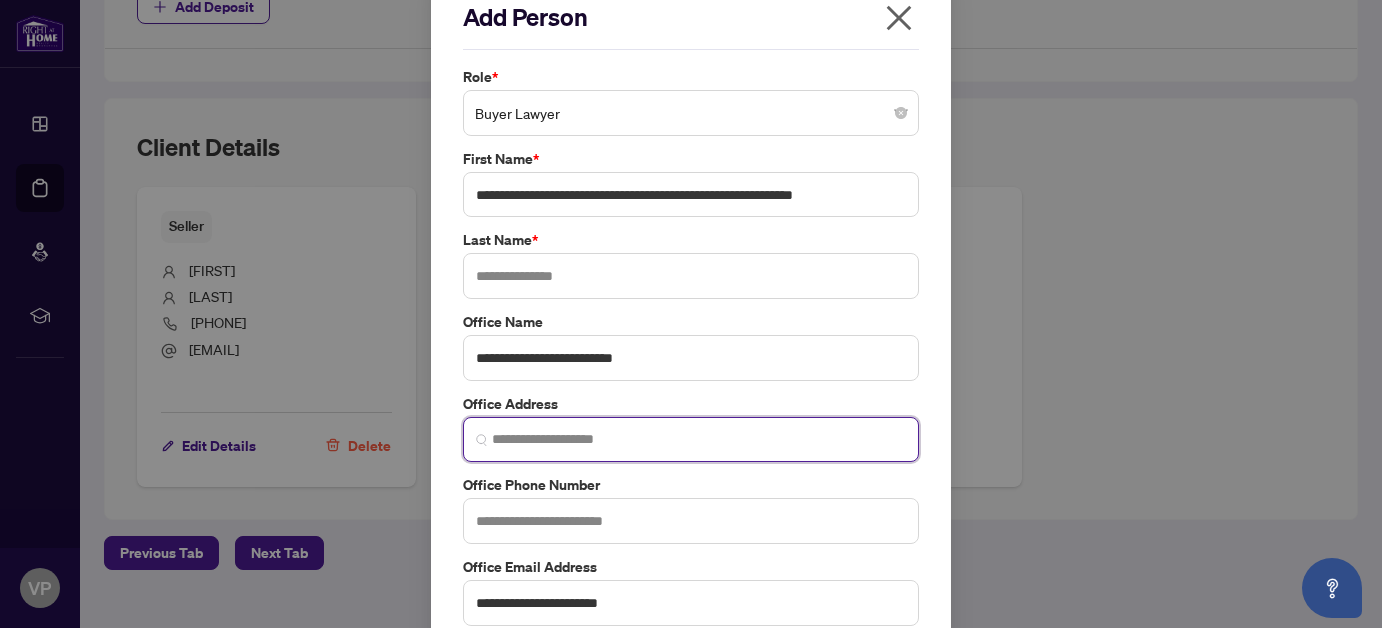 paste on "**********" 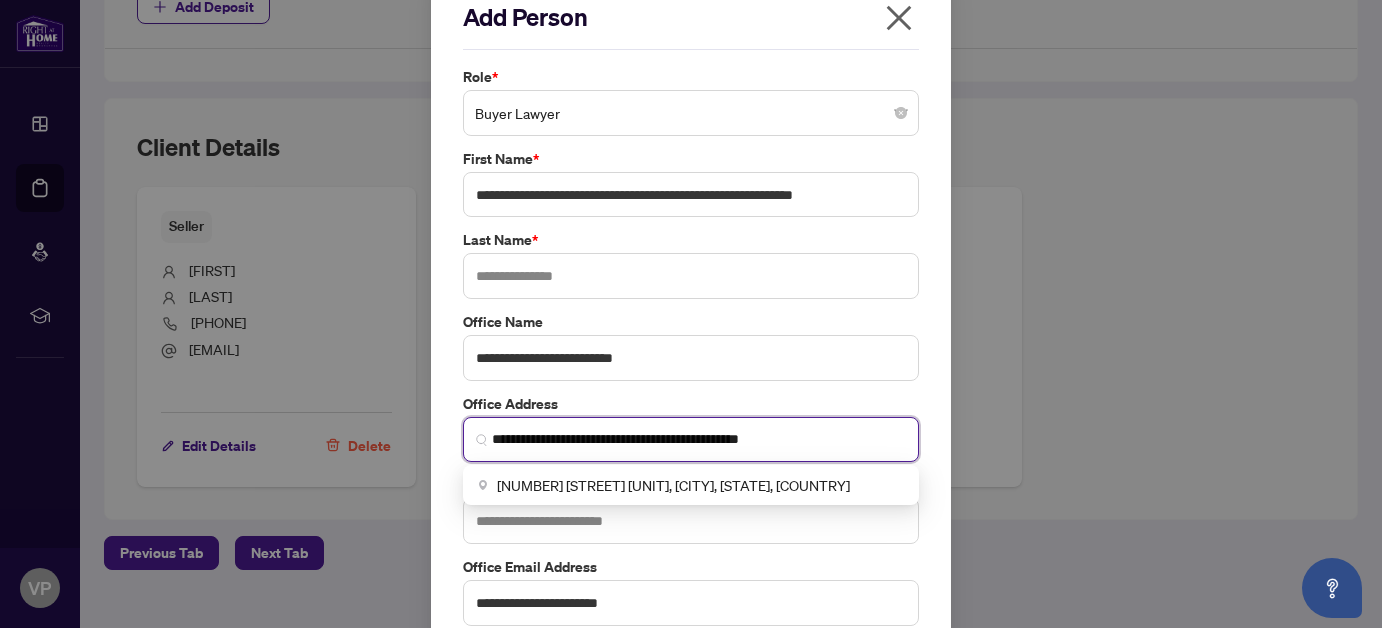 type on "**********" 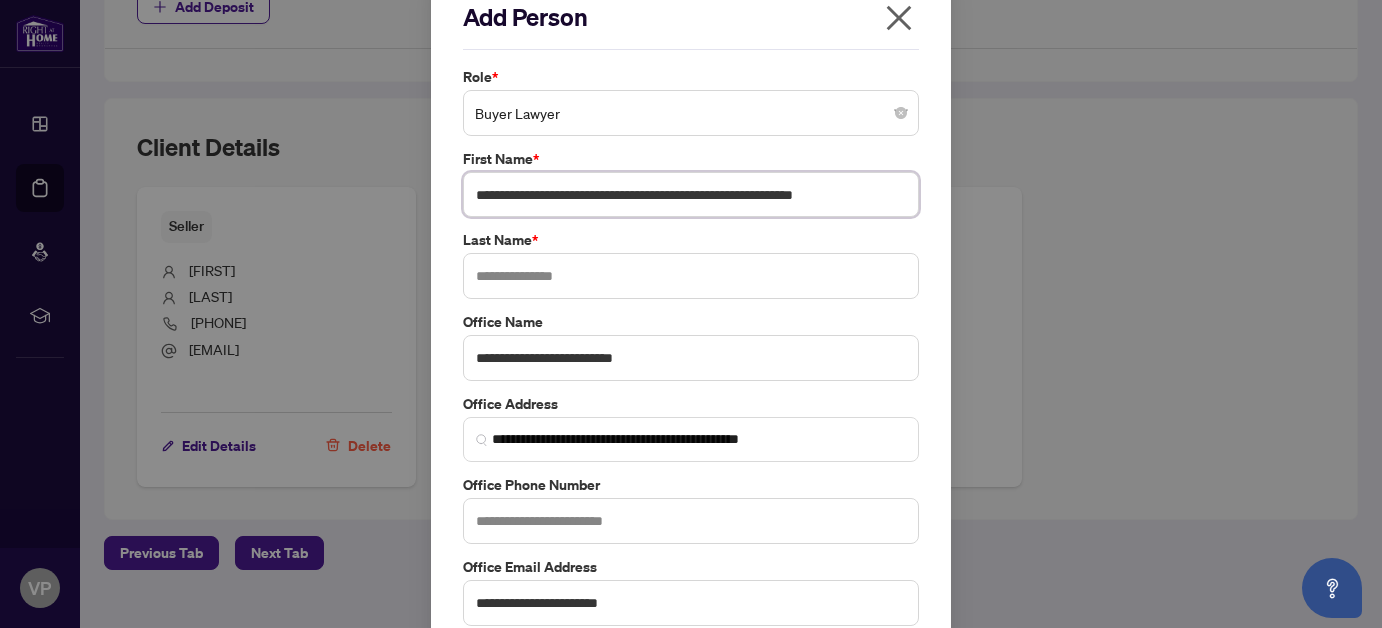 drag, startPoint x: 886, startPoint y: 190, endPoint x: 729, endPoint y: 197, distance: 157.15598 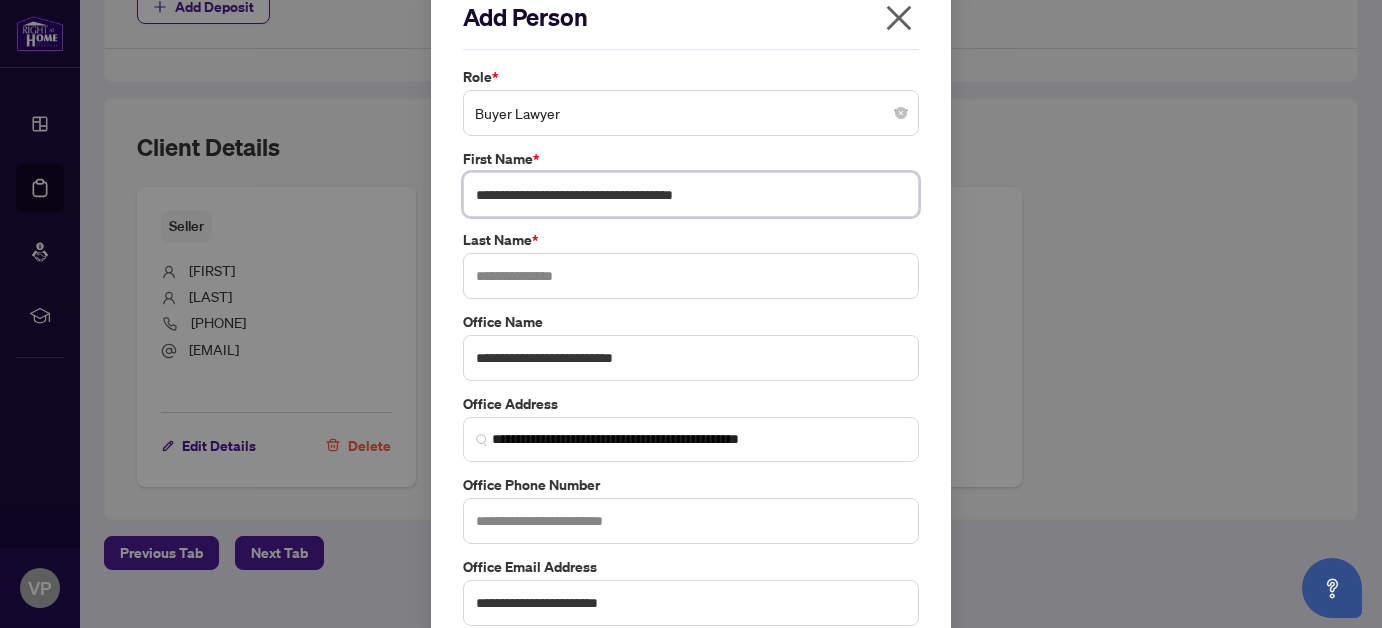 drag, startPoint x: 725, startPoint y: 195, endPoint x: 634, endPoint y: 201, distance: 91.197586 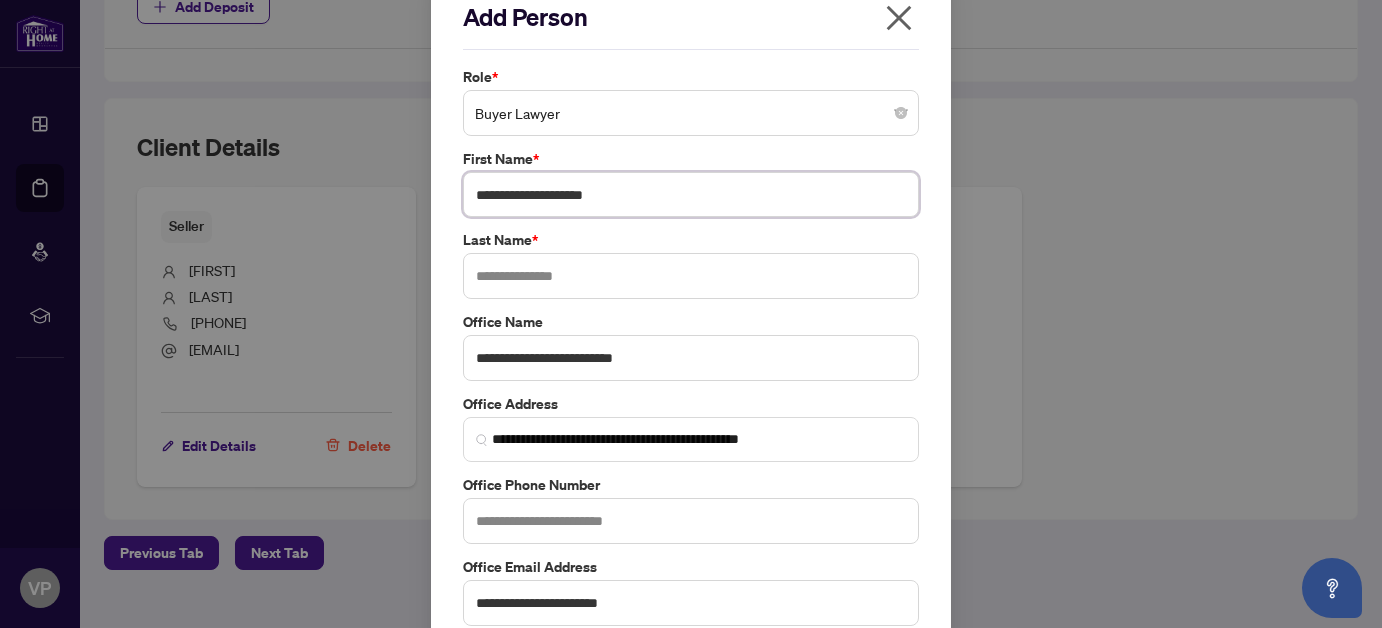 type on "**********" 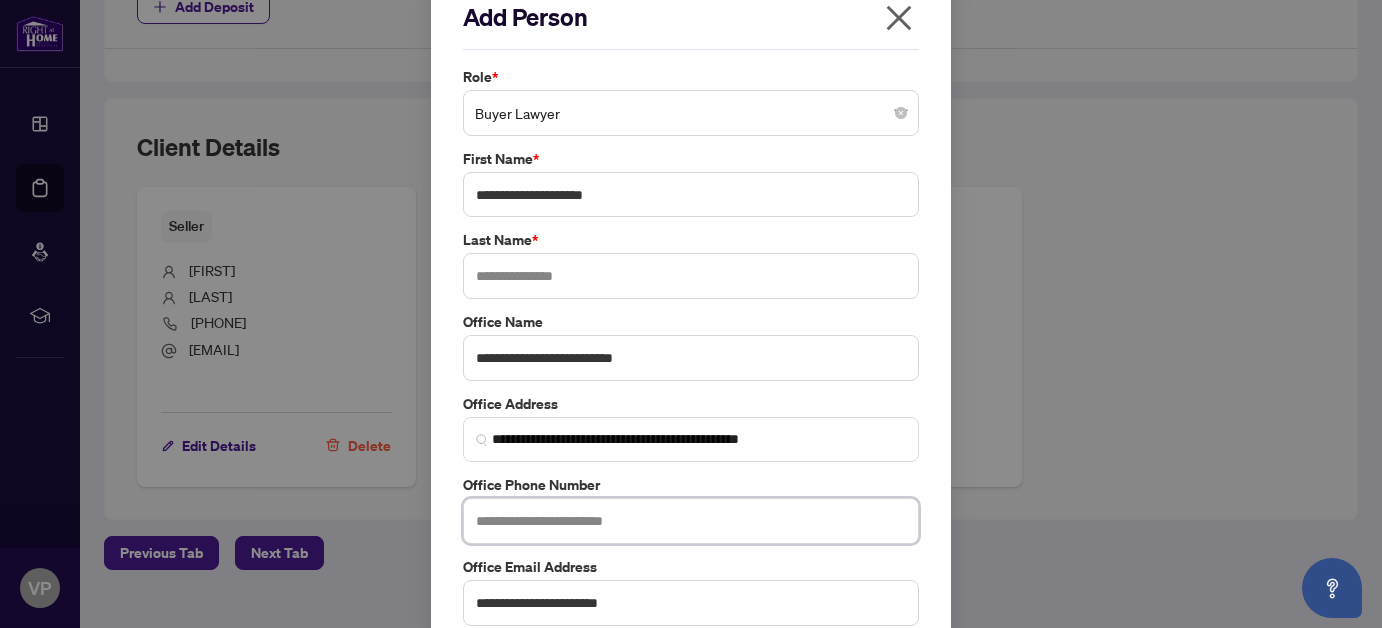 paste on "**********" 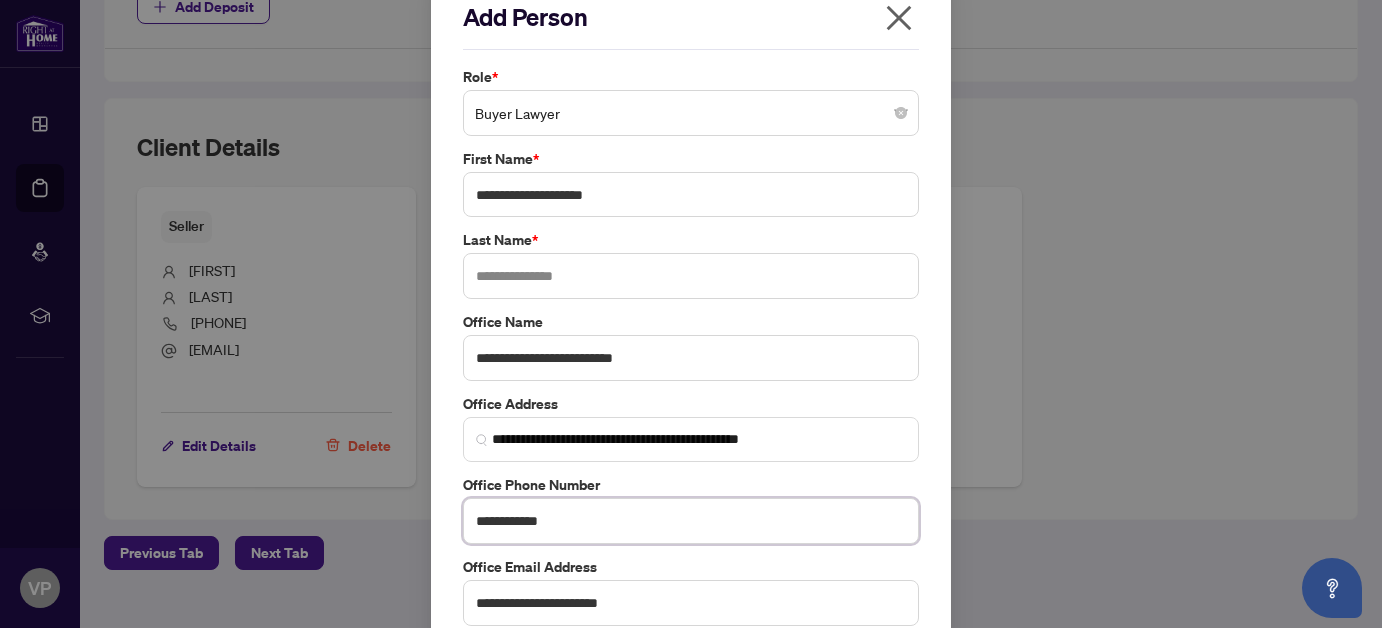 type on "**********" 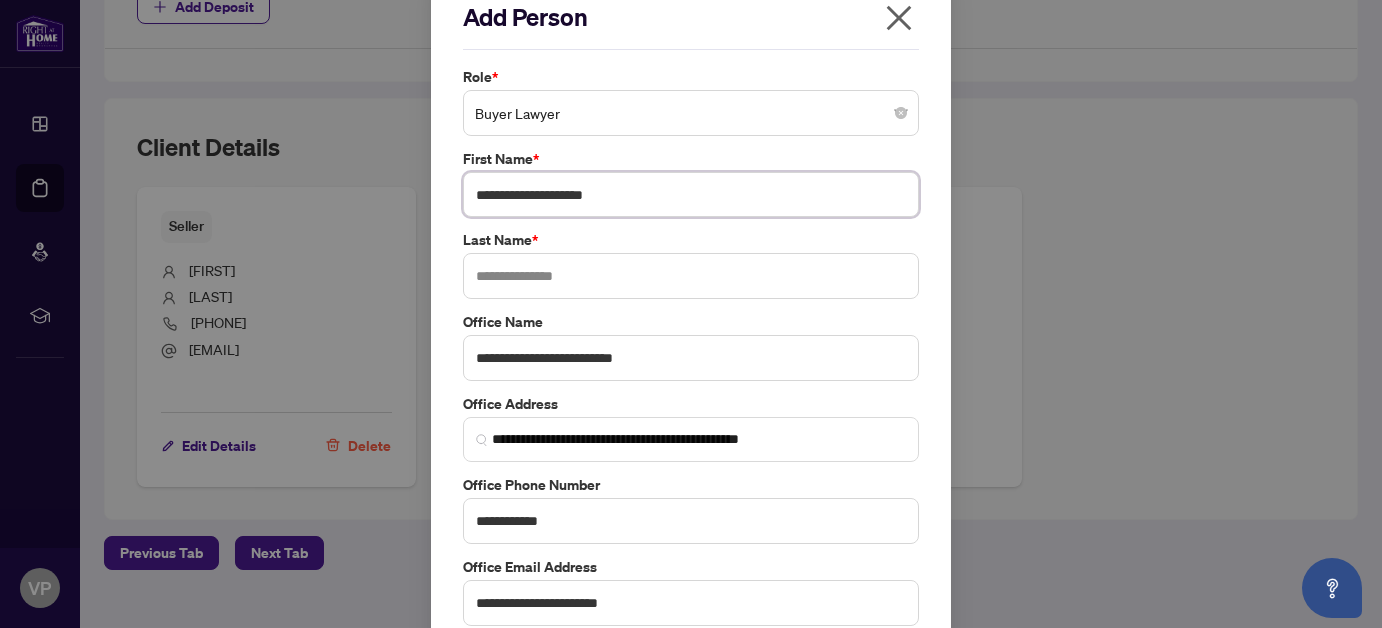drag, startPoint x: 605, startPoint y: 194, endPoint x: 543, endPoint y: 189, distance: 62.201286 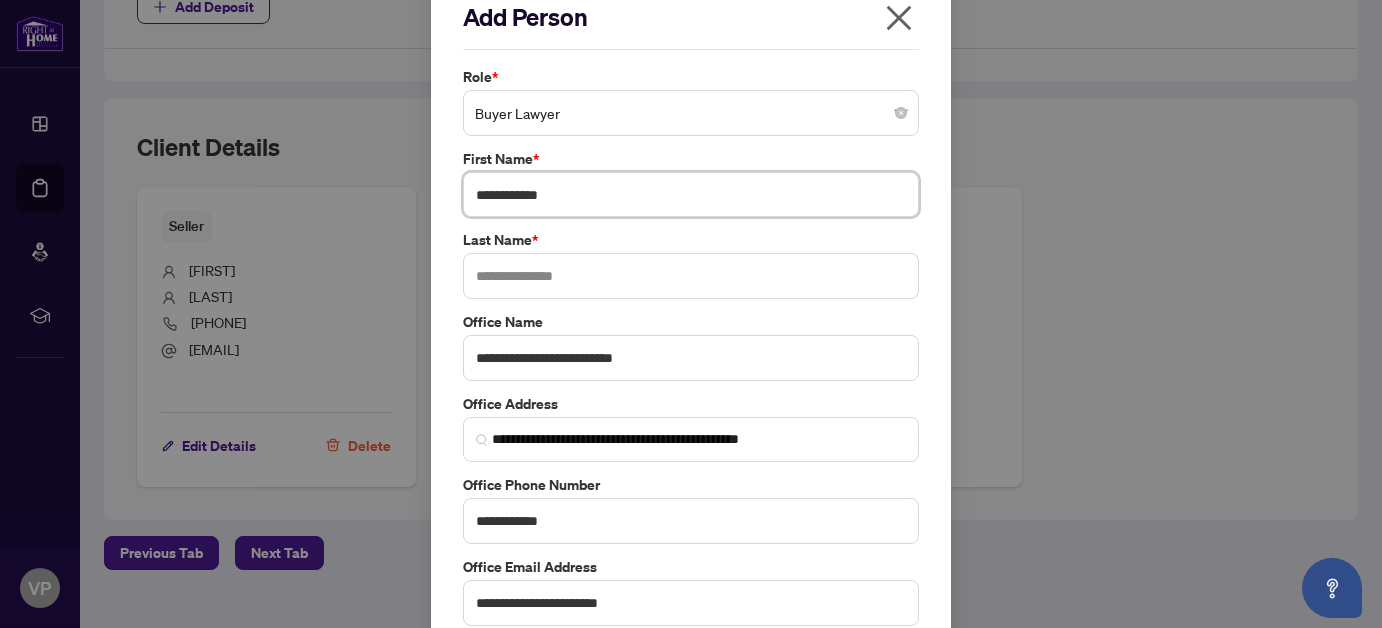 type on "*********" 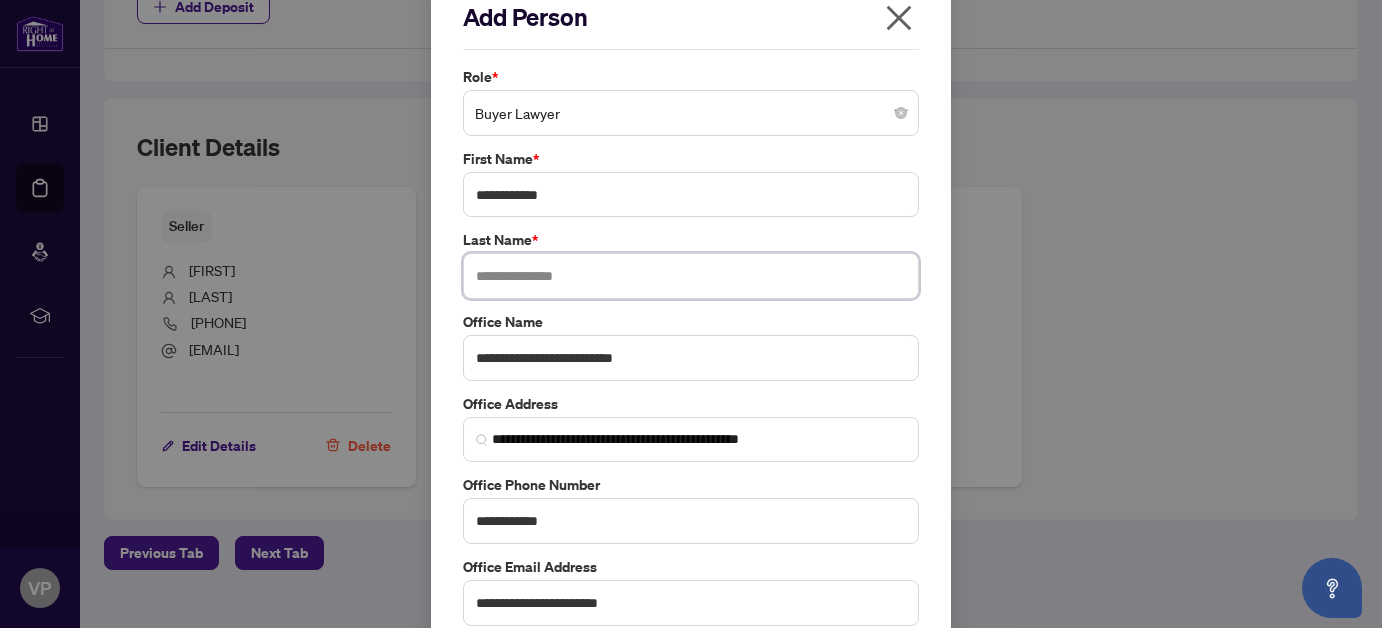 paste on "*********" 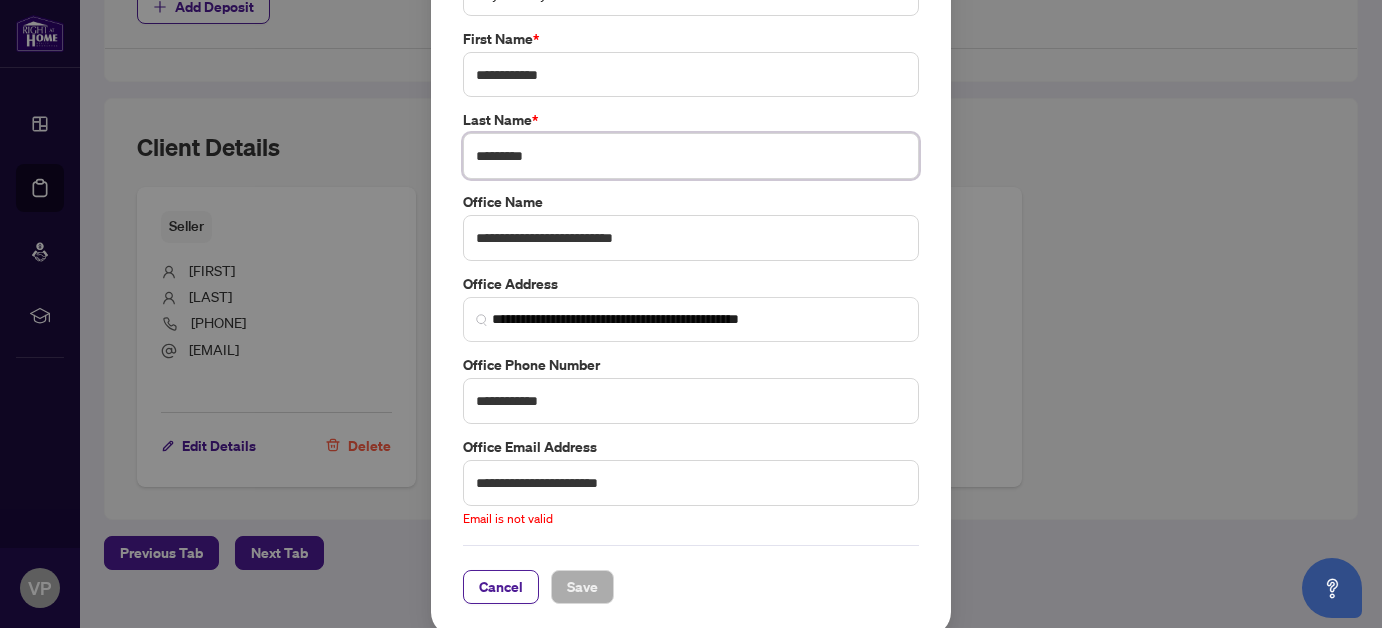 scroll, scrollTop: 153, scrollLeft: 0, axis: vertical 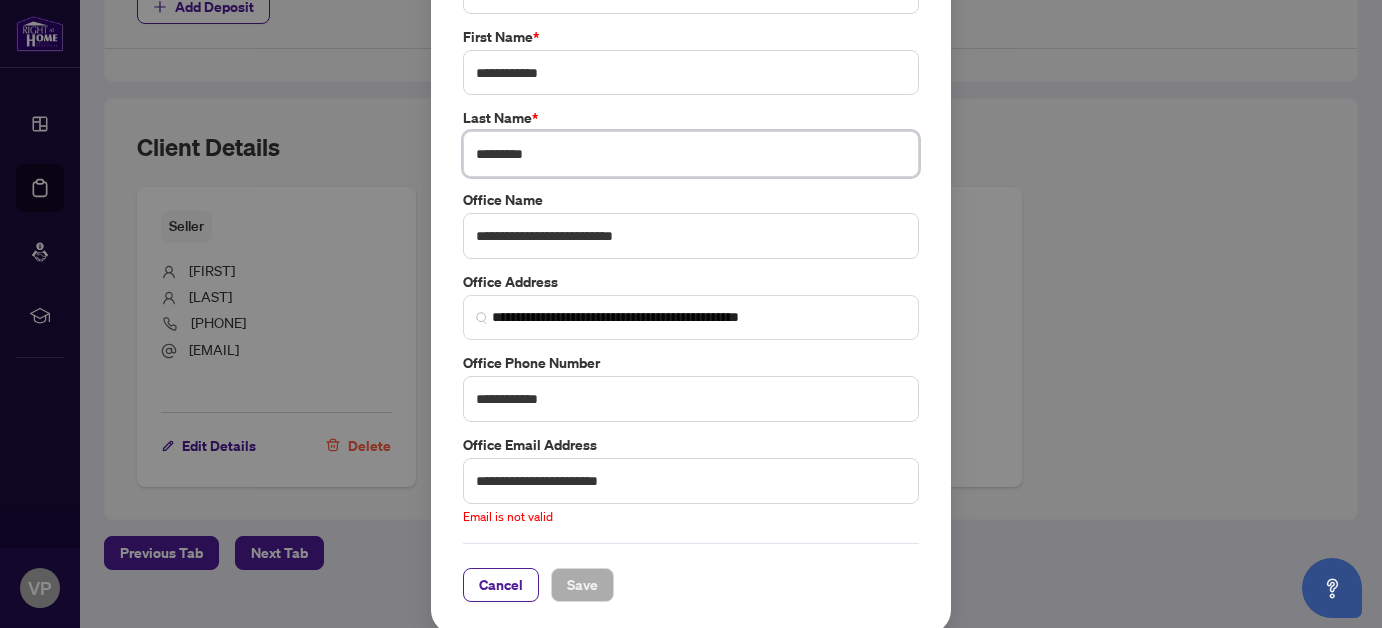 type on "*********" 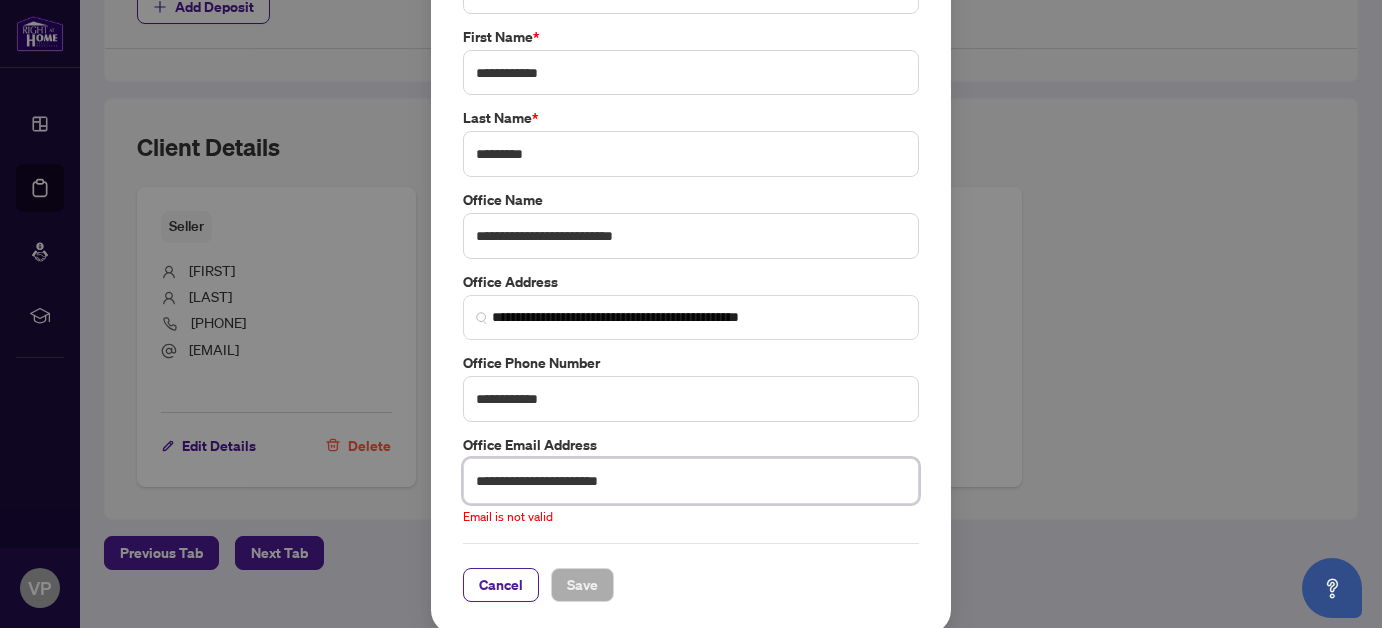 drag, startPoint x: 646, startPoint y: 473, endPoint x: 443, endPoint y: 476, distance: 203.02217 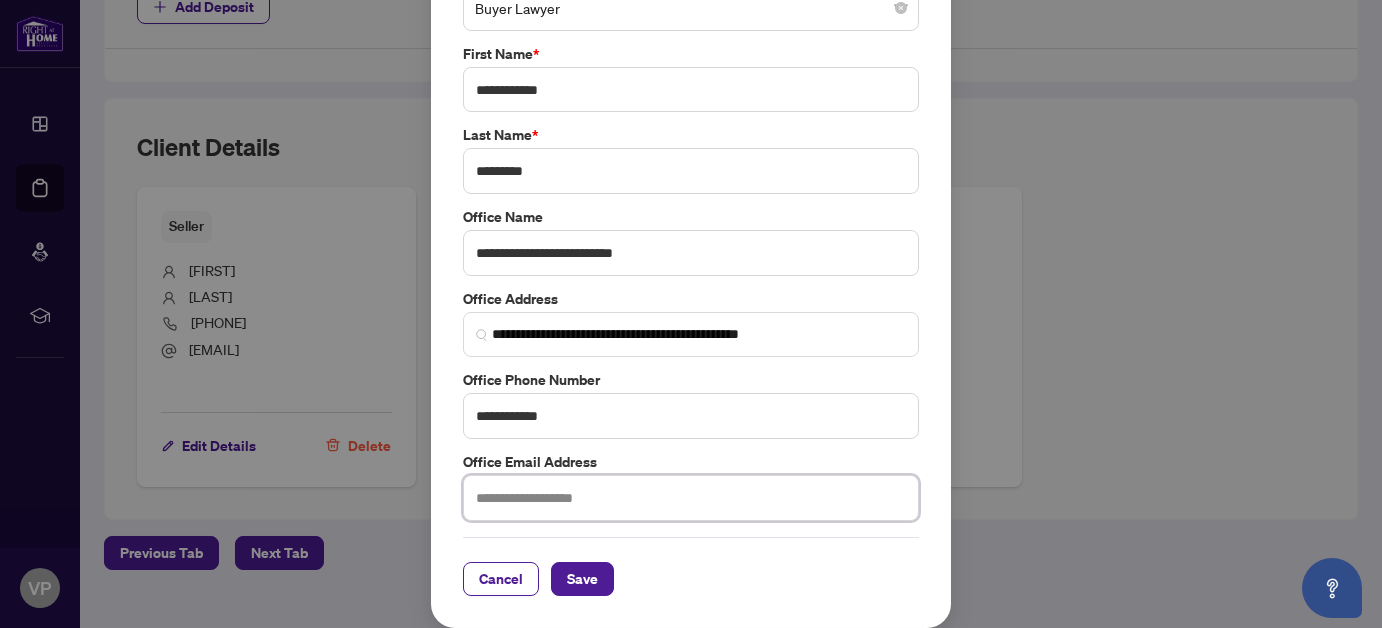 scroll, scrollTop: 131, scrollLeft: 0, axis: vertical 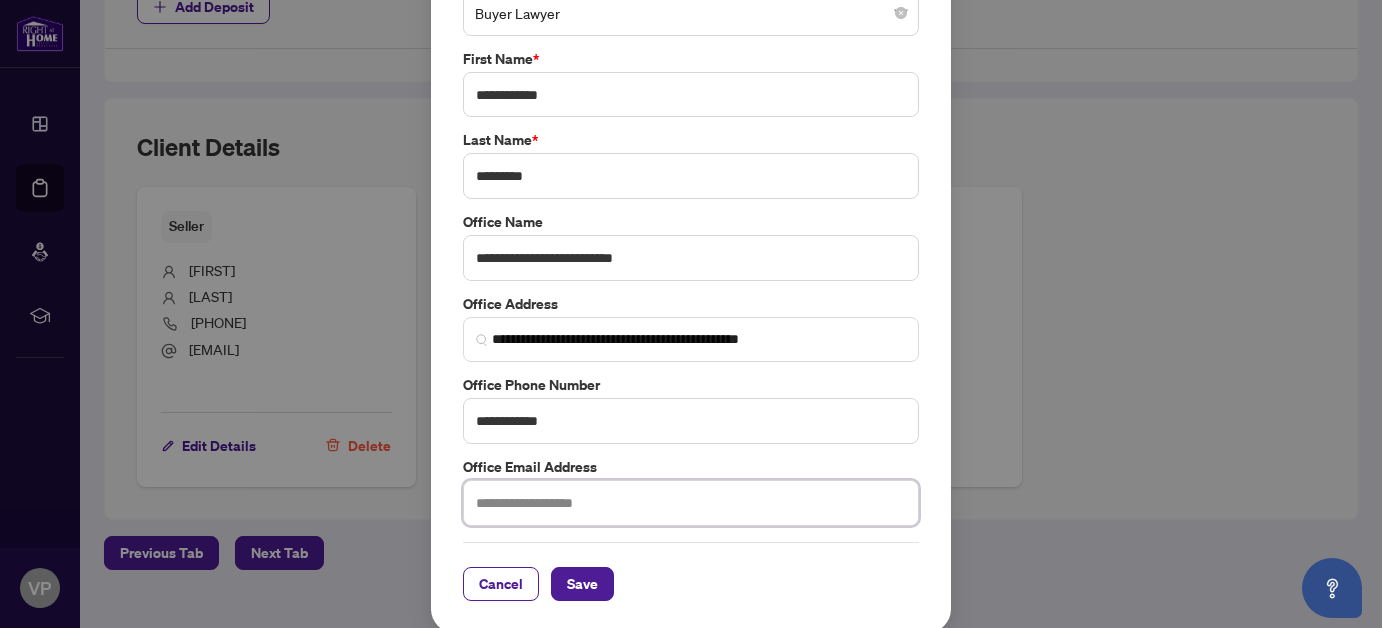 paste on "**********" 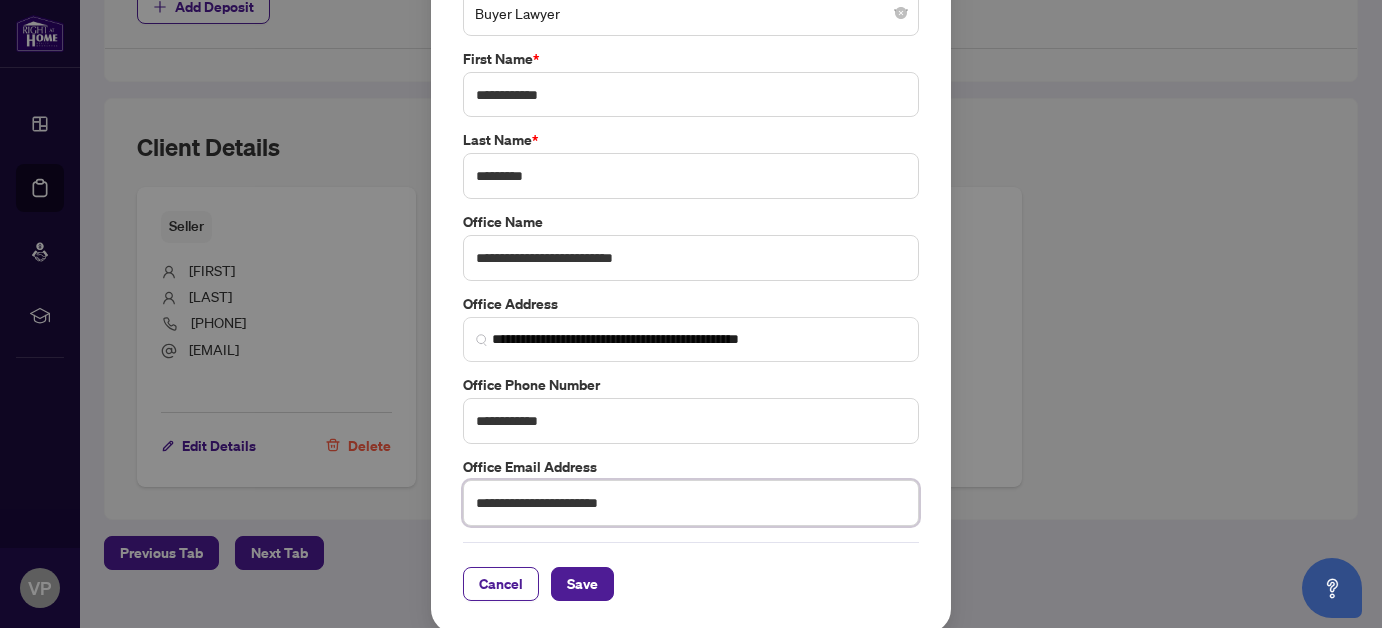 scroll, scrollTop: 153, scrollLeft: 0, axis: vertical 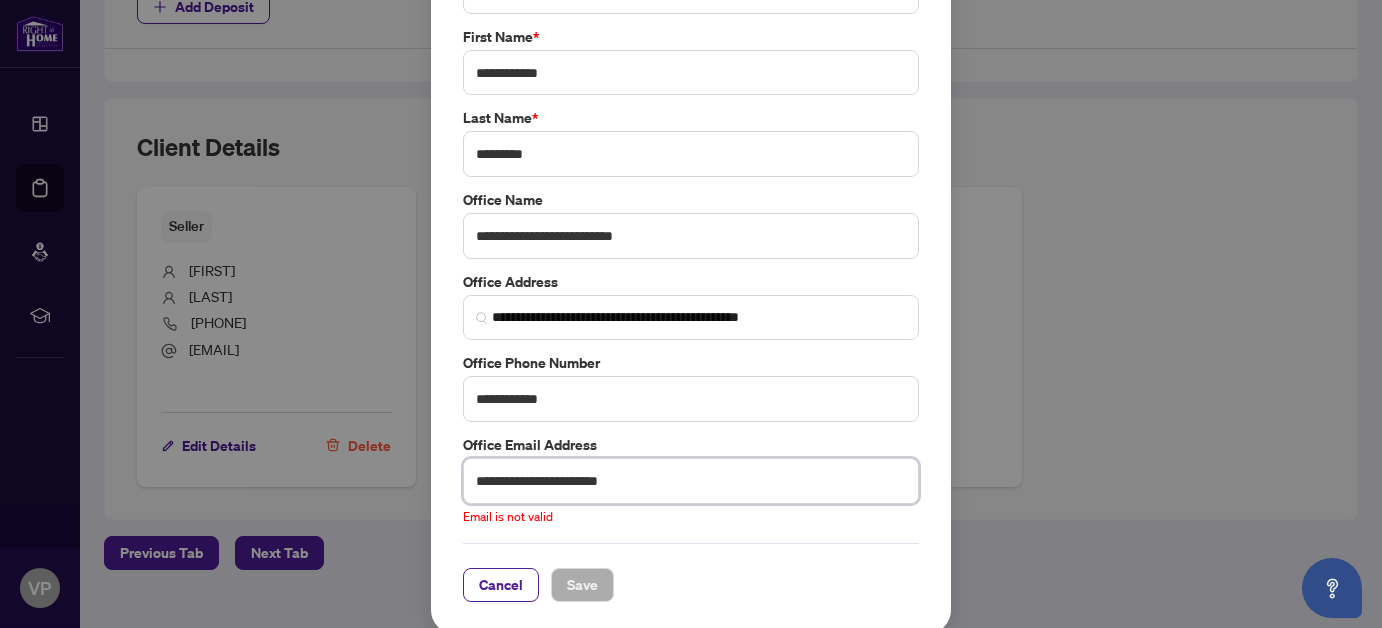drag, startPoint x: 664, startPoint y: 476, endPoint x: 382, endPoint y: 480, distance: 282.02838 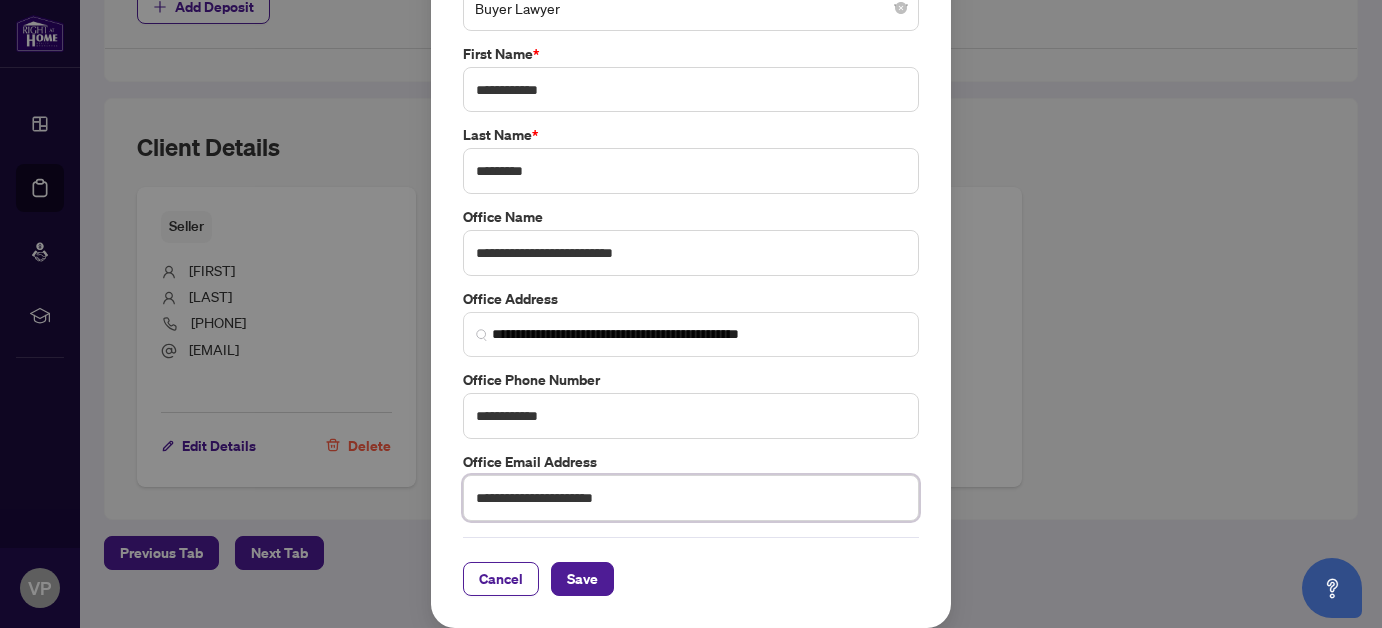 scroll, scrollTop: 131, scrollLeft: 0, axis: vertical 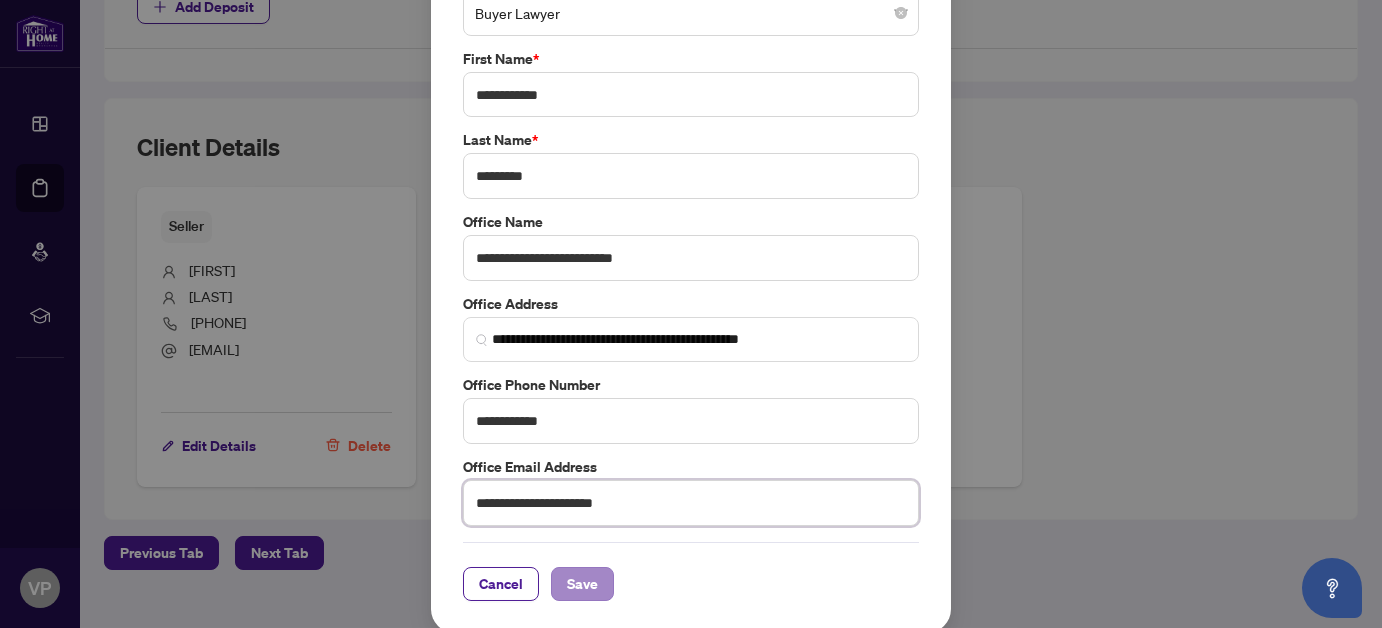 type on "**********" 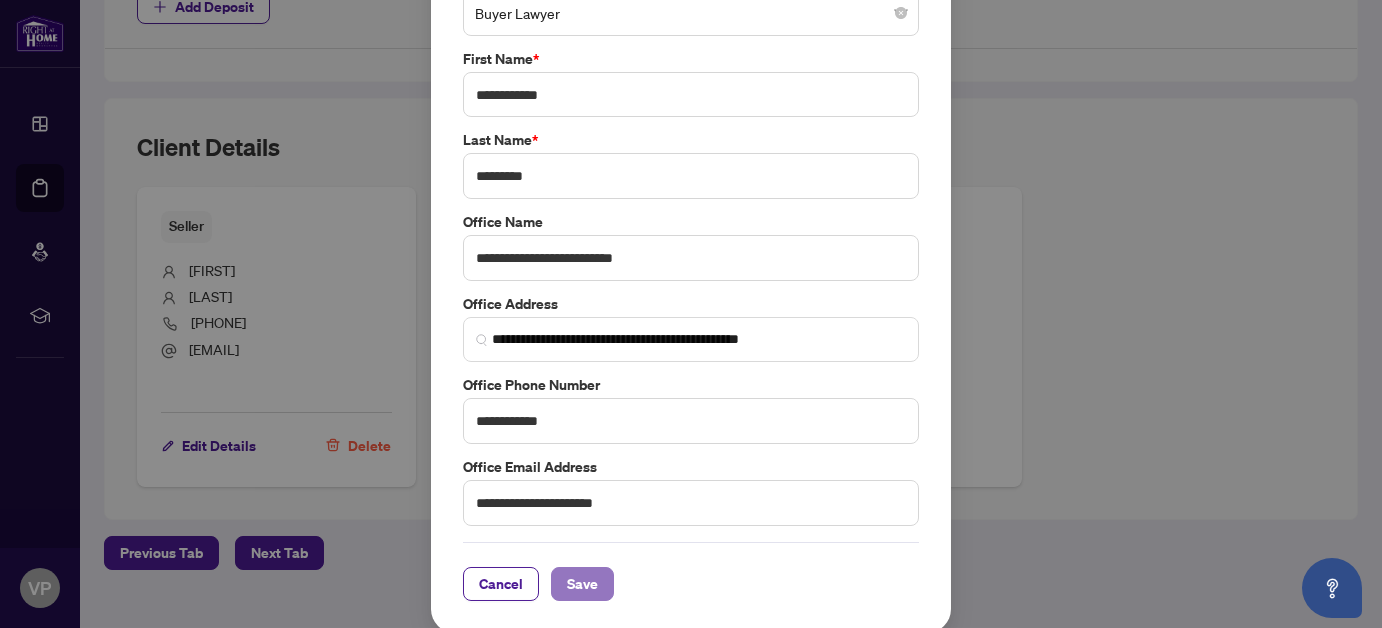 click on "Save" at bounding box center [582, 584] 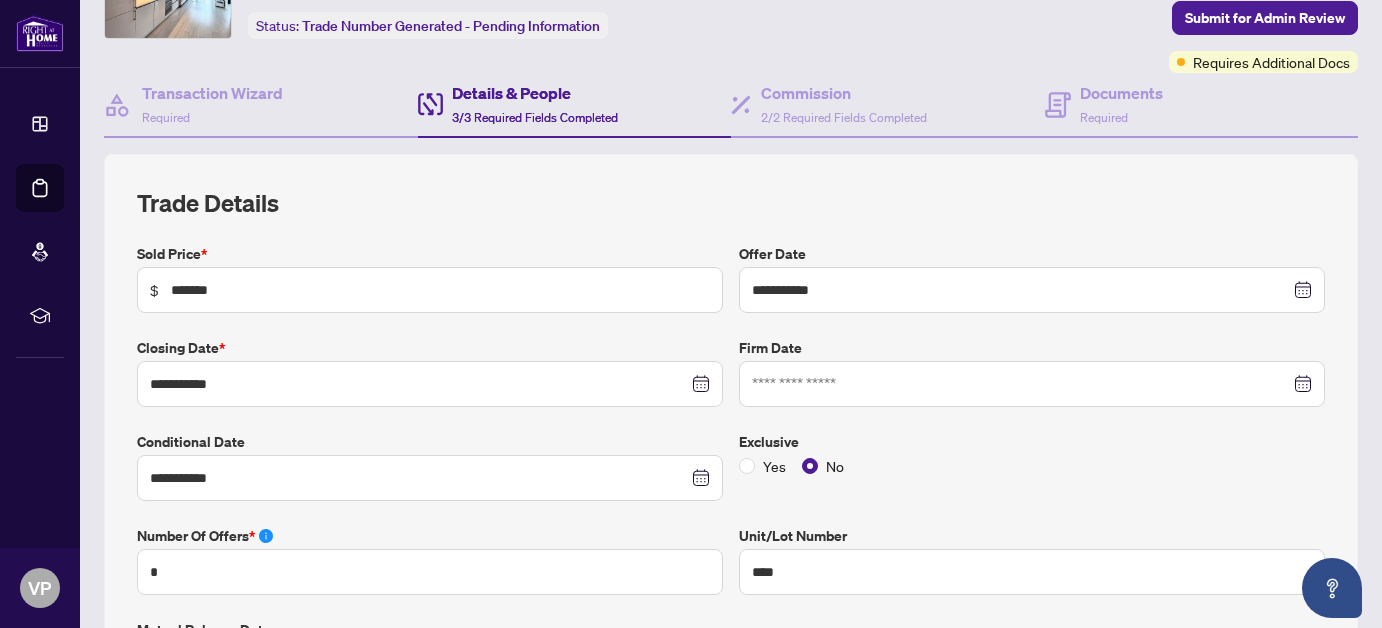 scroll, scrollTop: 0, scrollLeft: 0, axis: both 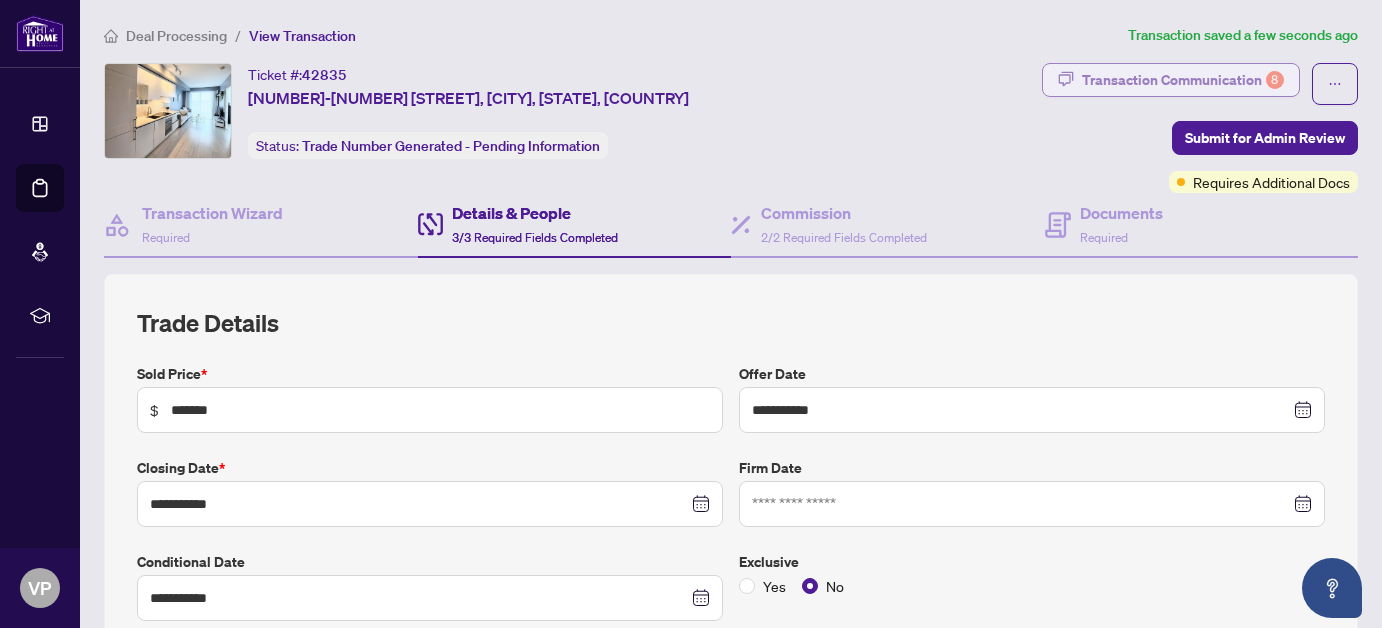 click on "Transaction Communication 8" at bounding box center [1183, 80] 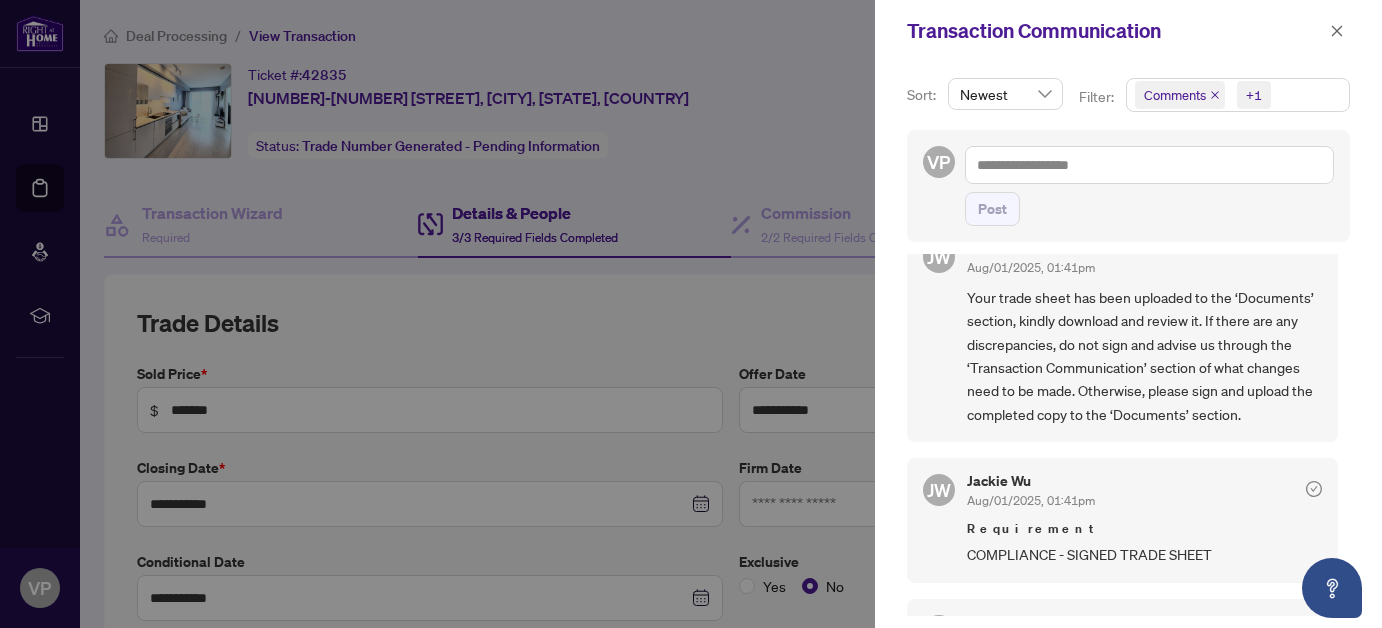 scroll, scrollTop: 0, scrollLeft: 0, axis: both 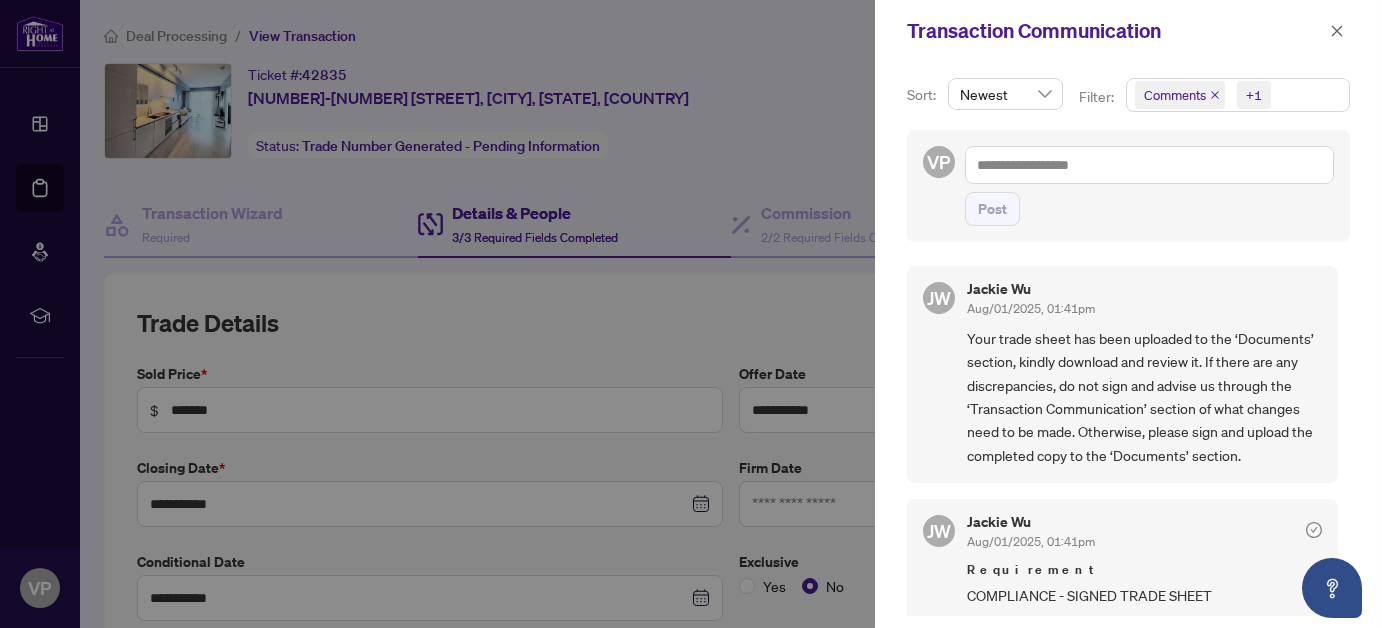 click at bounding box center (691, 314) 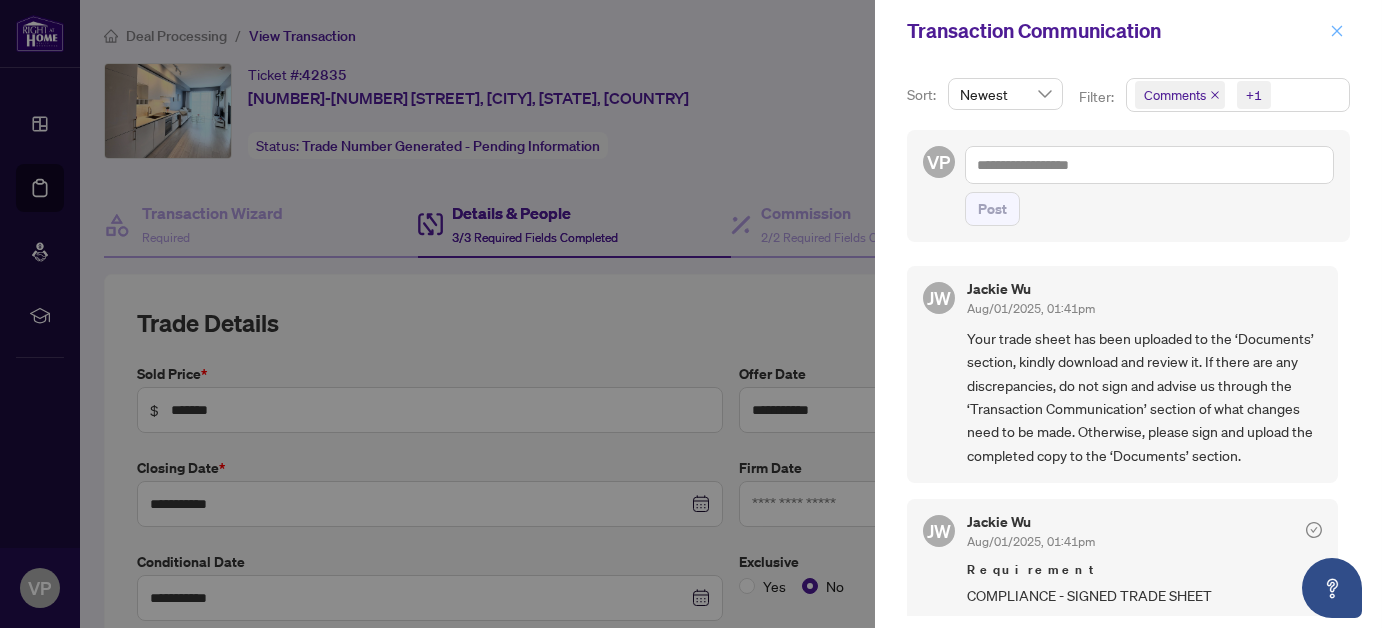 click 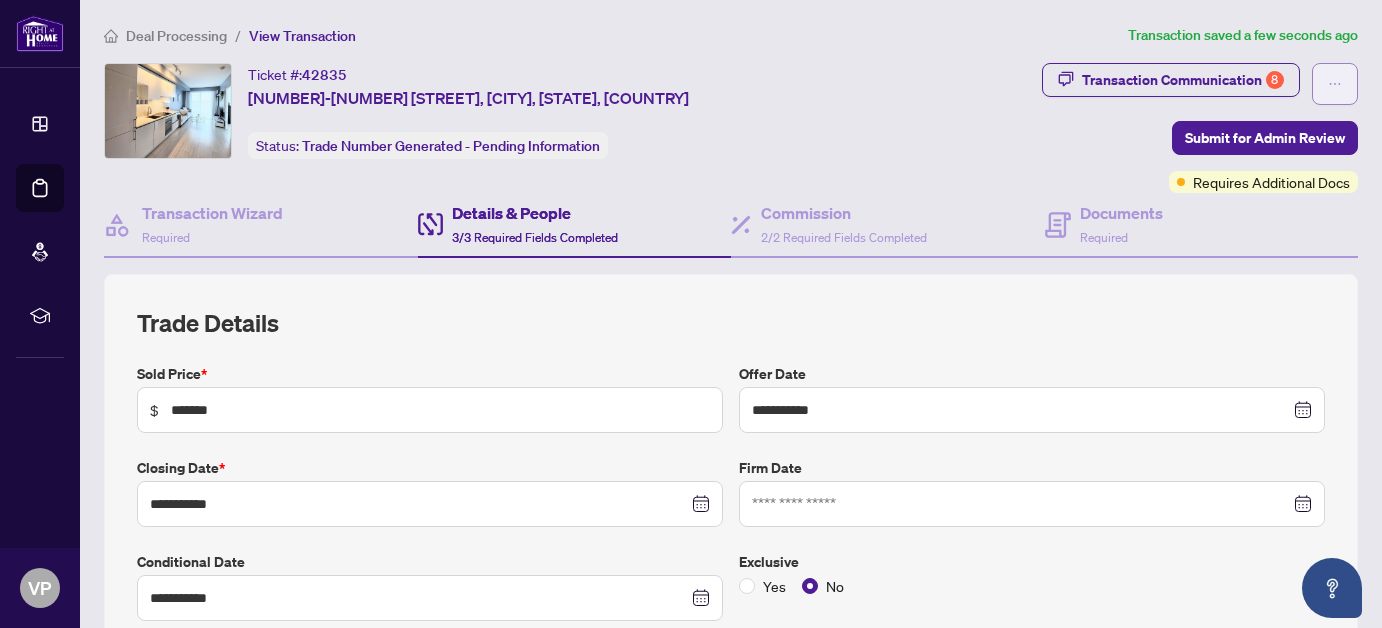 click 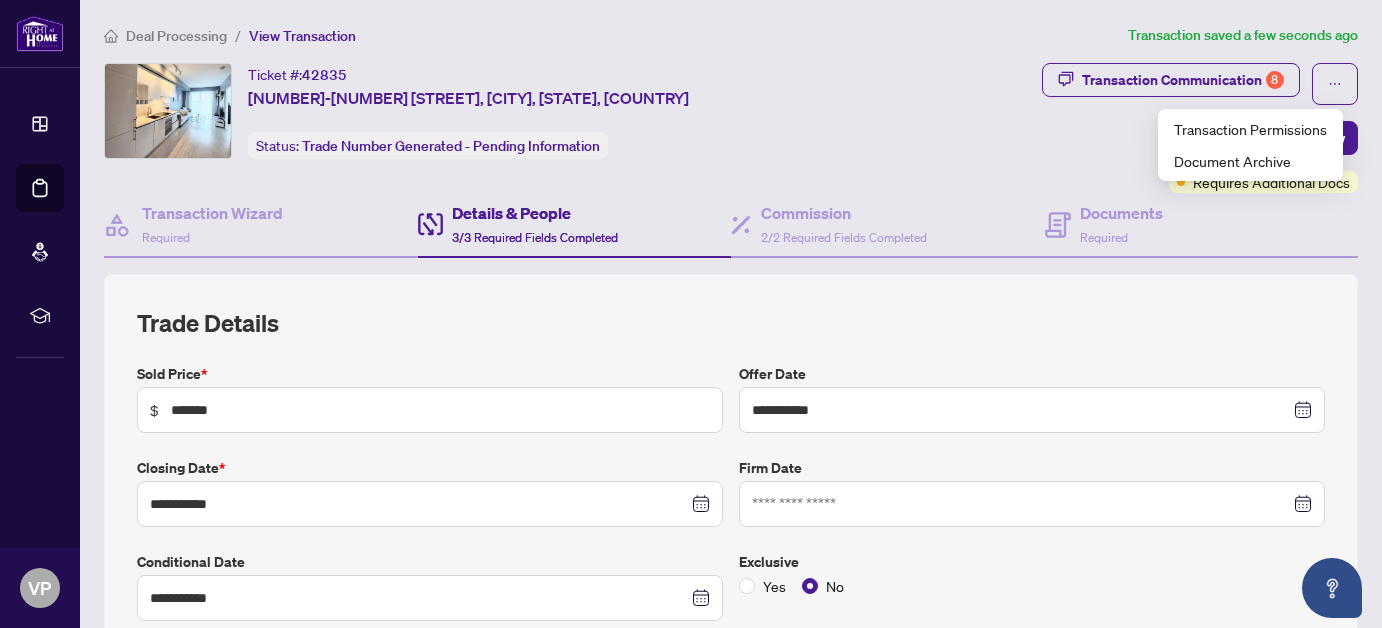 click on "Ticket #:  [NUMBER] [NUMBER]-[NUMBER] [STREET], [CITY], [STATE] [POSTAL_CODE] Status:   Trade Number Generated - Pending Information" at bounding box center [569, 111] 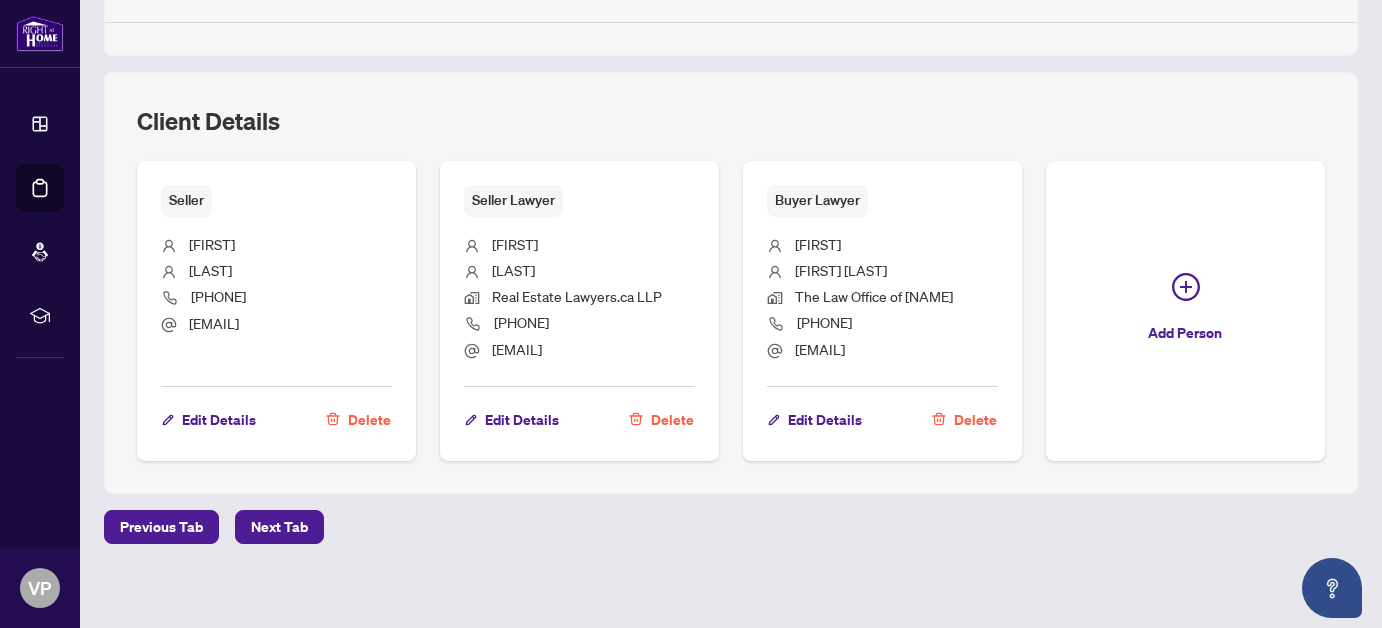 scroll, scrollTop: 1205, scrollLeft: 0, axis: vertical 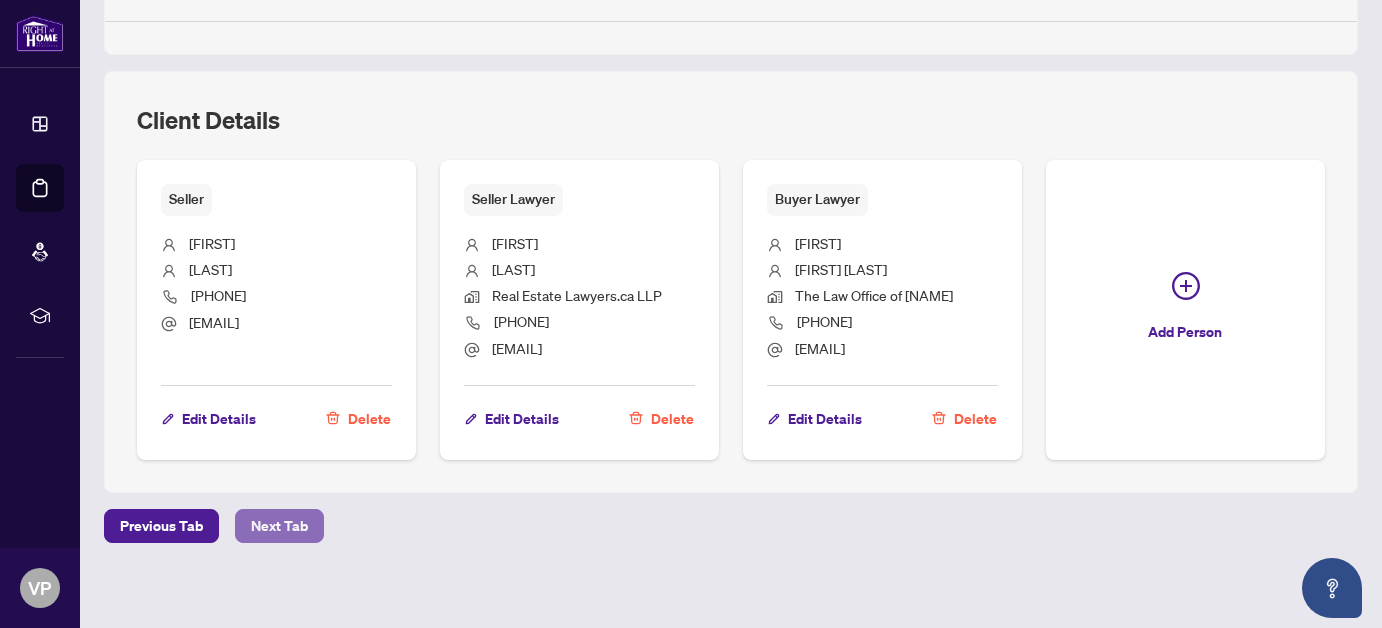 click on "Next Tab" at bounding box center (279, 526) 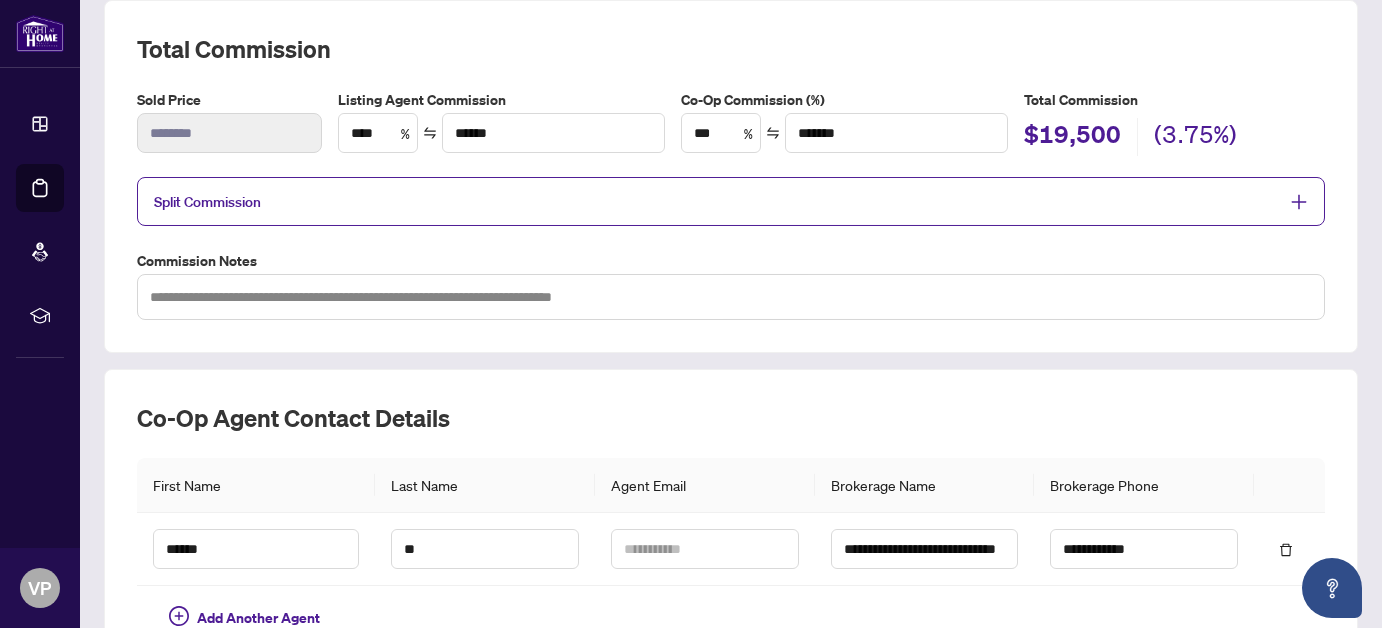scroll, scrollTop: 0, scrollLeft: 0, axis: both 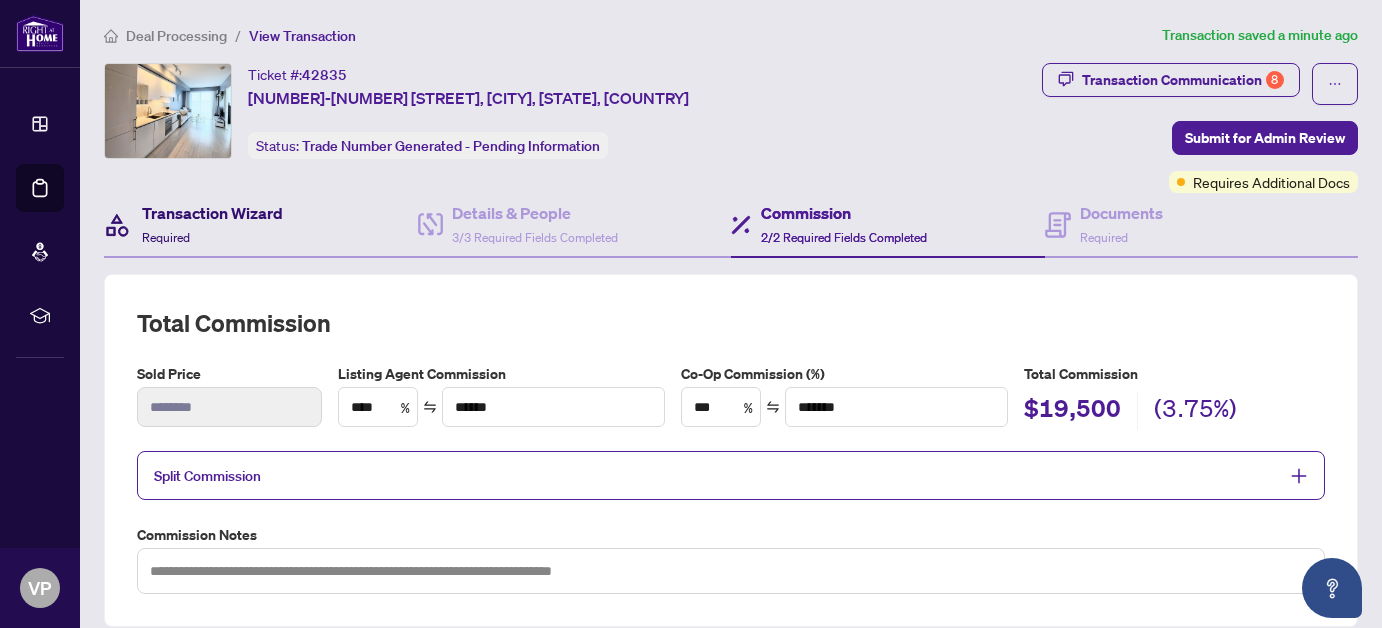 click on "Transaction Wizard" at bounding box center [212, 213] 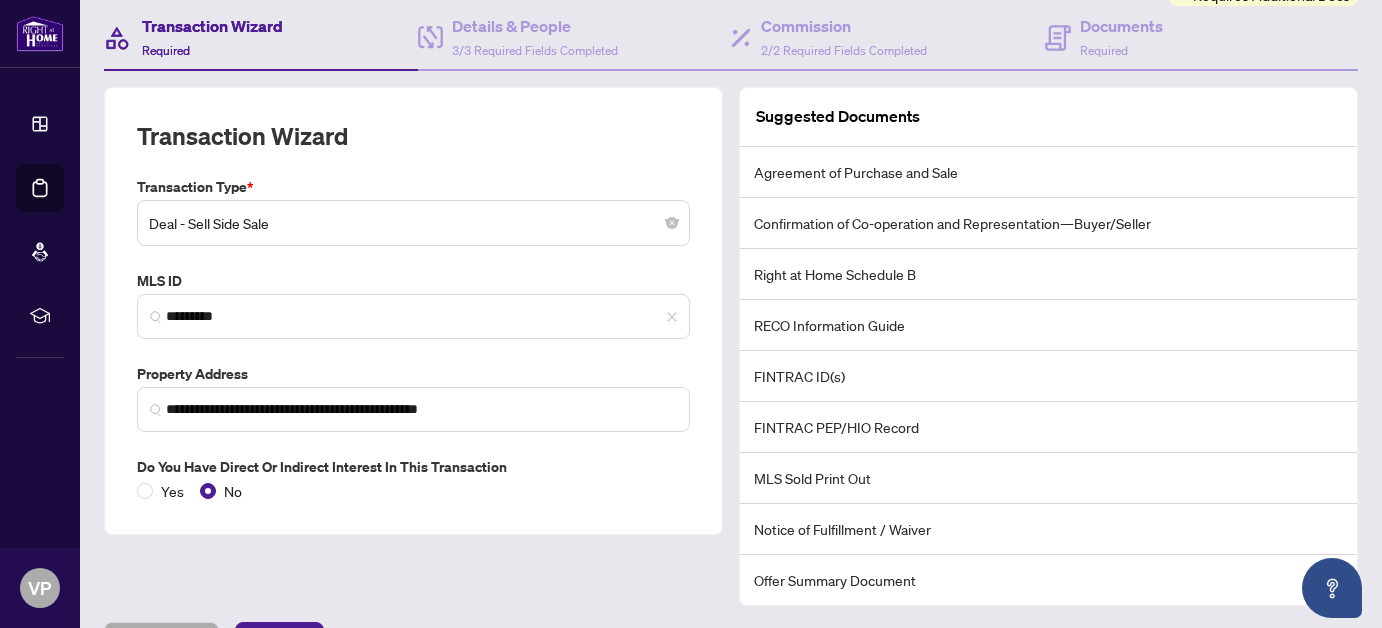 scroll, scrollTop: 102, scrollLeft: 0, axis: vertical 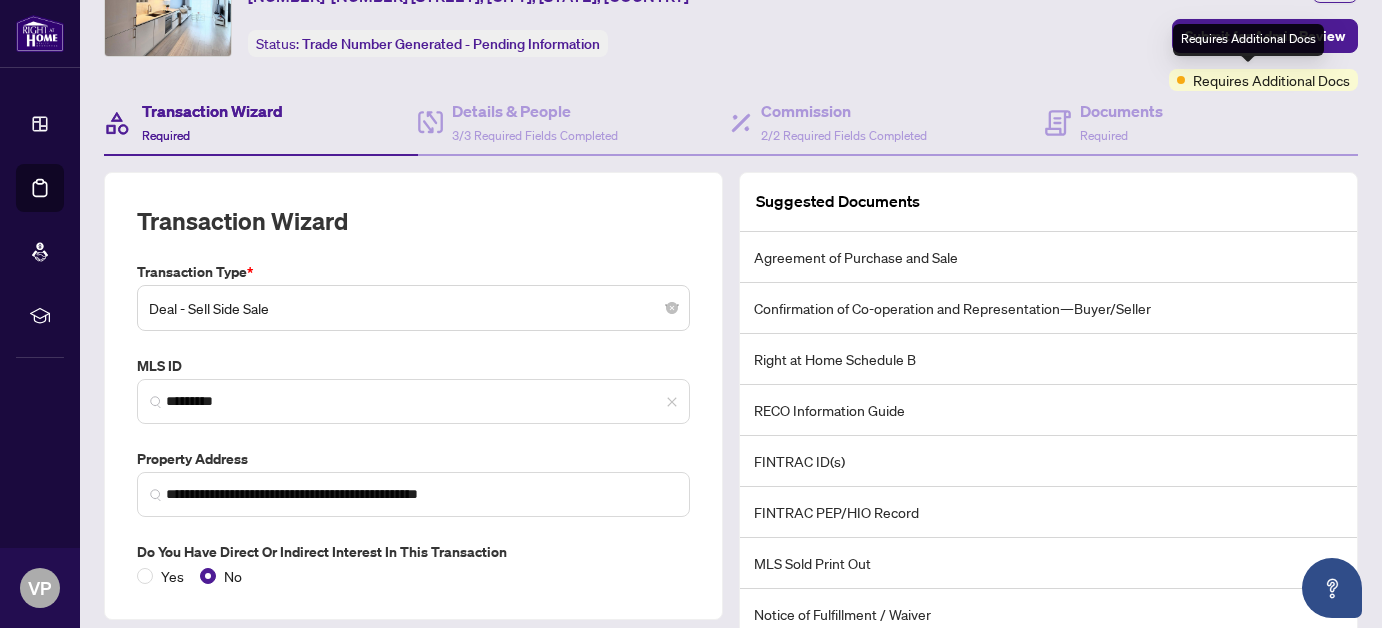 click on "Requires Additional Docs" at bounding box center [1271, 80] 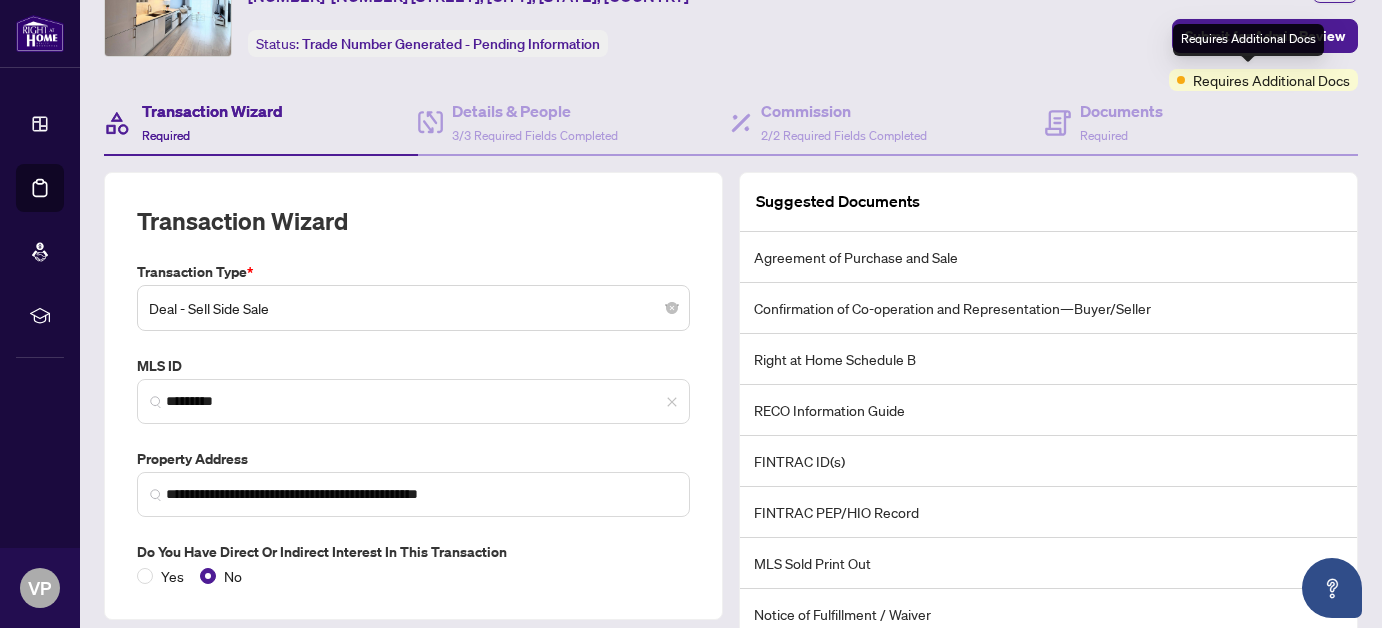 click on "Requires Additional Docs" at bounding box center [1248, 40] 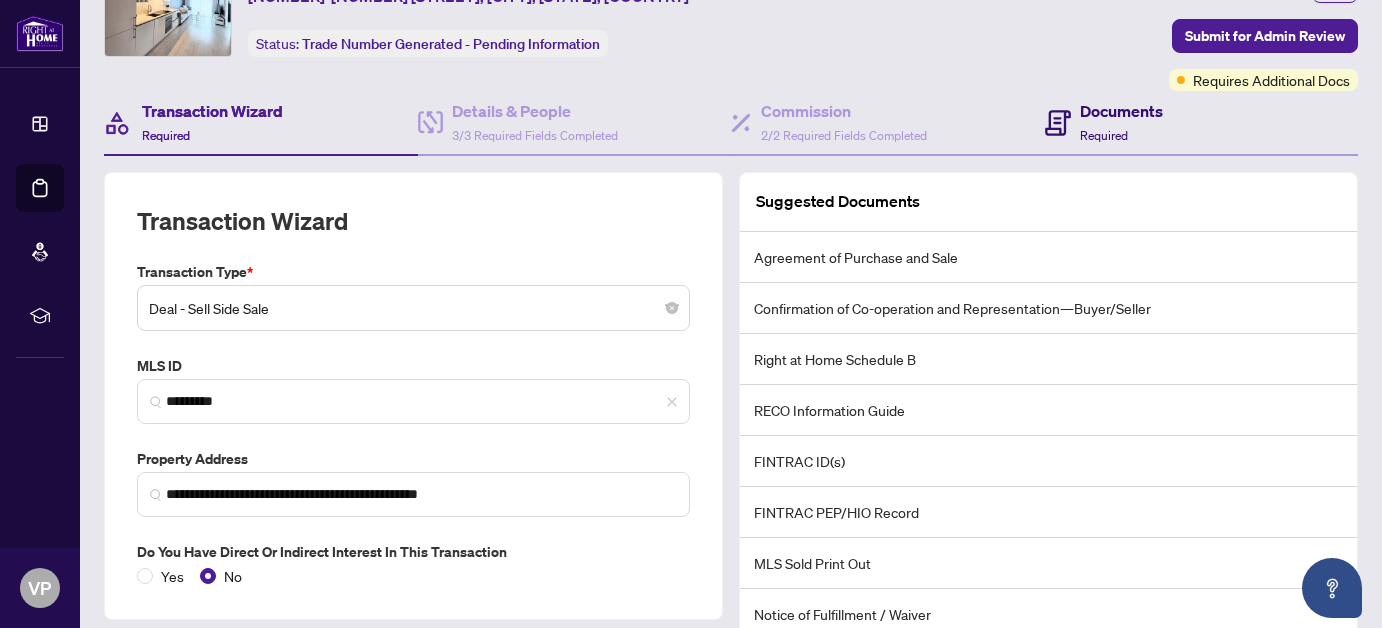 click on "Documents" at bounding box center (1122, 111) 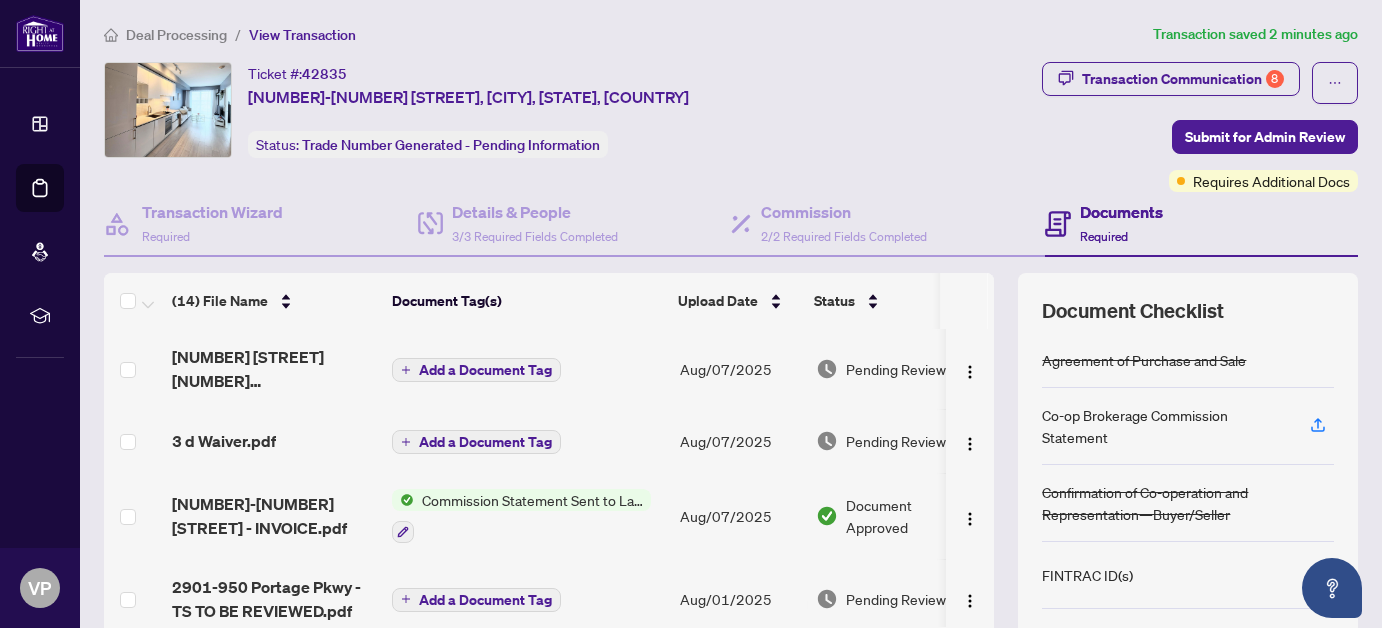 scroll, scrollTop: 0, scrollLeft: 0, axis: both 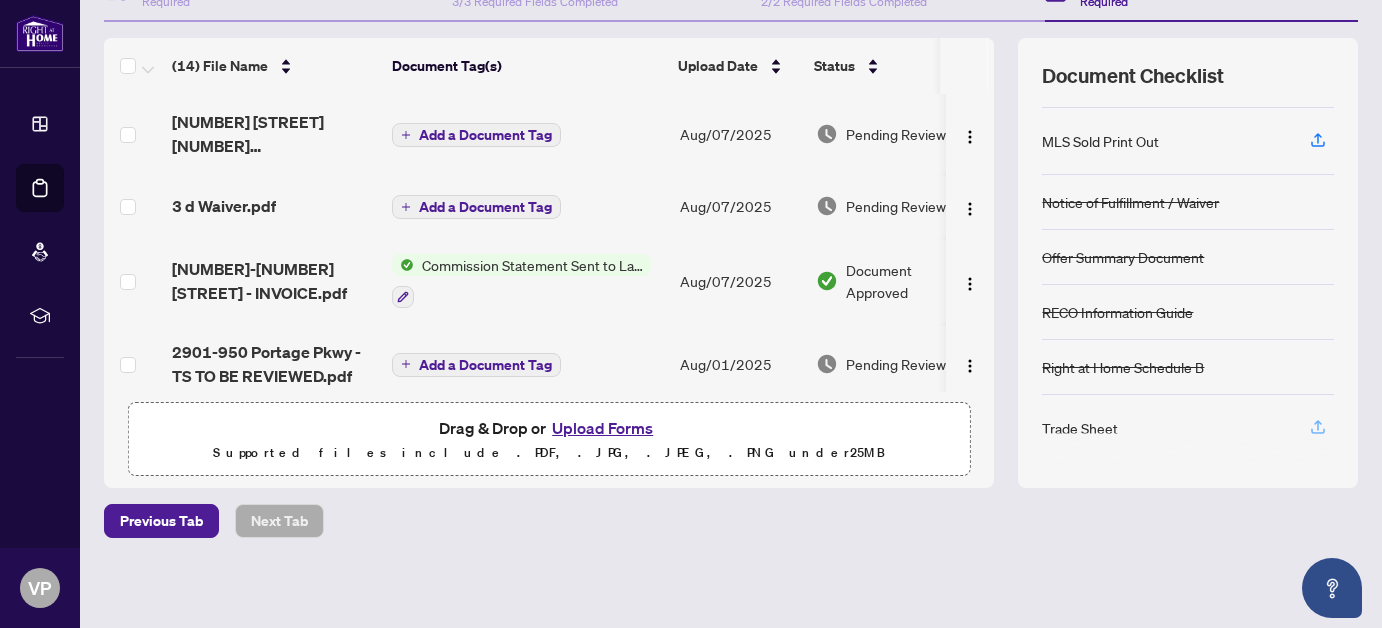 click 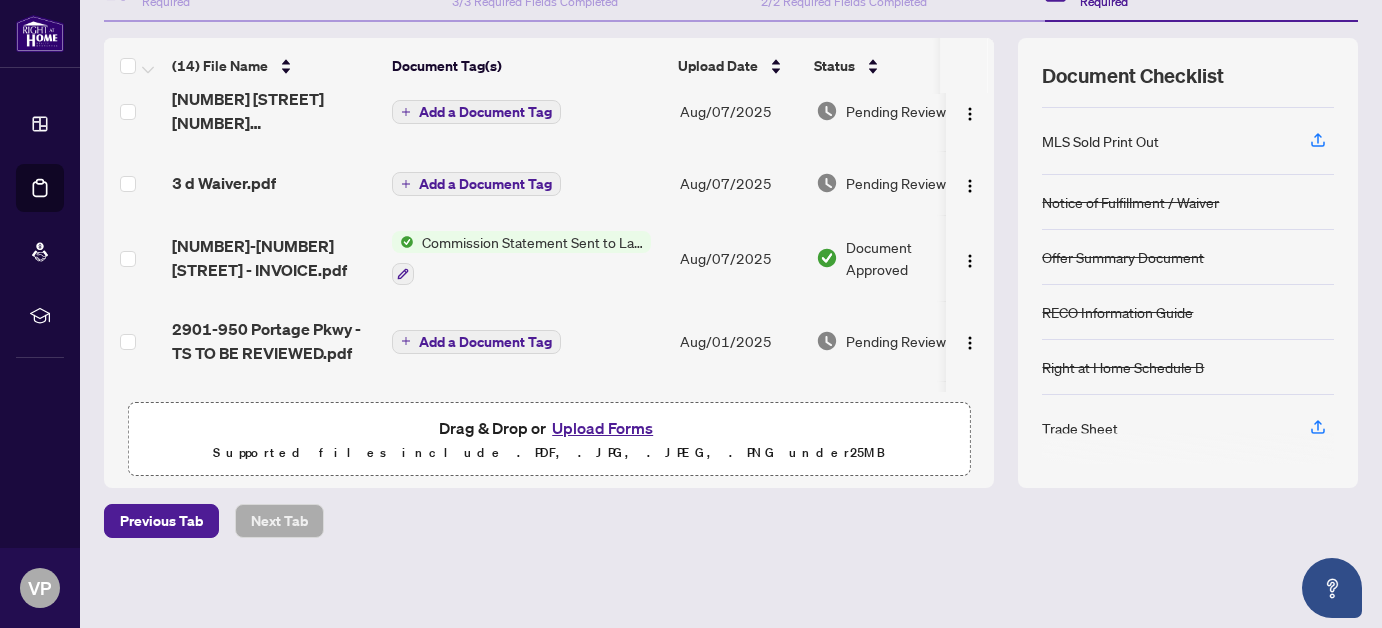 scroll, scrollTop: 0, scrollLeft: 0, axis: both 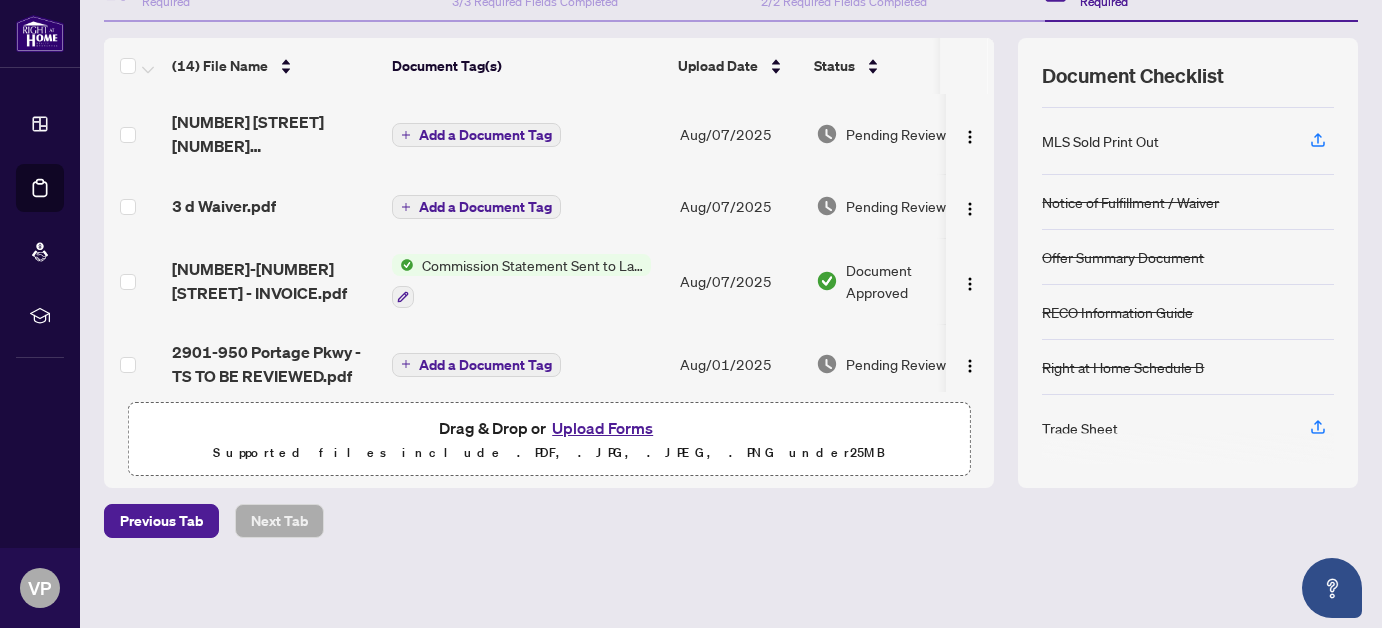 click on "Trade Sheet" at bounding box center [1080, 428] 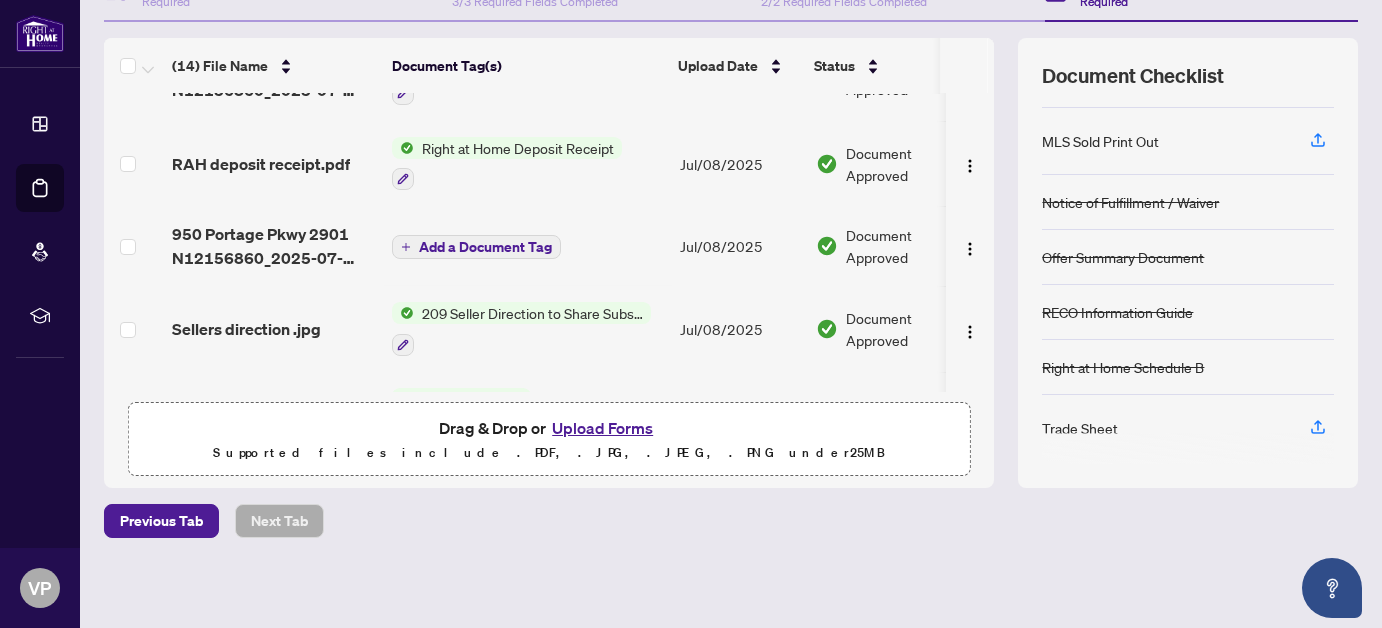 scroll, scrollTop: 853, scrollLeft: 0, axis: vertical 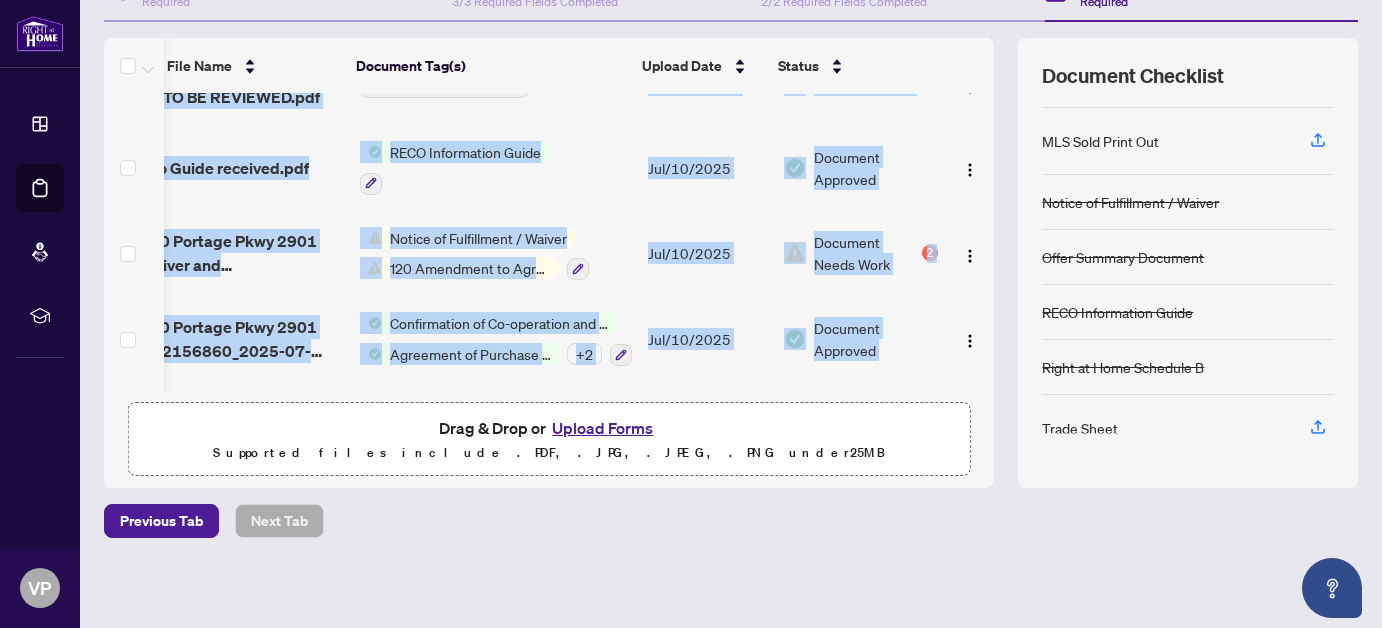 drag, startPoint x: 973, startPoint y: 108, endPoint x: 950, endPoint y: 394, distance: 286.92334 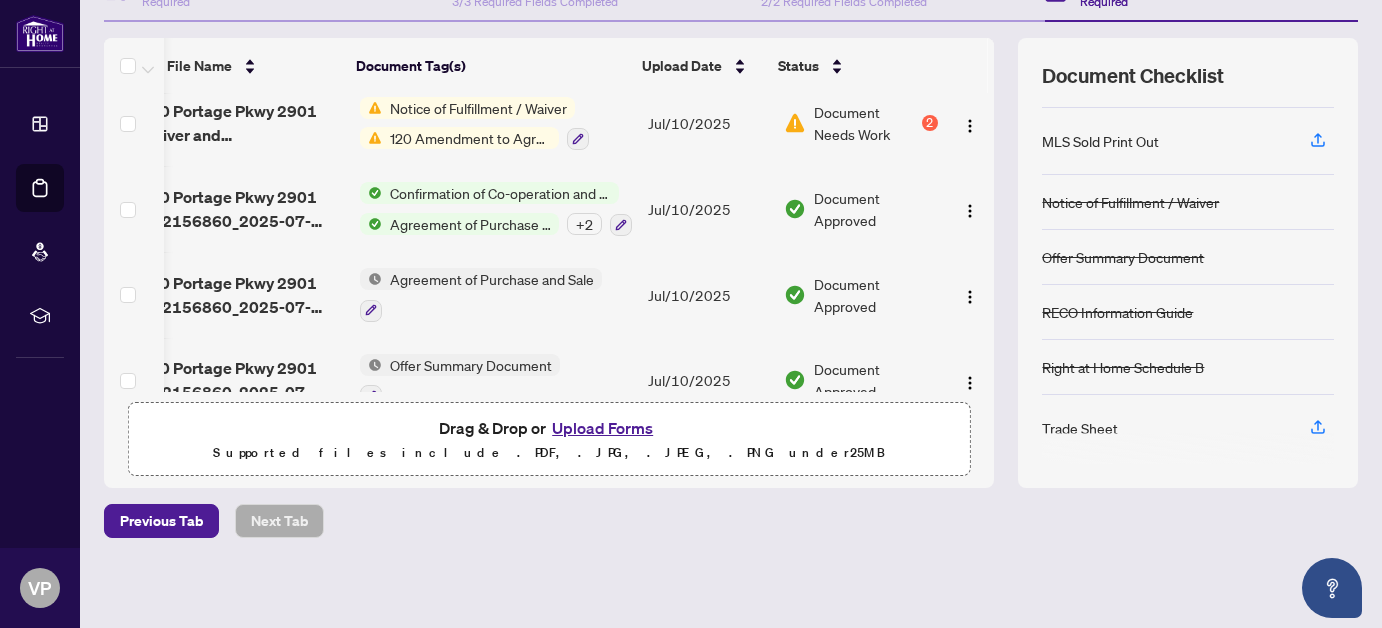 click on "(14) File Name Document Tag(s) Upload Date Status             [NUMBER] [STREET] [NUMBER] [DOCUMENT_NAME] Add a Document Tag [MONTH]/[DAY]/[YEAR] Pending Review 3 d Waiver.pdf Add a Document Tag [MONTH]/[DAY]/[YEAR] Pending Review [NUMBER]-[NUMBER] [STREET] - INVOICE.pdf Commission Statement Sent to Lawyer [MONTH]/[DAY]/[YEAR] Document Approved [NUMBER]-[NUMBER] [STREET] - TS TO BE REVIEWED.pdf Add a Document Tag [MONTH]/[DAY]/[YEAR] Pending Review Info Guide received.pdf RECO Information Guide [MONTH]/[DAY]/[YEAR] Document Approved [NUMBER] [STREET] [NUMBER] Waiver and Amendment.pdf Notice of Fulfillment / Waiver 120 Amendment to Agreement of Purchase and Sale [MONTH]/[DAY]/[YEAR] Document Needs Work 2 [NUMBER] [STREET] [NUMBER] [DOCUMENT_NAME] Confirmation of Co-operation and Representation—Buyer/Seller Agreement of Purchase and Sale + 2 [MONTH]/[DAY]/[YEAR] Document Approved [NUMBER] [STREET] [NUMBER] [DOCUMENT_NAME] Agreement of Purchase and Sale [MONTH]/[DAY]/[YEAR] Document Approved [NUMBER] [STREET] [NUMBER] [DOCUMENT_NAME]     25" at bounding box center [731, 263] 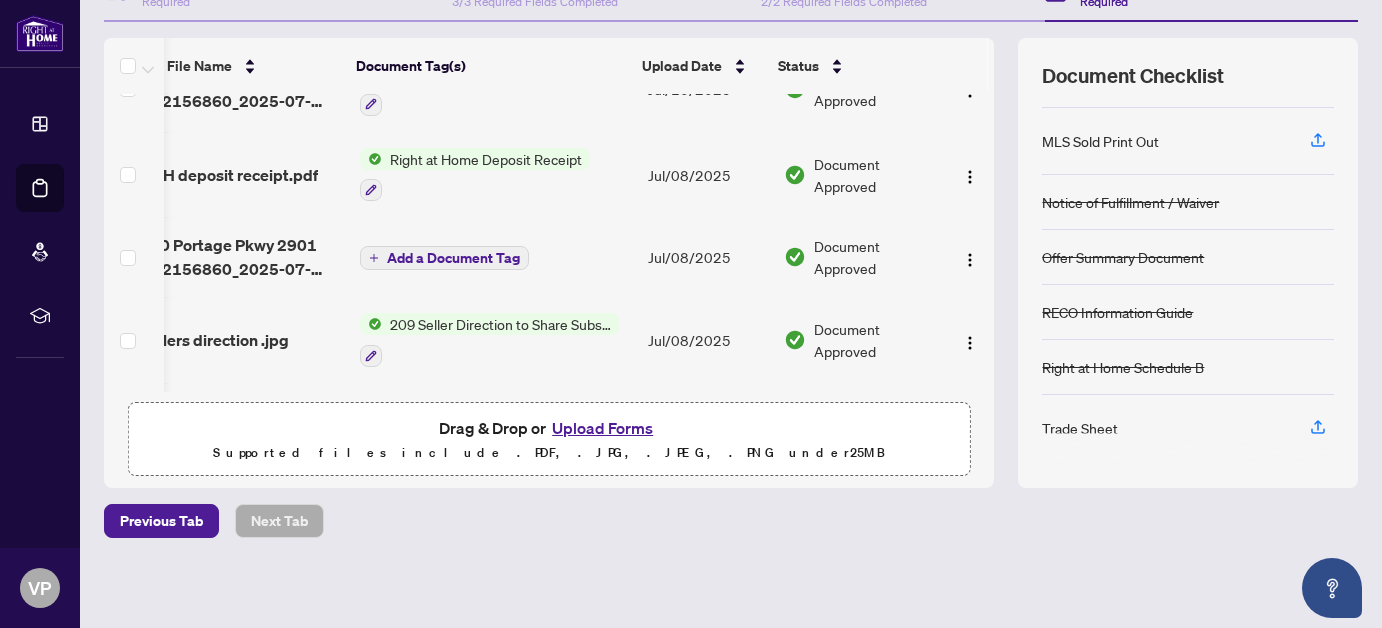 scroll, scrollTop: 853, scrollLeft: 50, axis: both 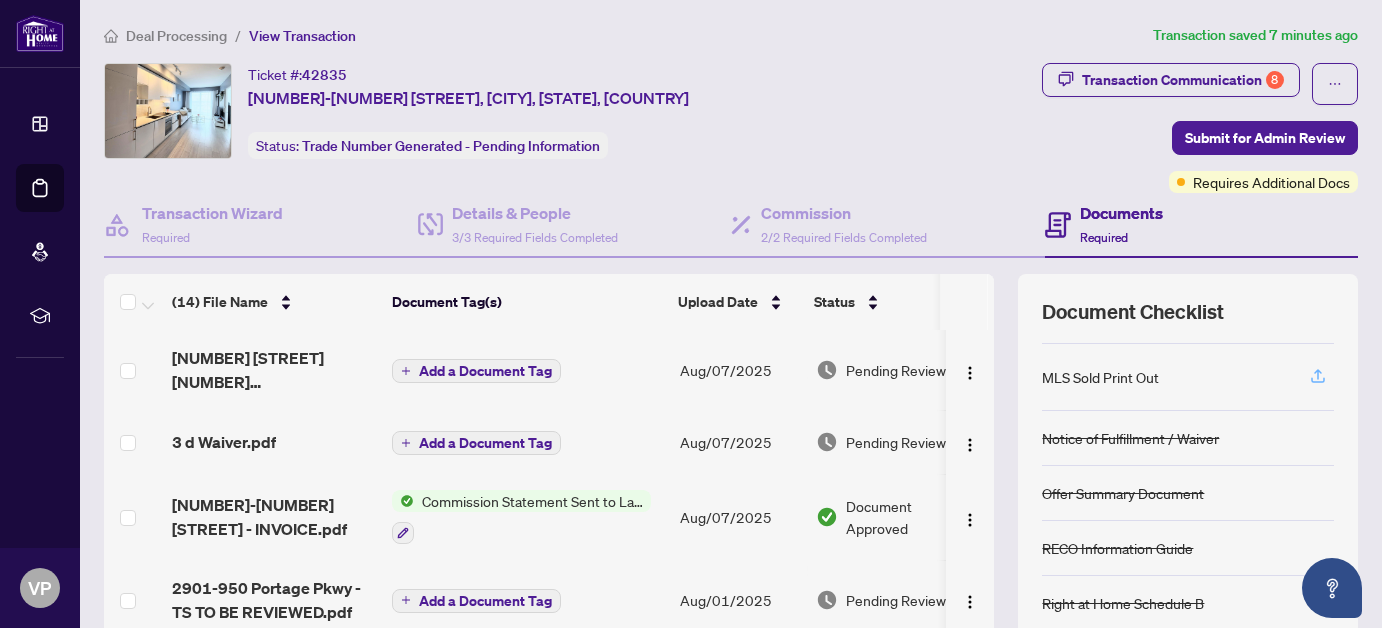 click 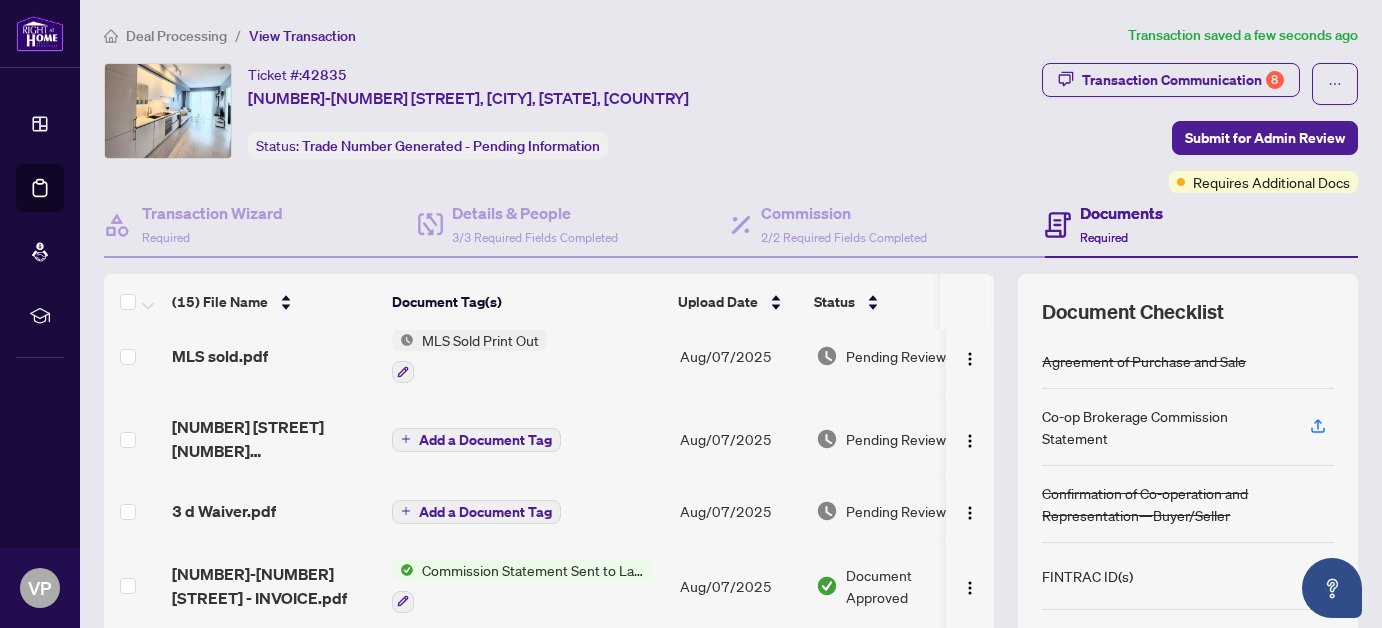 scroll, scrollTop: 0, scrollLeft: 0, axis: both 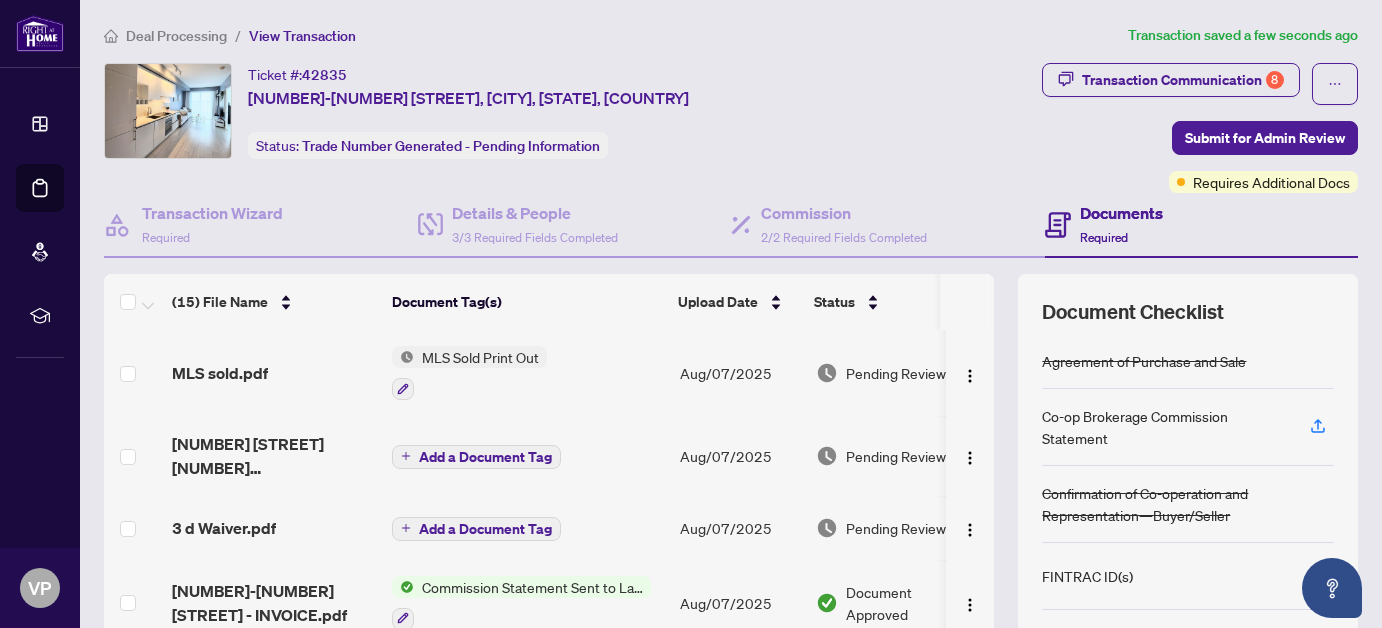 click on "Add a Document Tag" at bounding box center [485, 457] 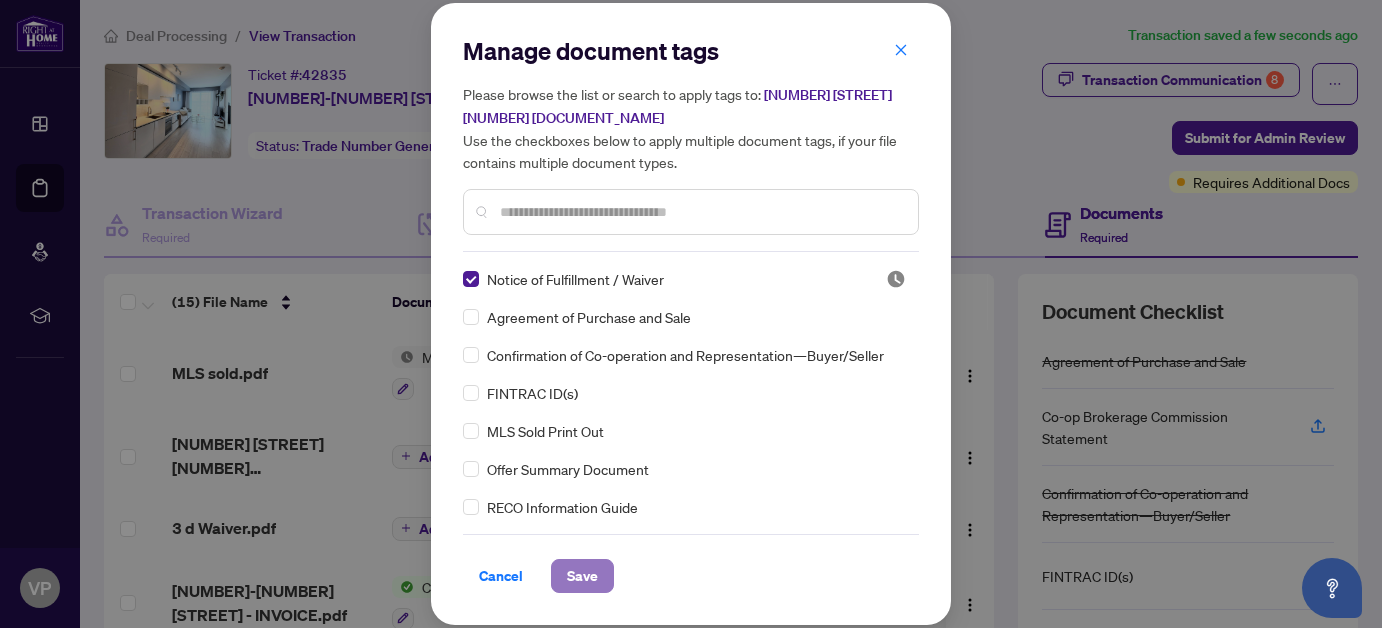 click on "Save" at bounding box center (582, 576) 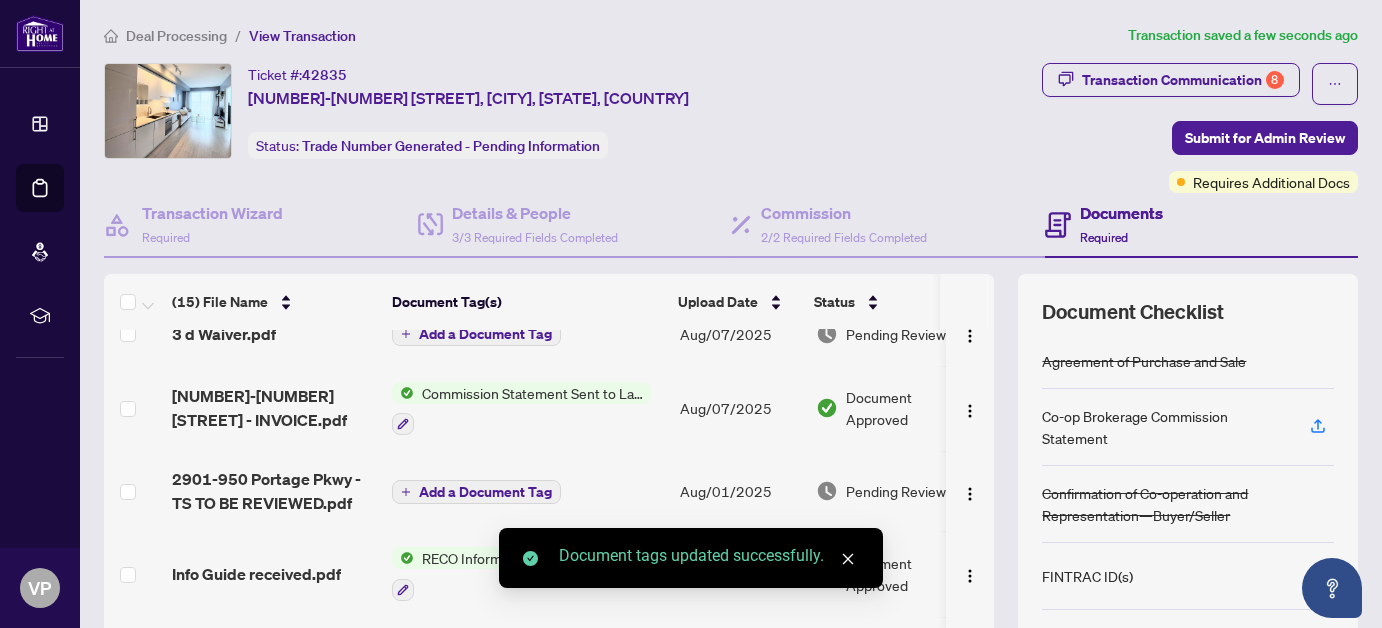 scroll, scrollTop: 100, scrollLeft: 0, axis: vertical 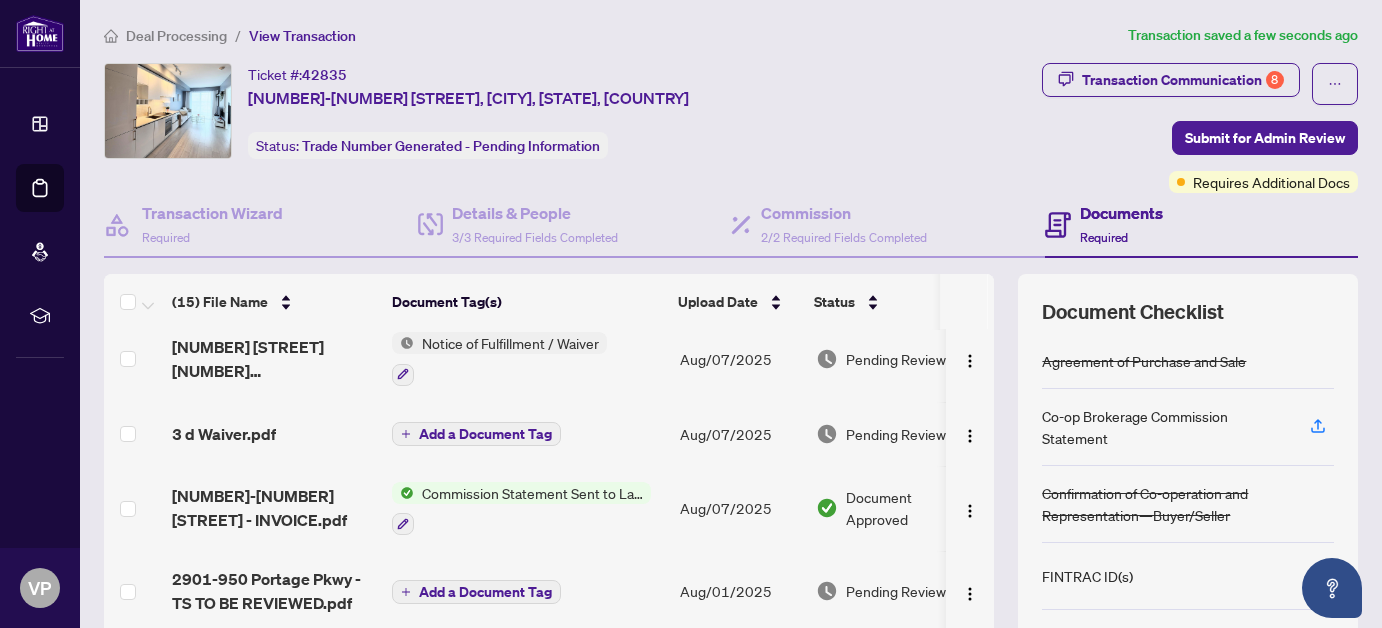 click on "Add a Document Tag" at bounding box center (485, 434) 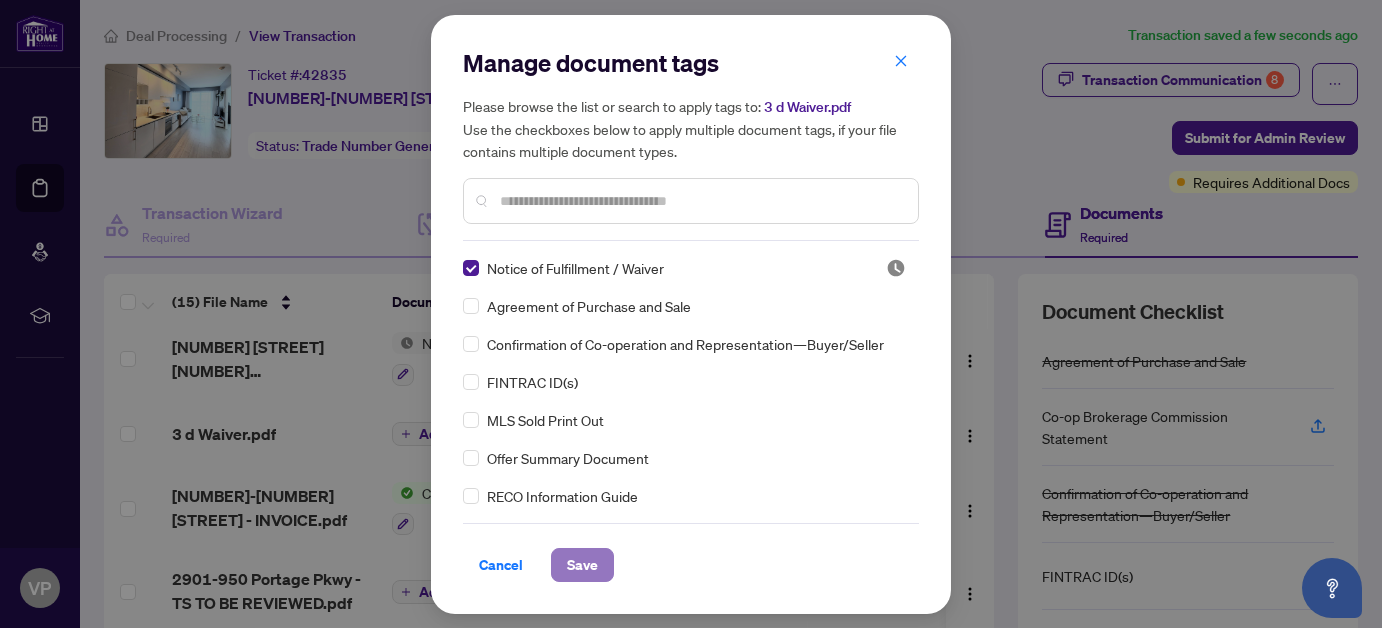 click on "Save" at bounding box center (582, 565) 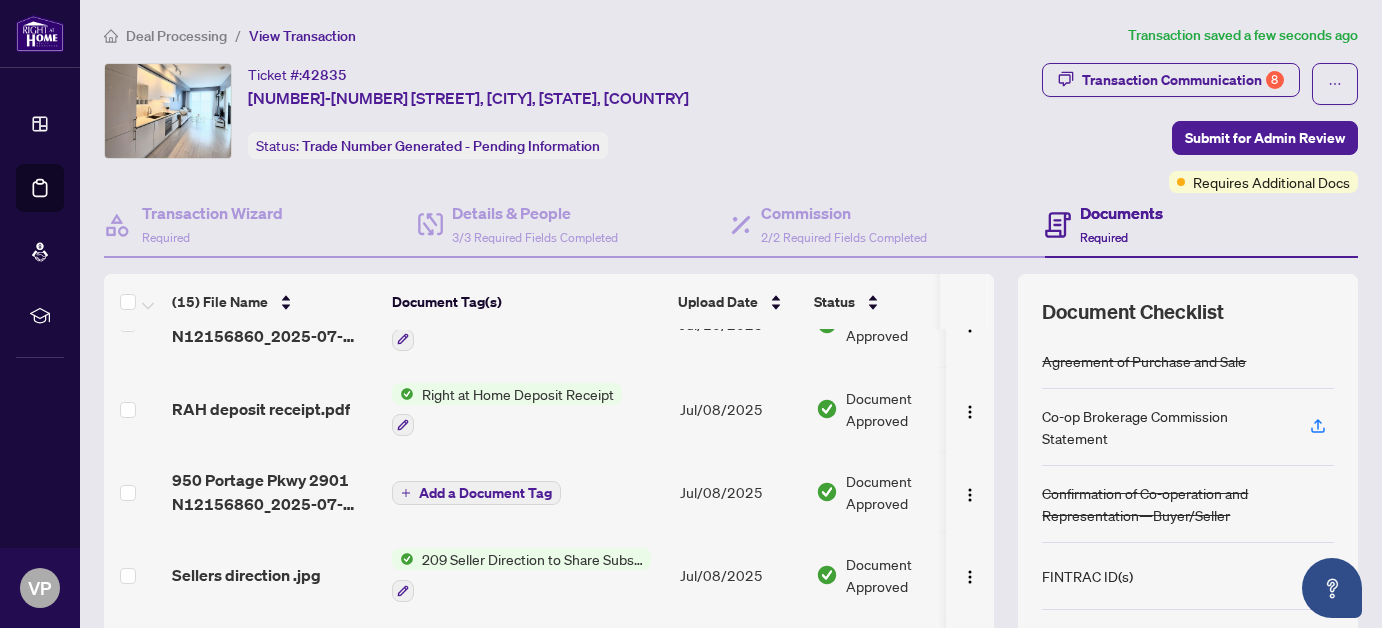 scroll, scrollTop: 962, scrollLeft: 0, axis: vertical 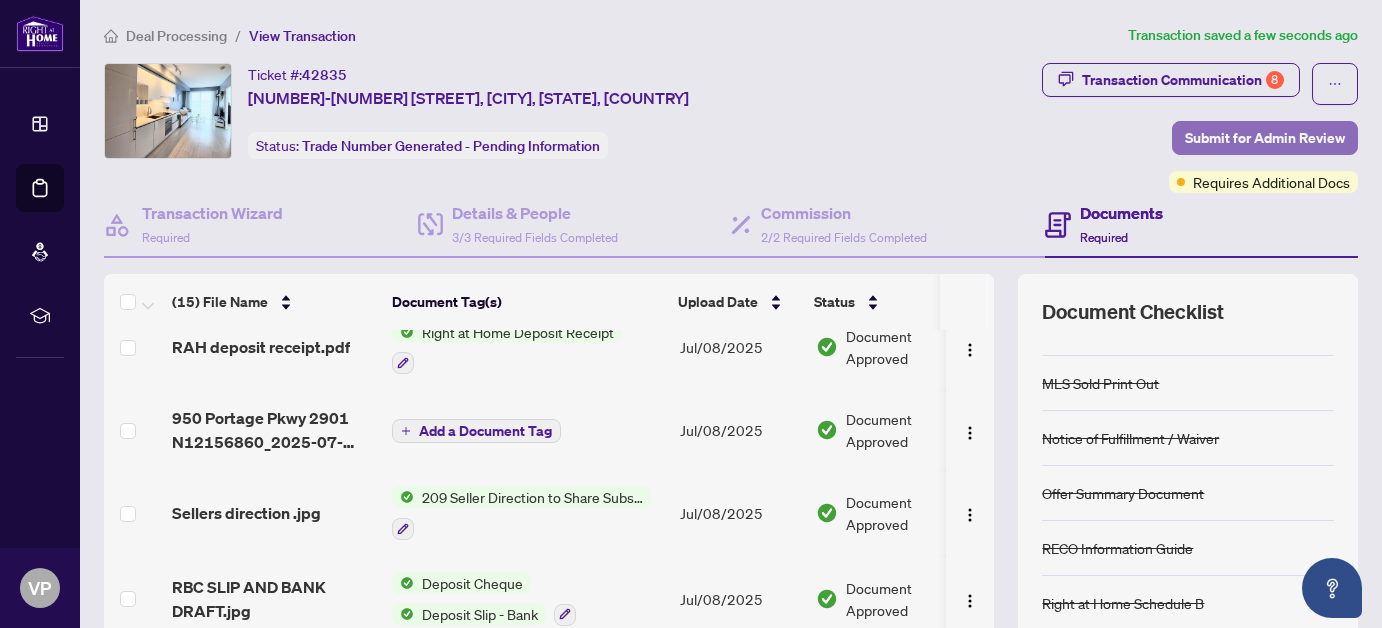 click on "Submit for Admin Review" at bounding box center [1265, 138] 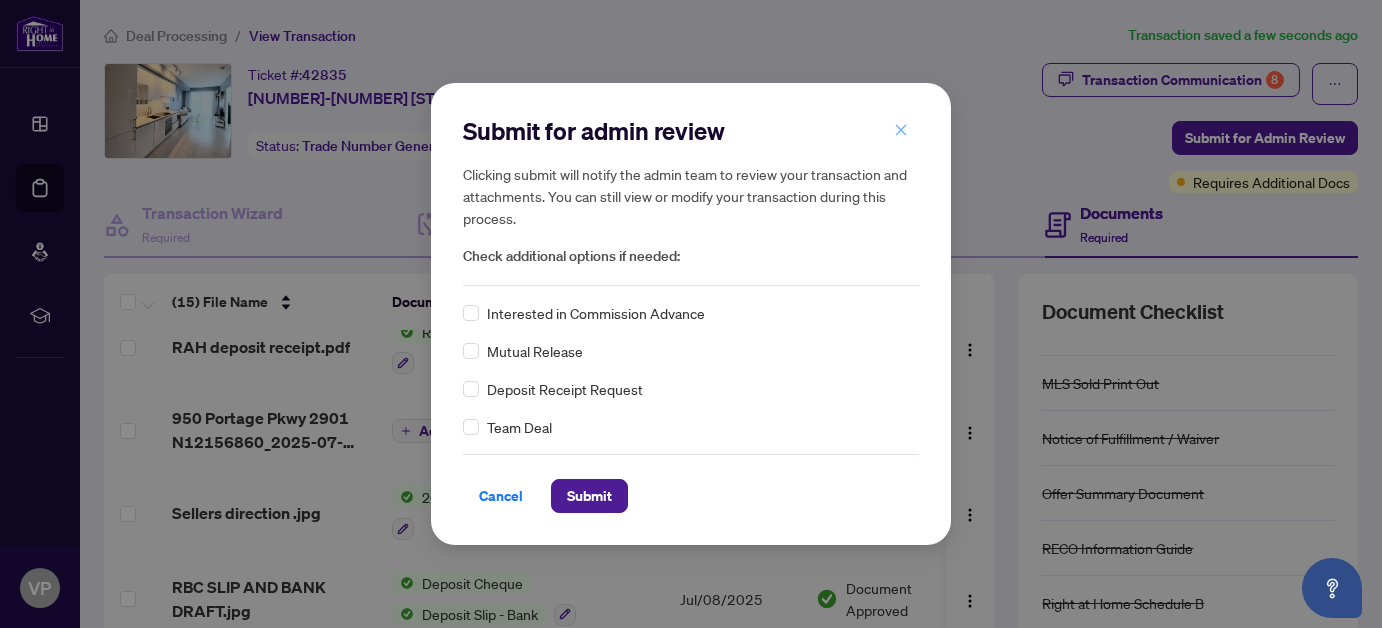 click 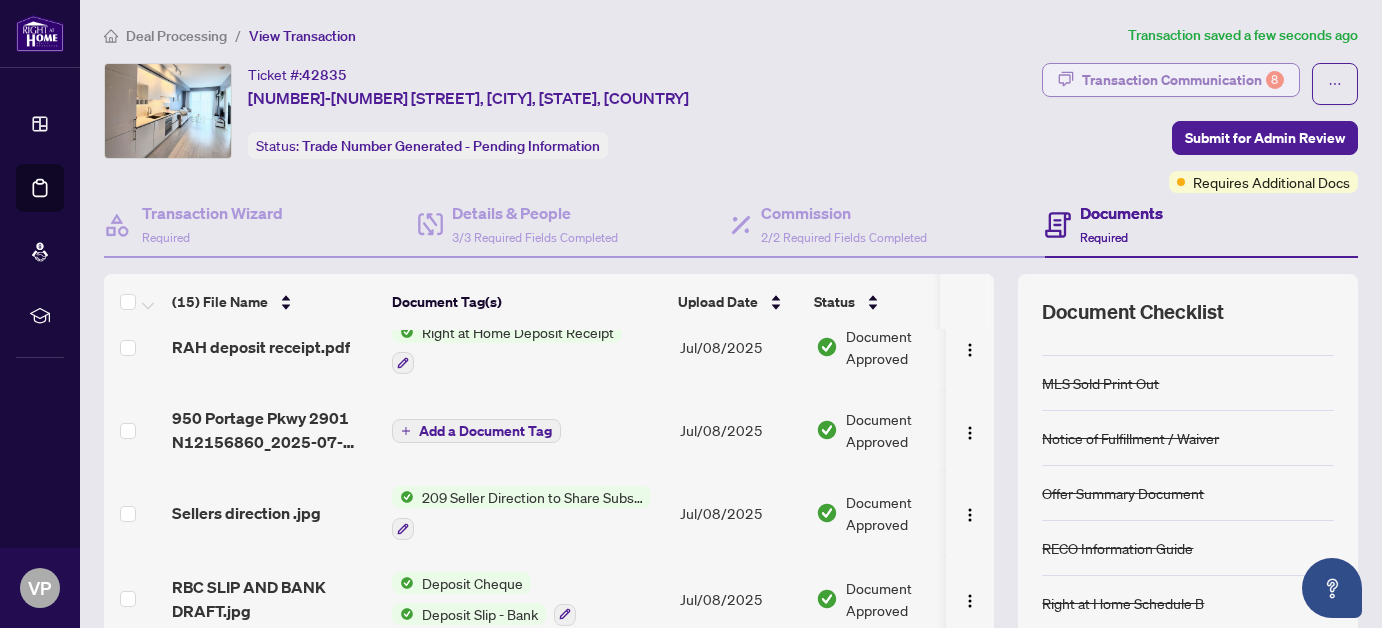 click on "Transaction Communication 8" at bounding box center (1183, 80) 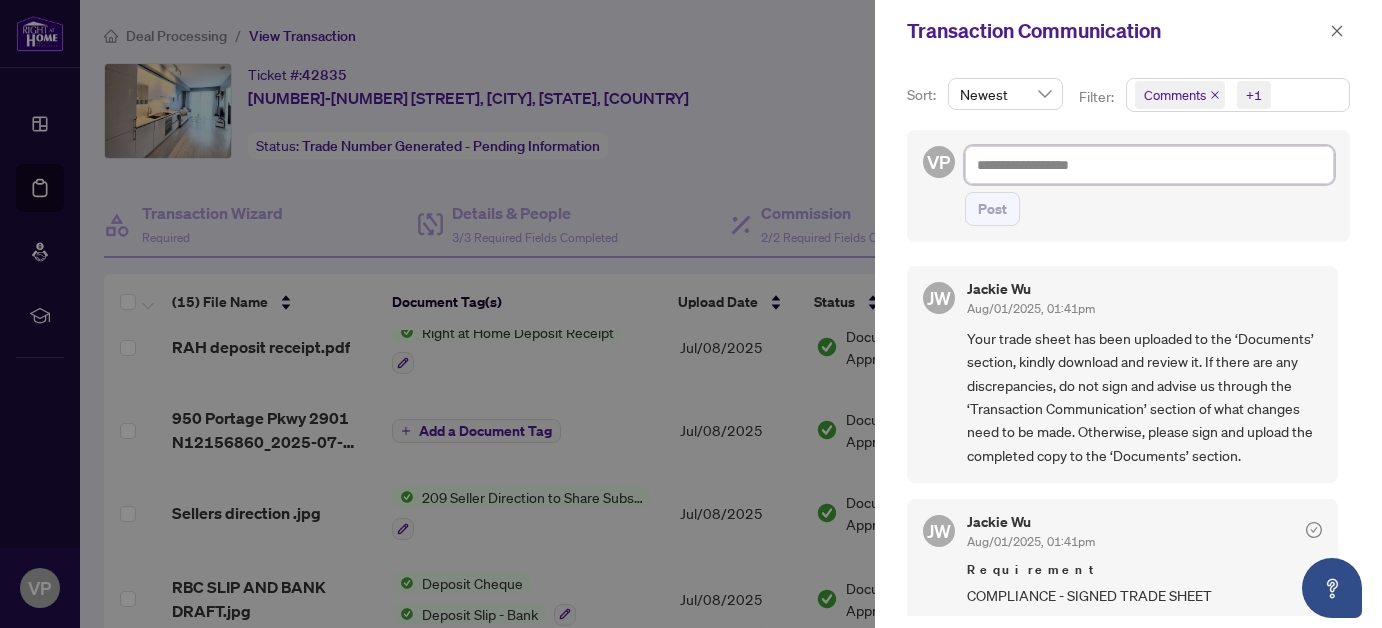 click at bounding box center (1149, 164) 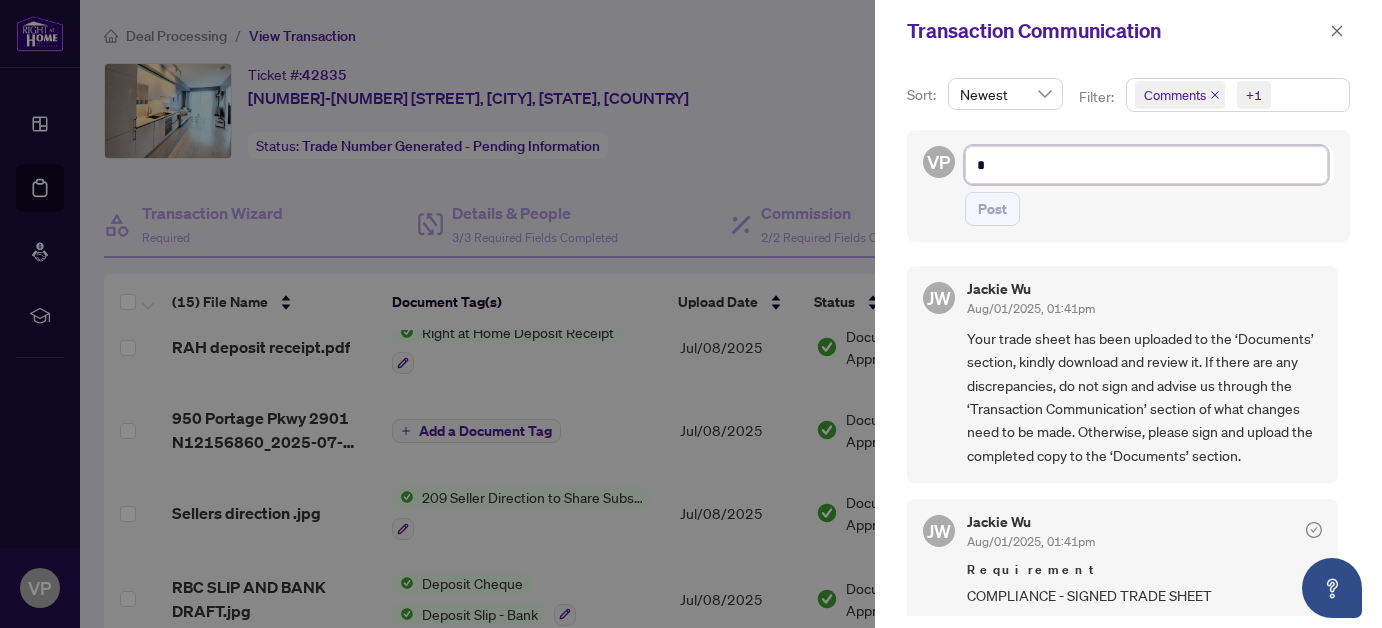 type on "*" 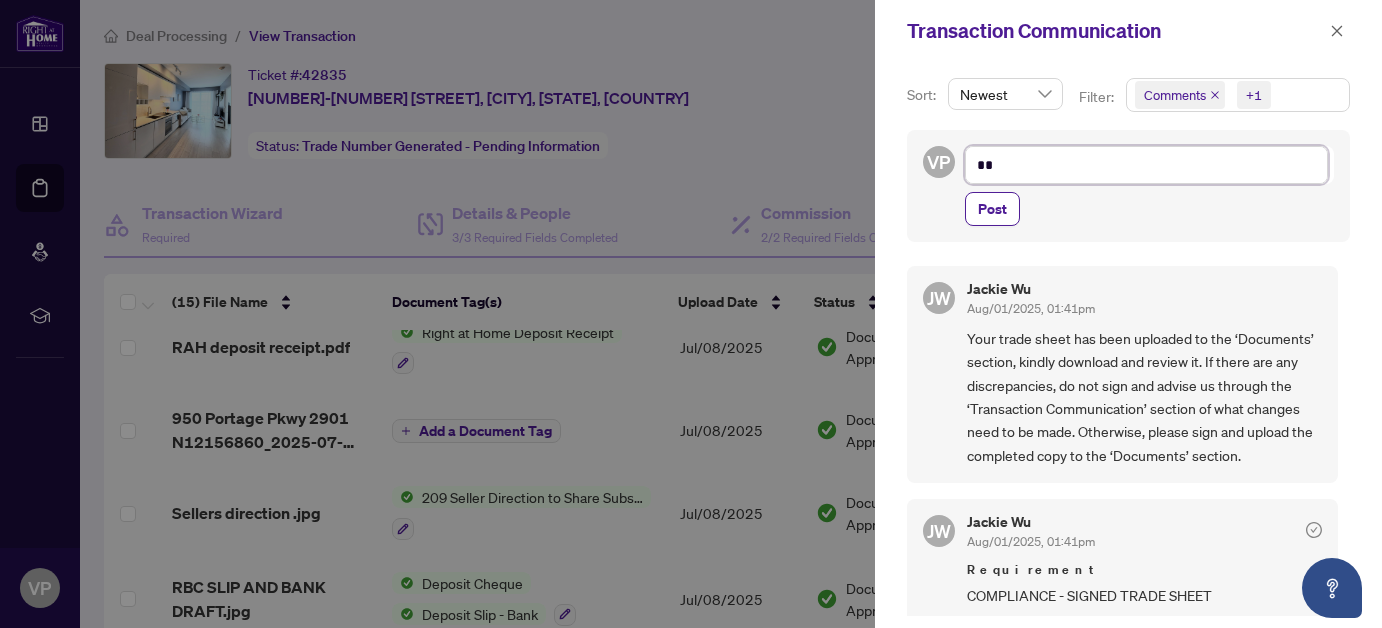 type on "**" 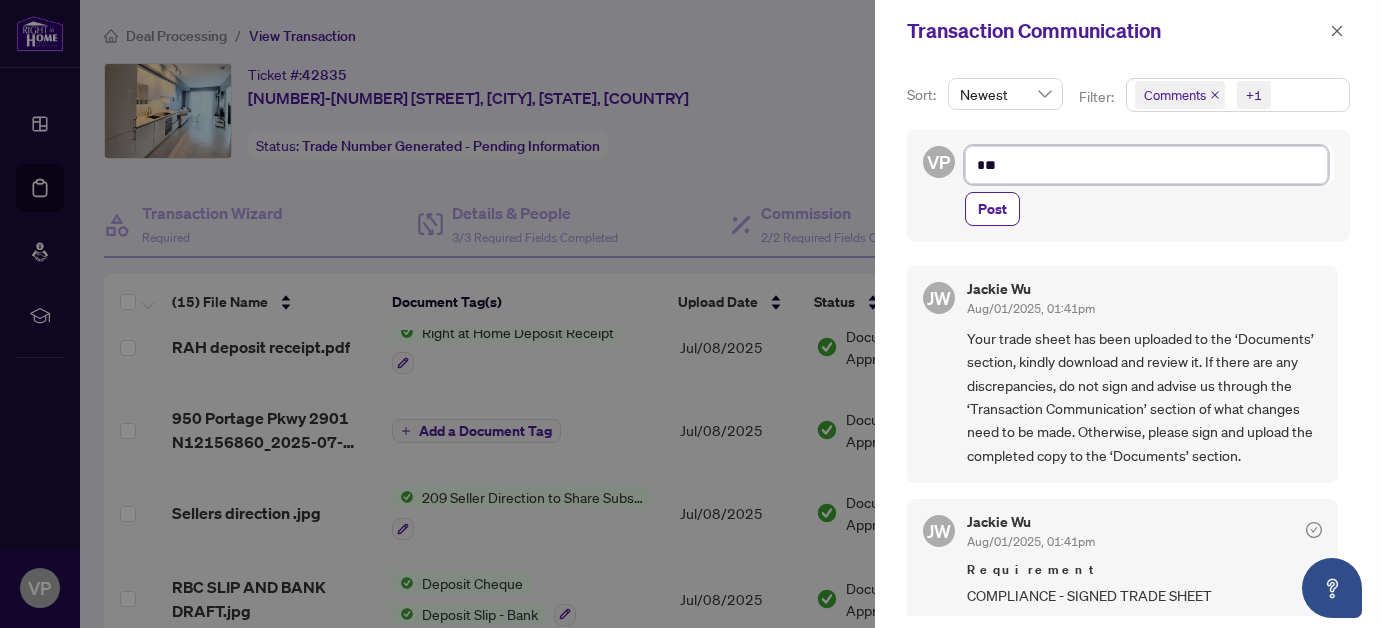 type on "**" 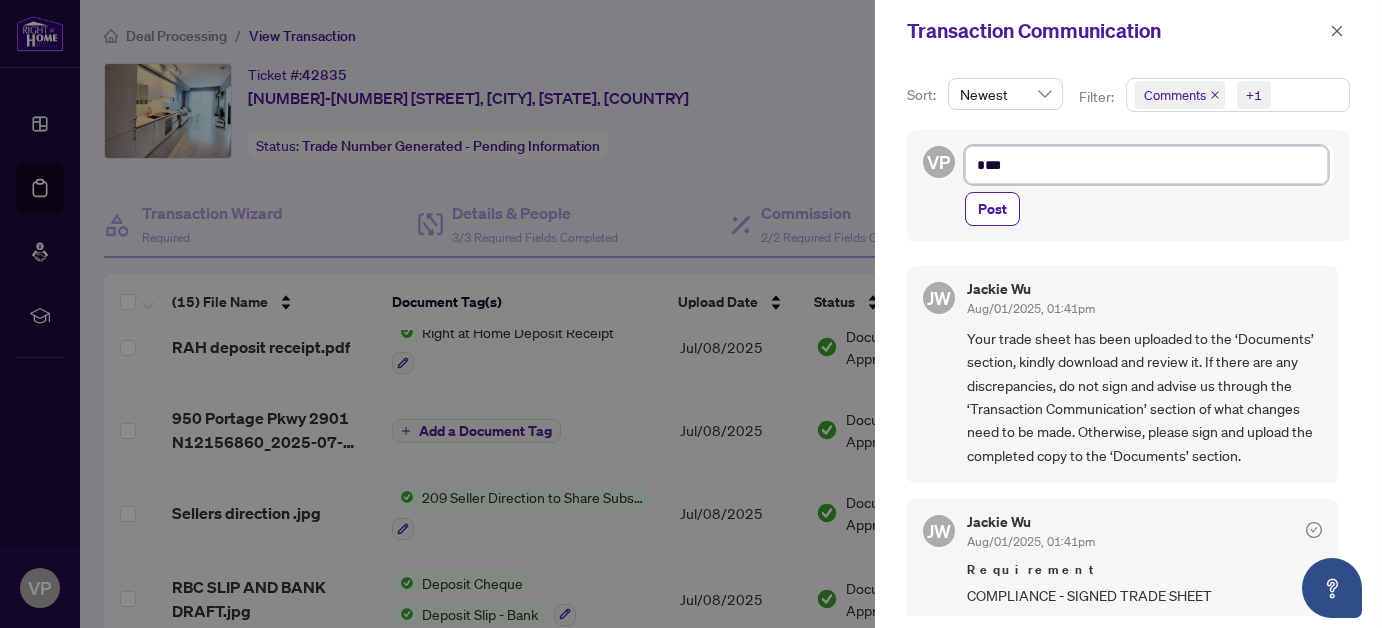 type on "****" 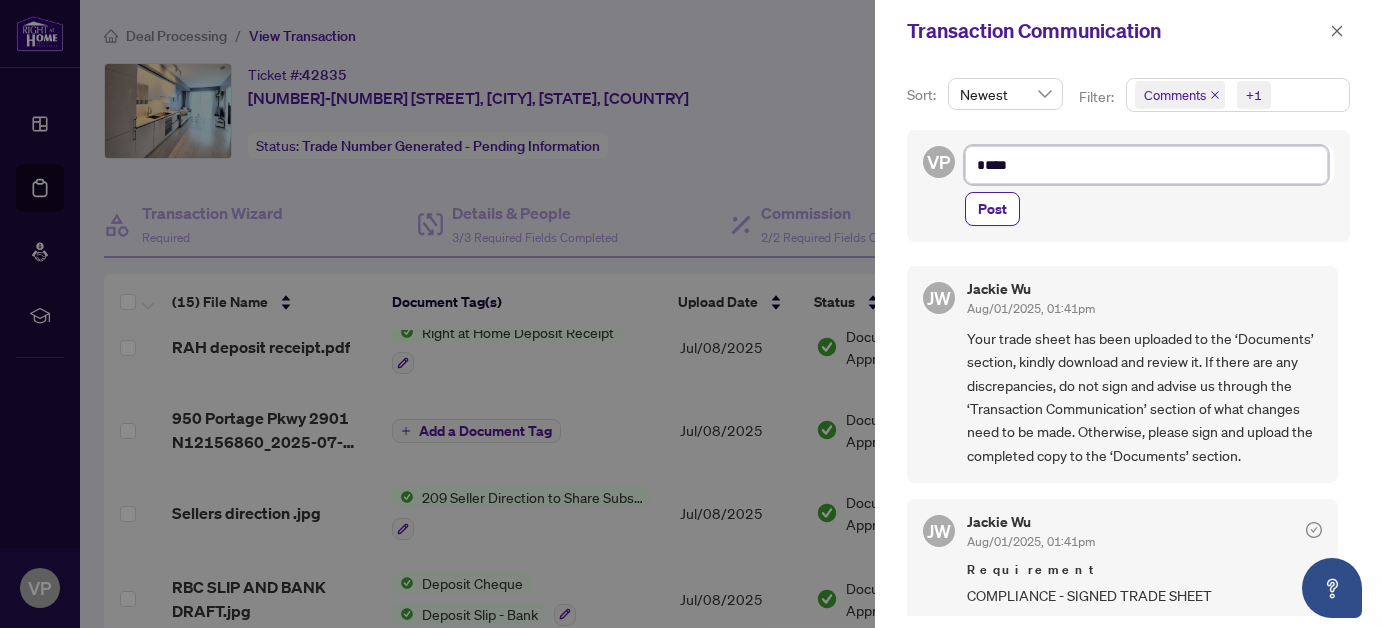 type on "*****" 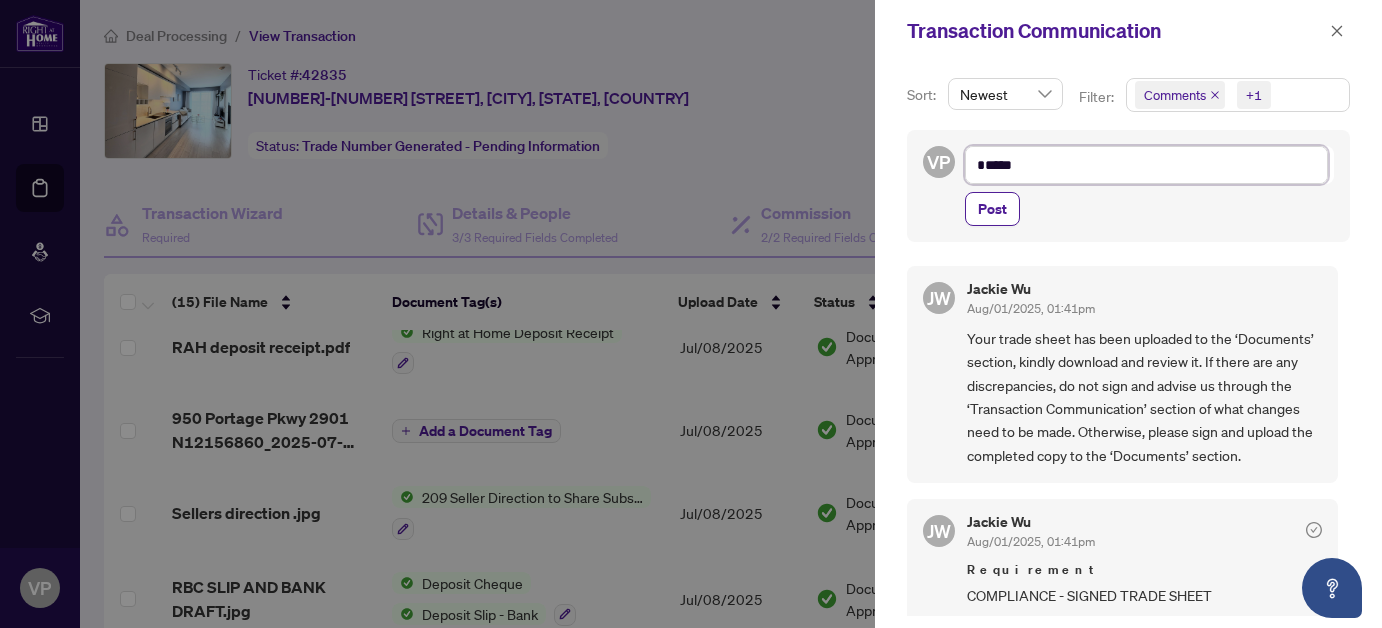 type on "******" 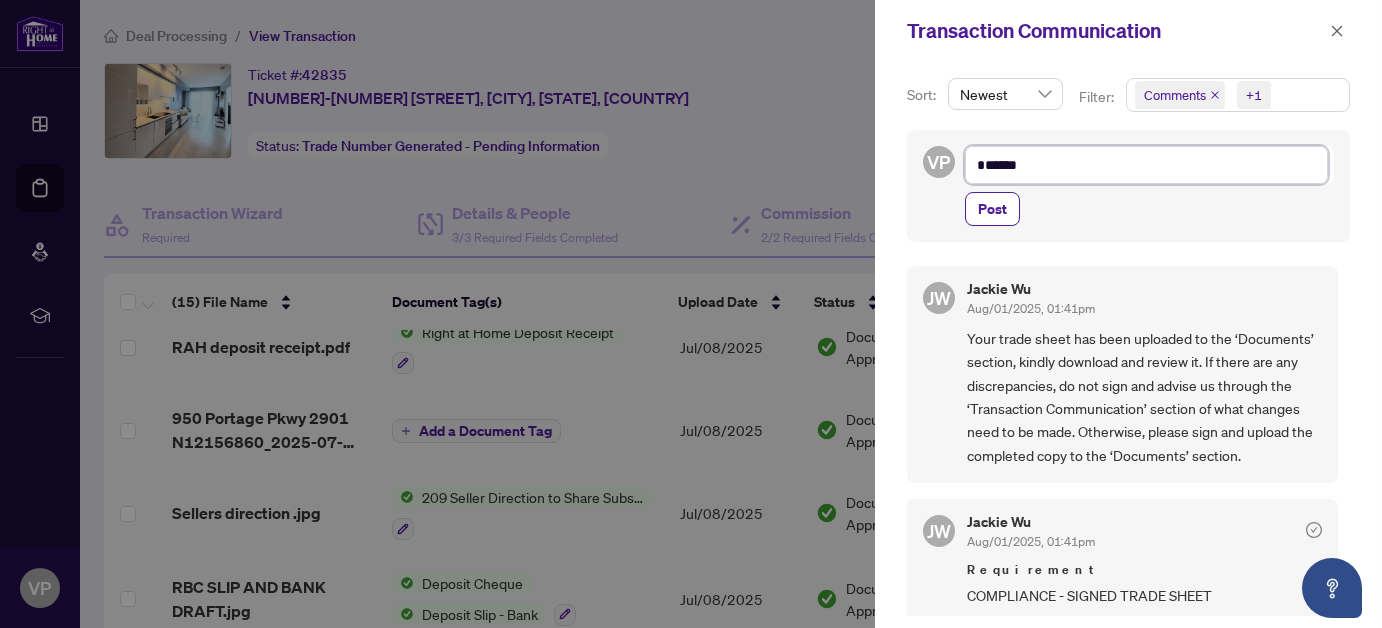 type on "*******" 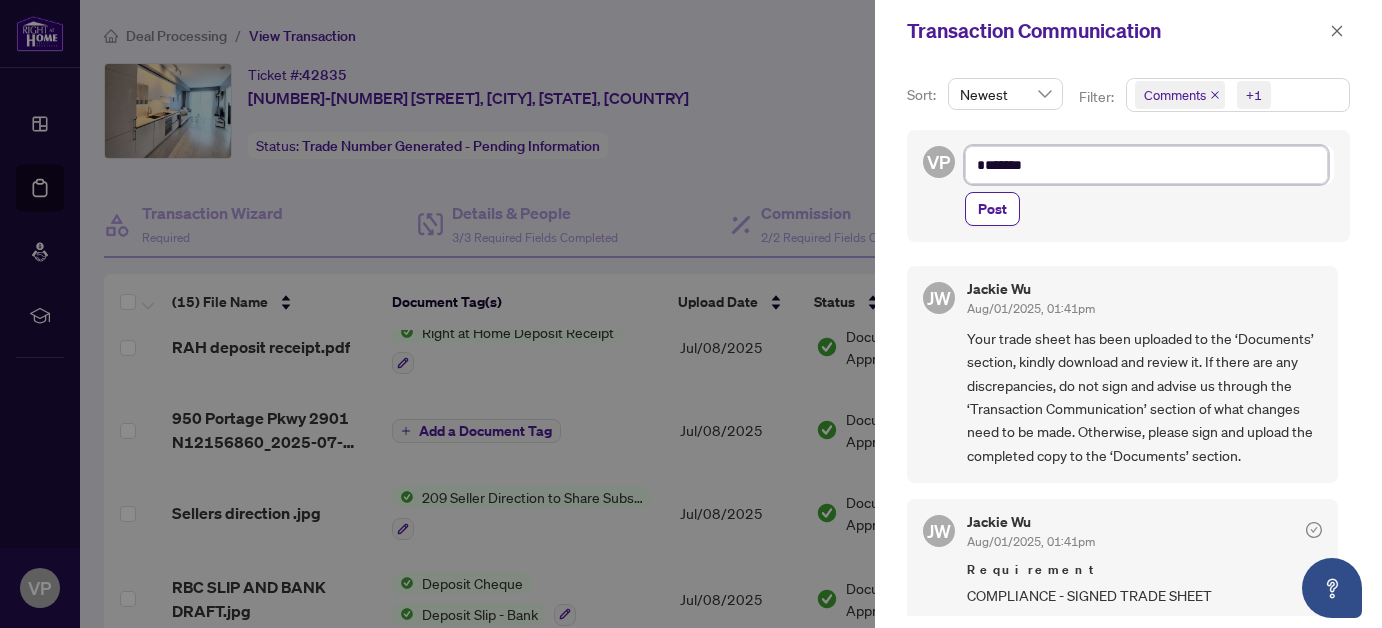type on "********" 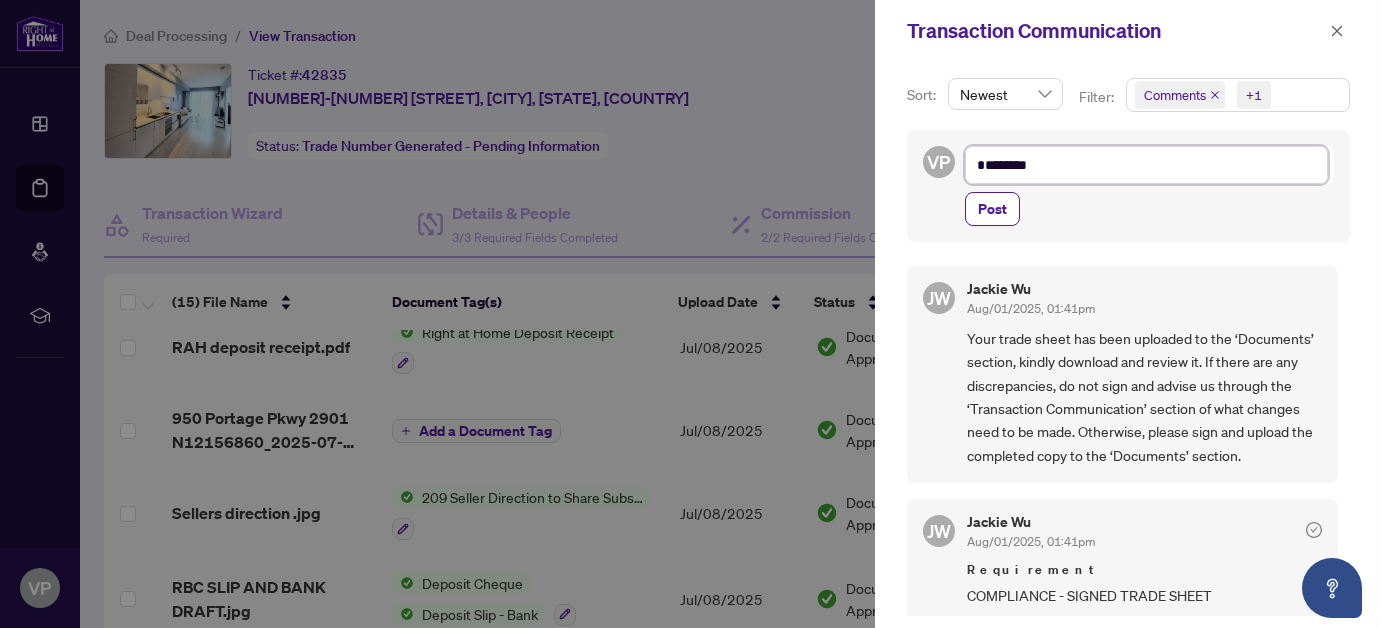 type on "*********" 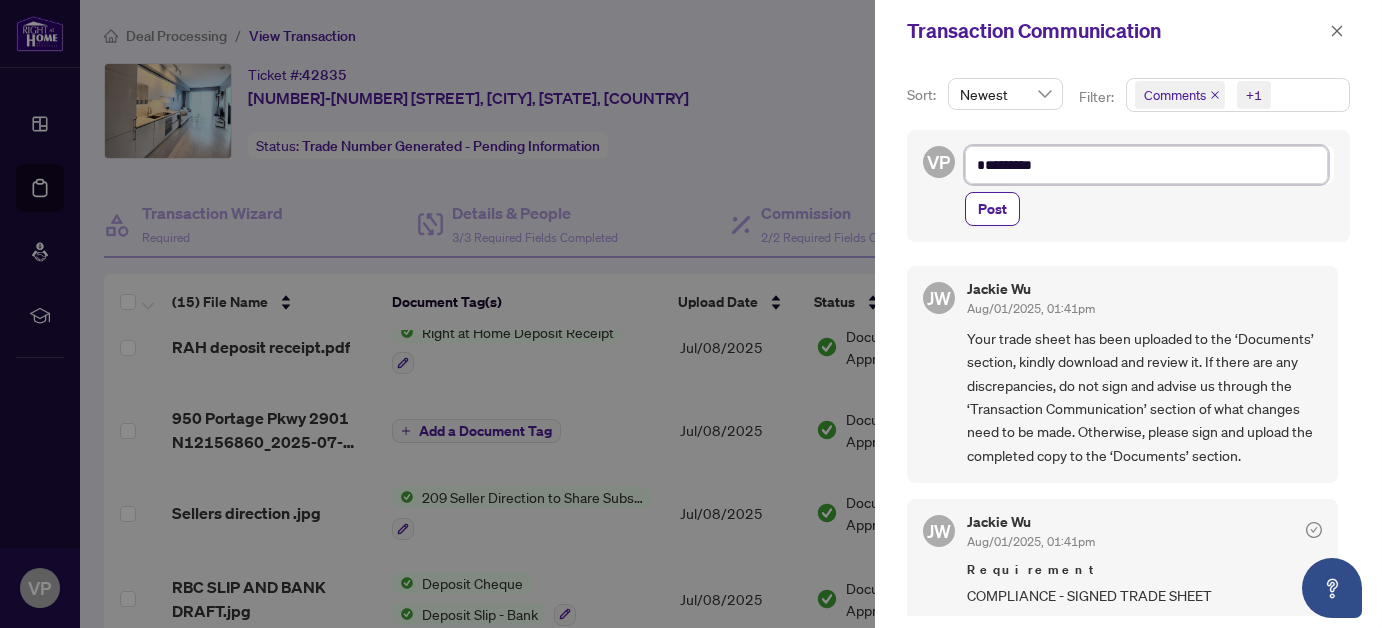 type on "**********" 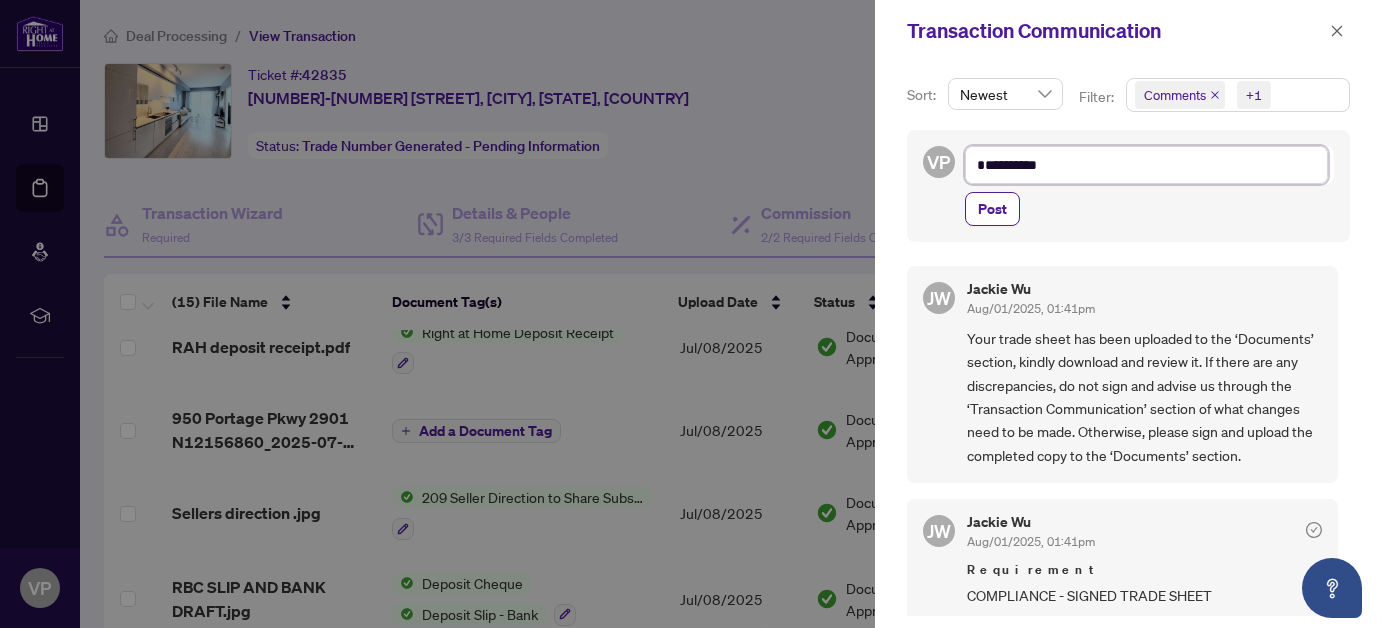 type on "**********" 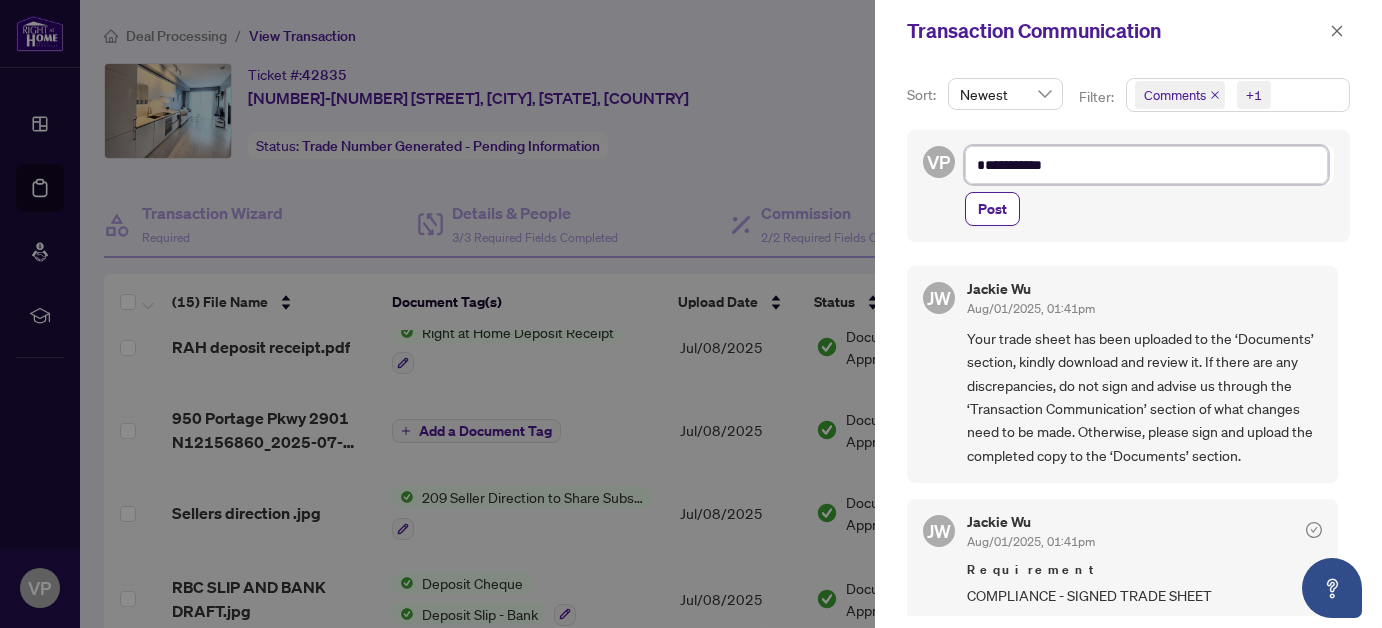 type on "**********" 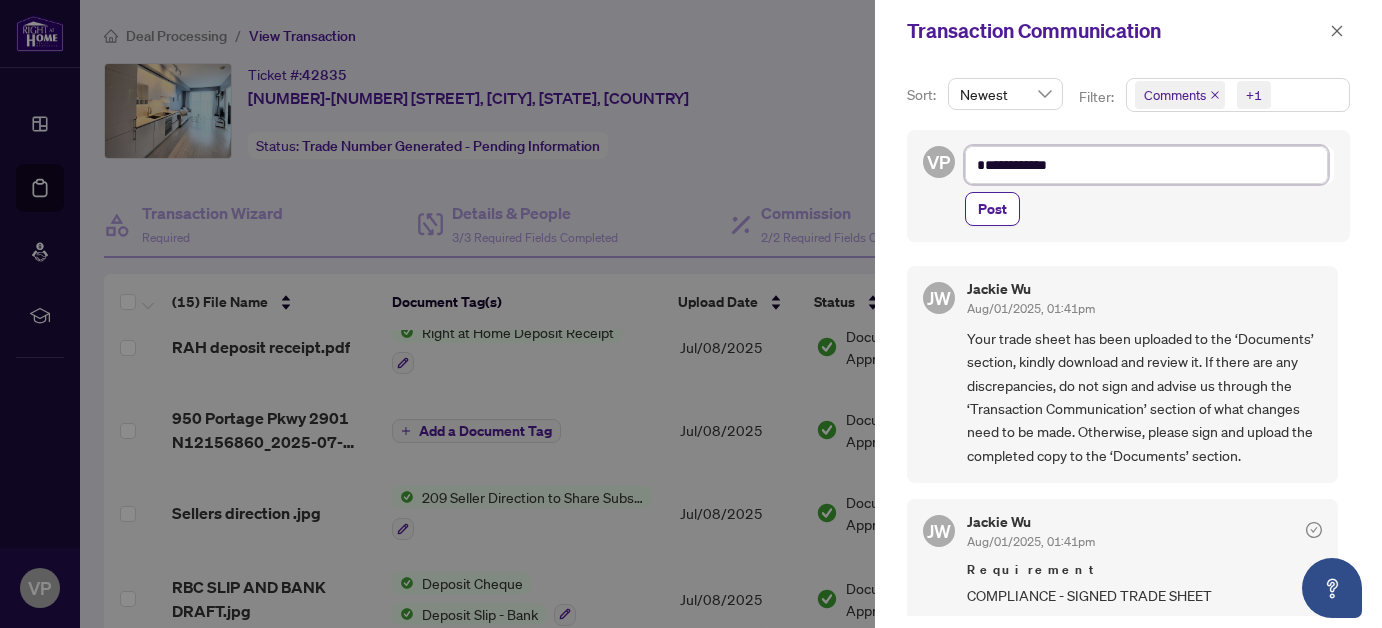 type on "**********" 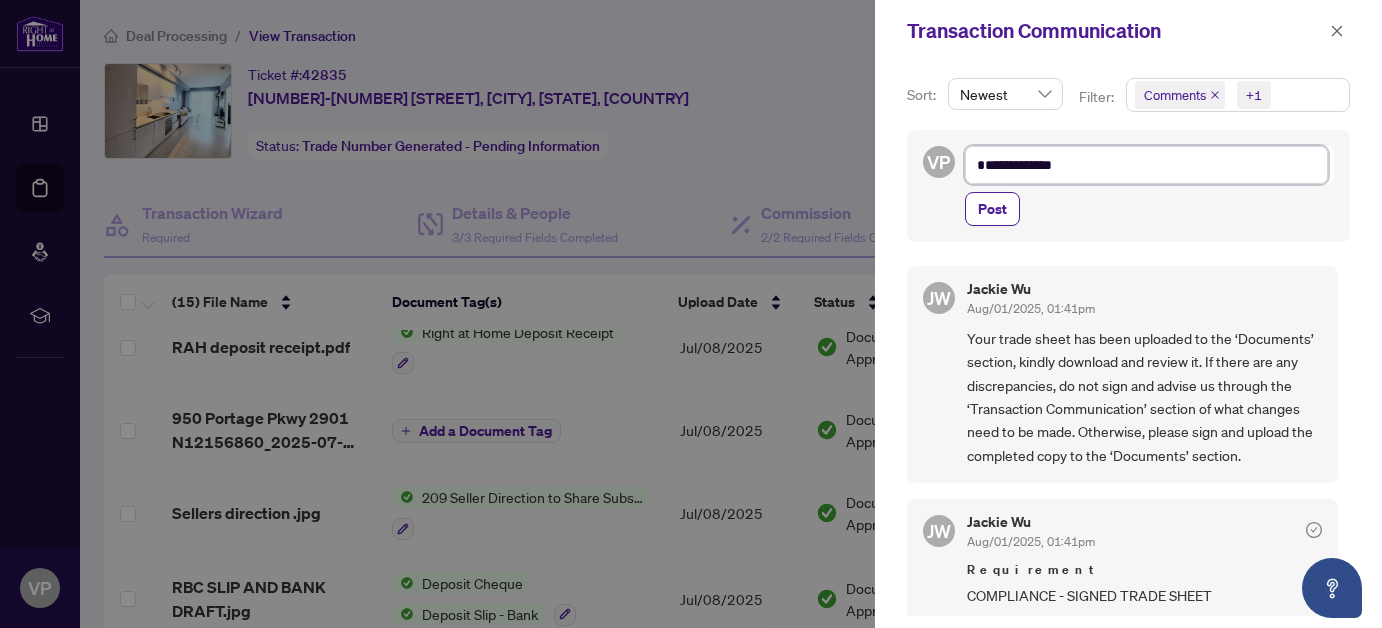 type on "**********" 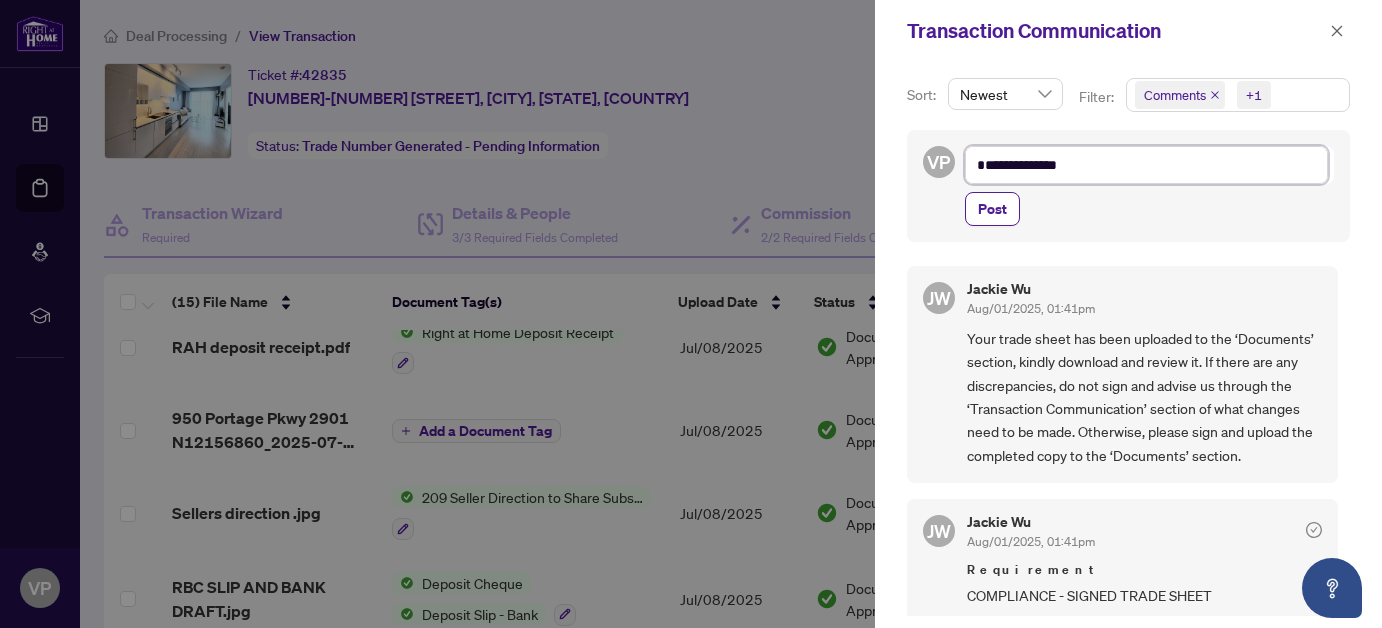 type on "**********" 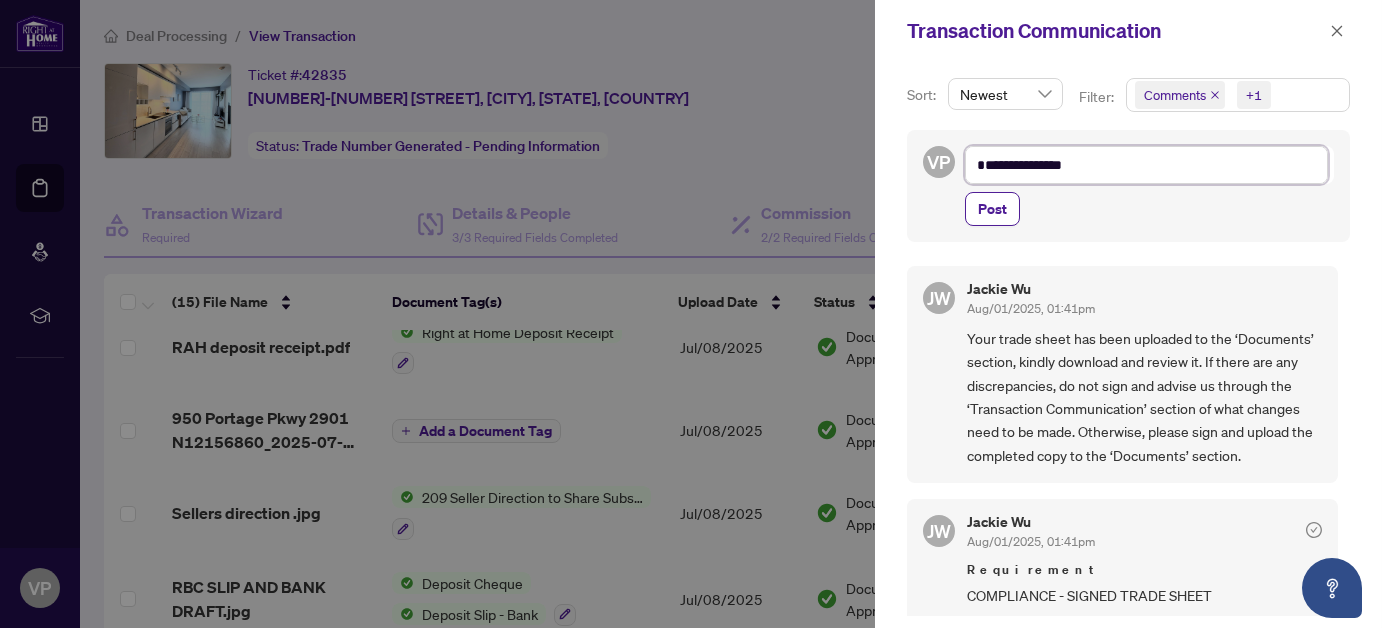 type on "**********" 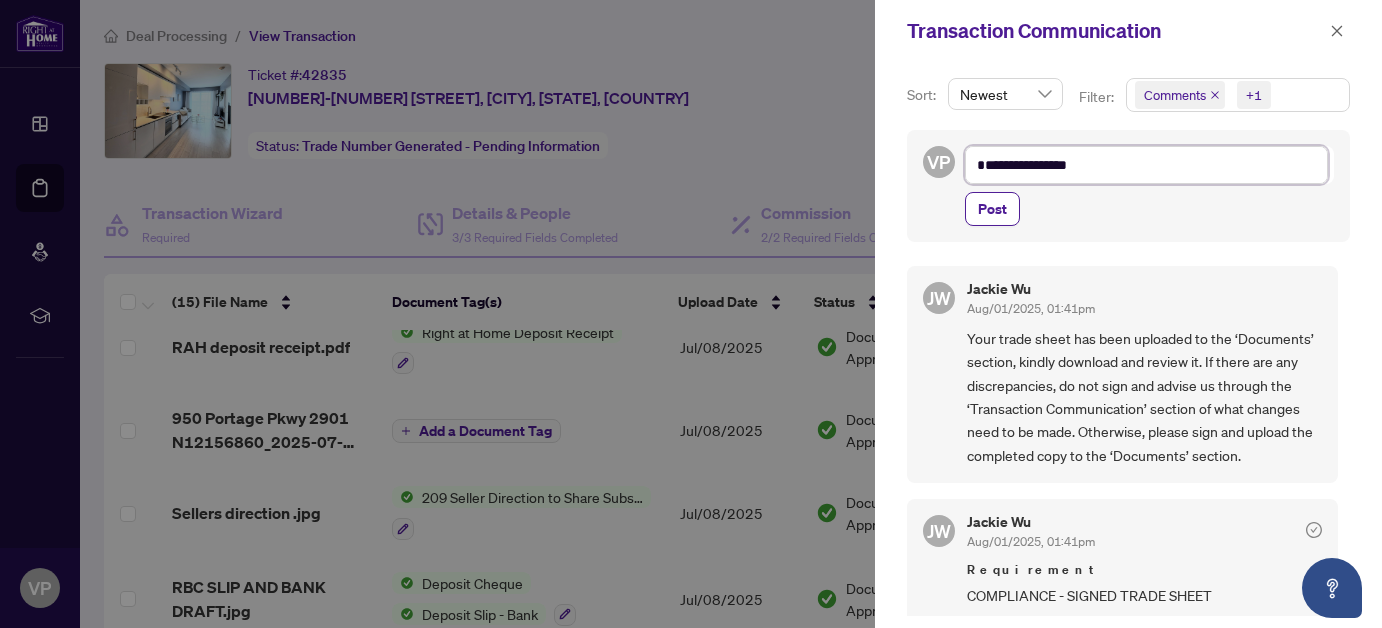 type on "**********" 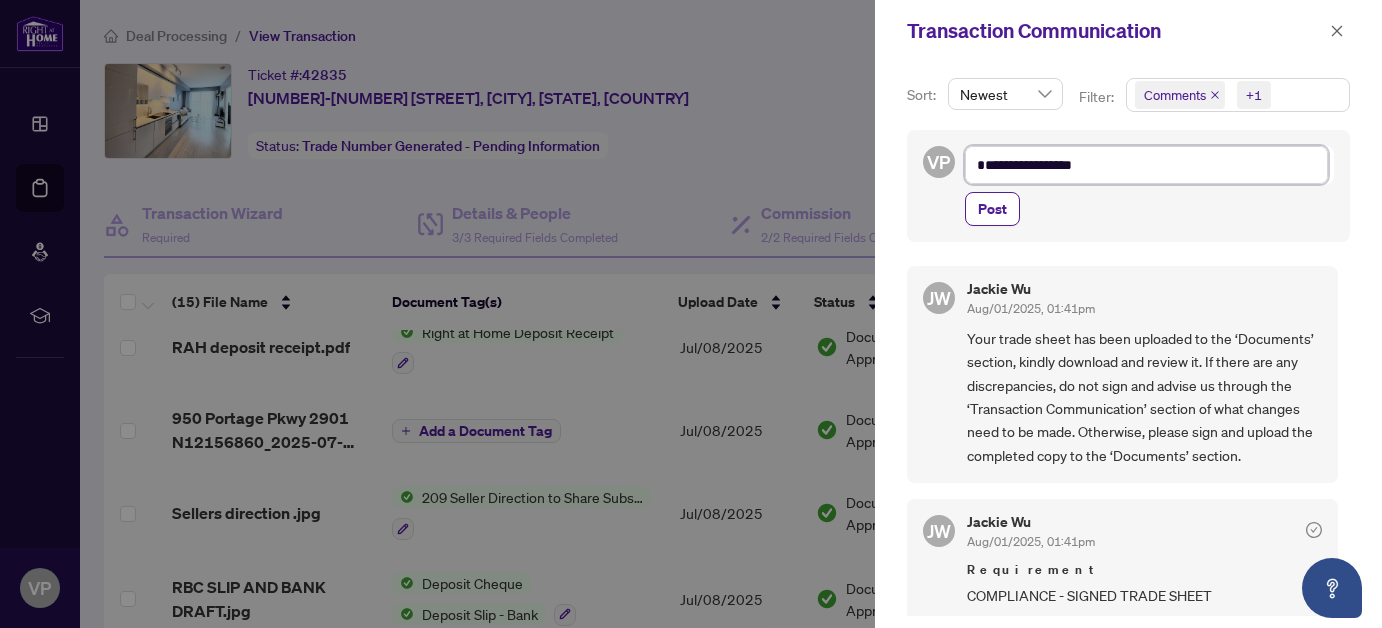 type on "**********" 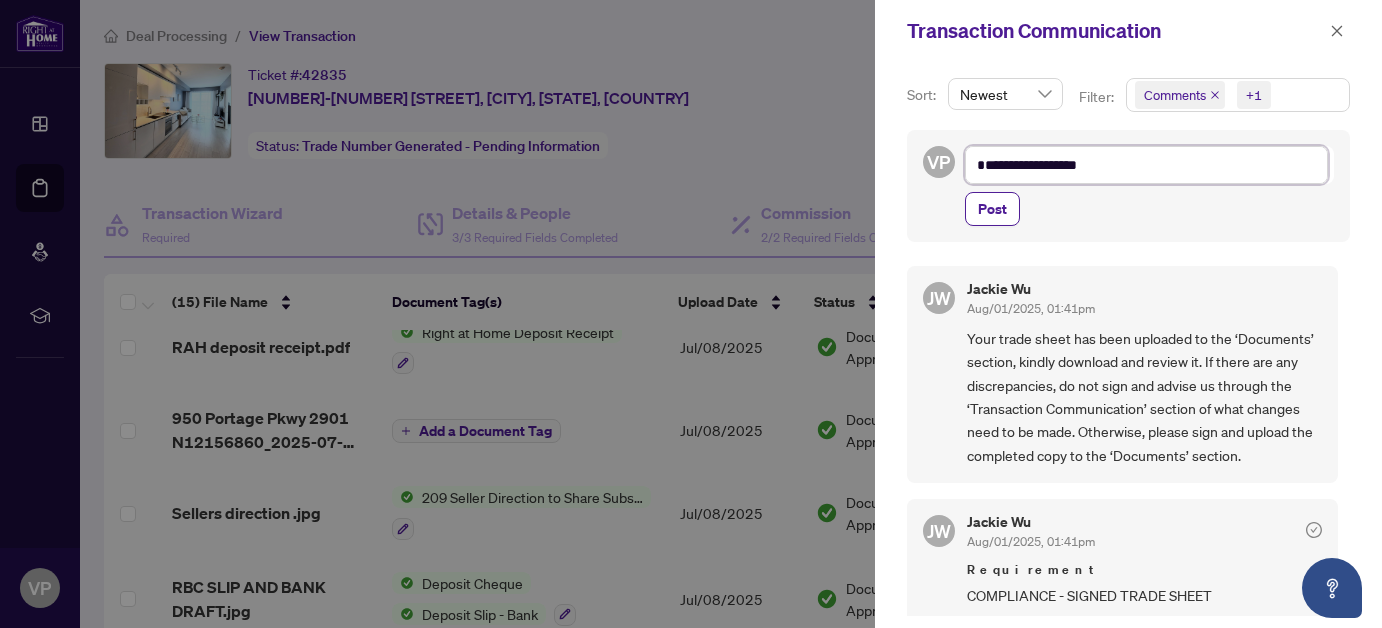 type on "**********" 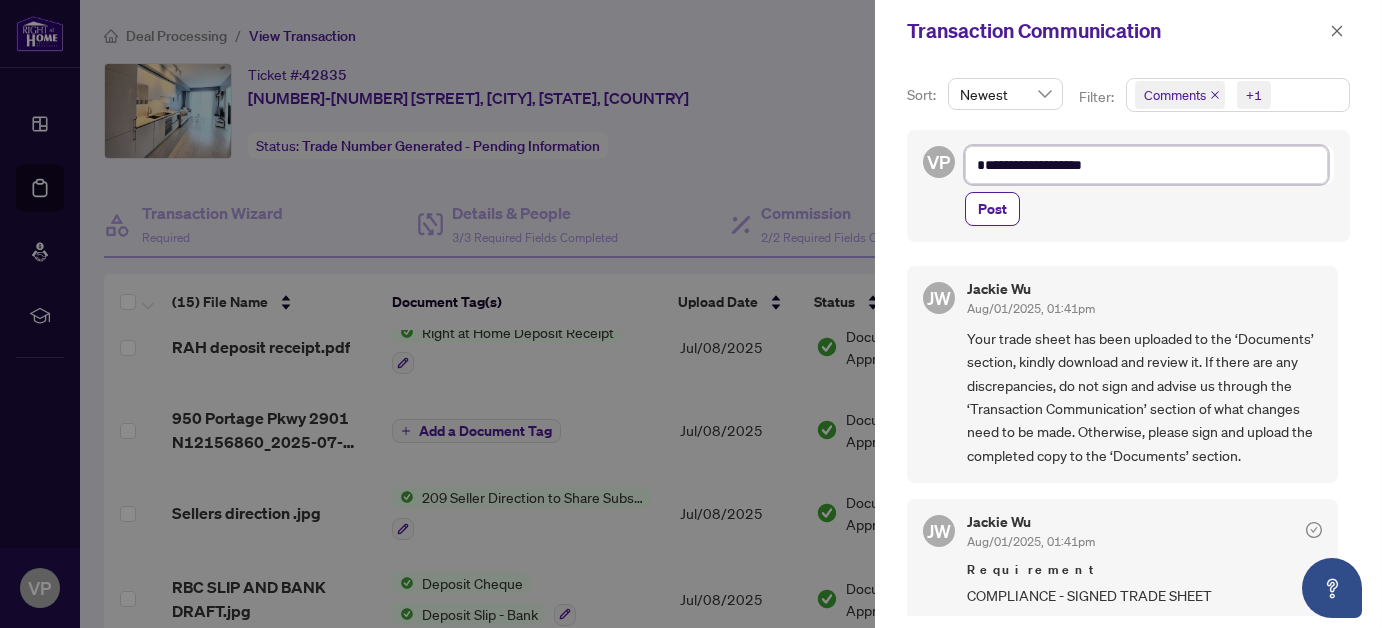 type on "**********" 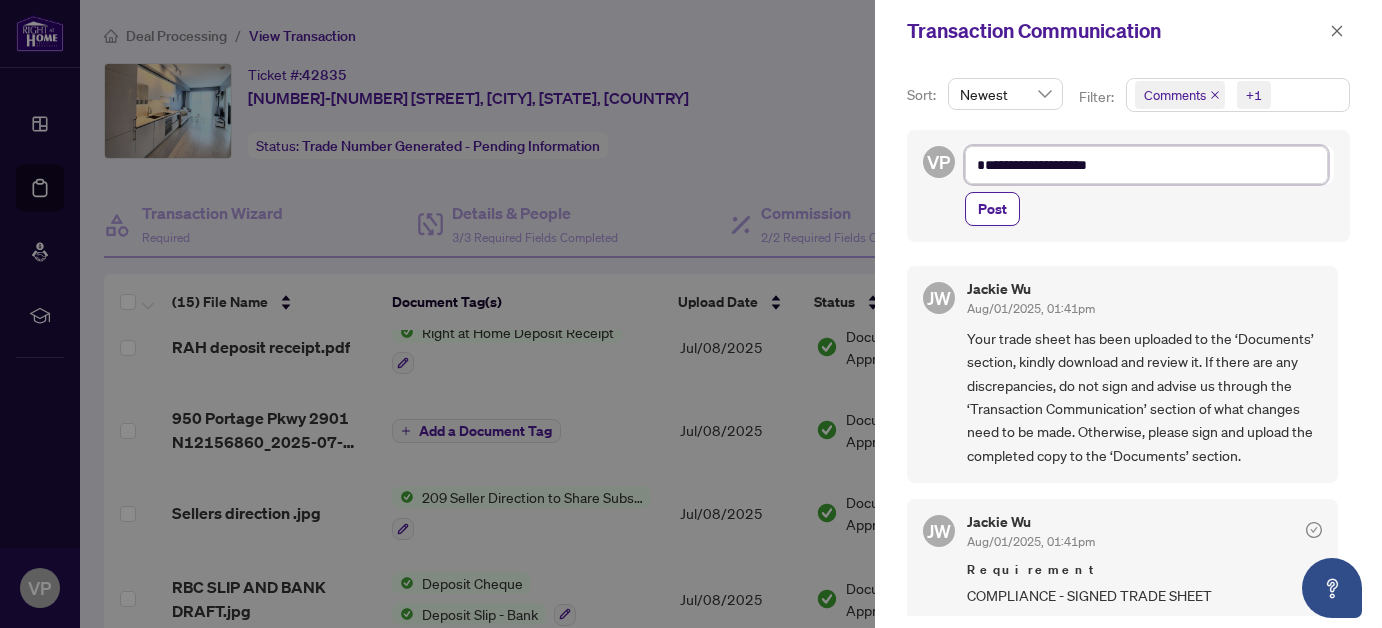 type on "**********" 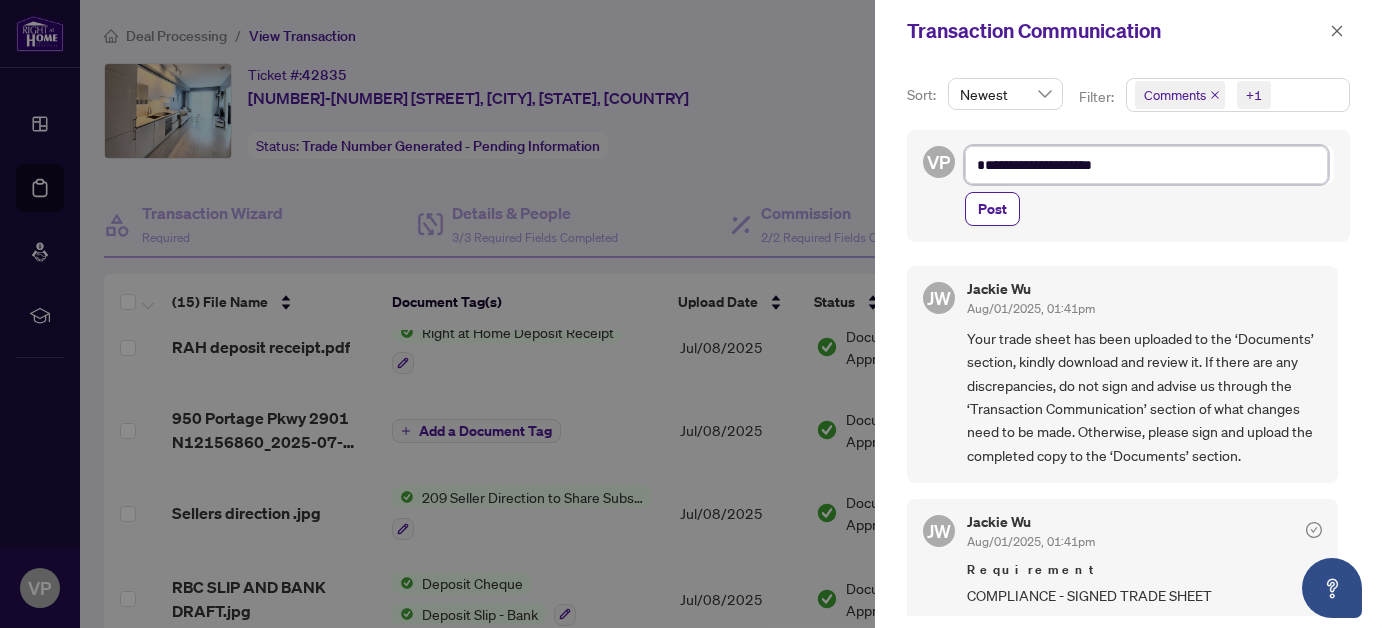 type on "**********" 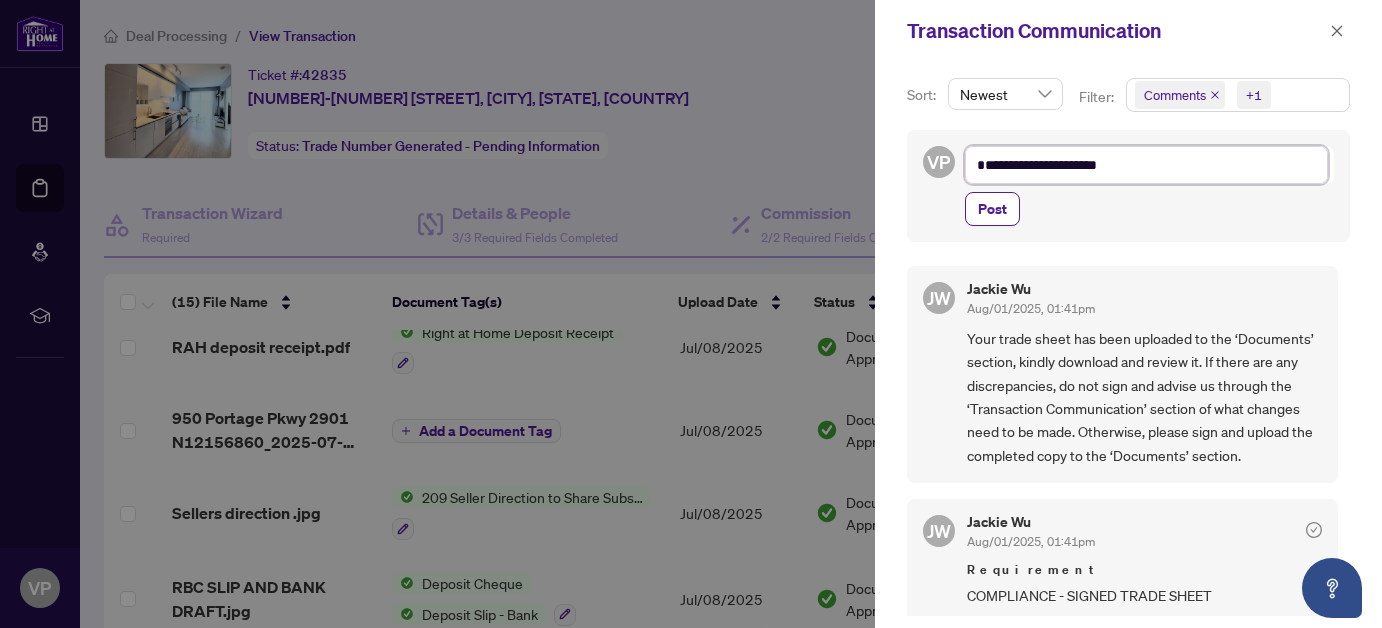 type on "**********" 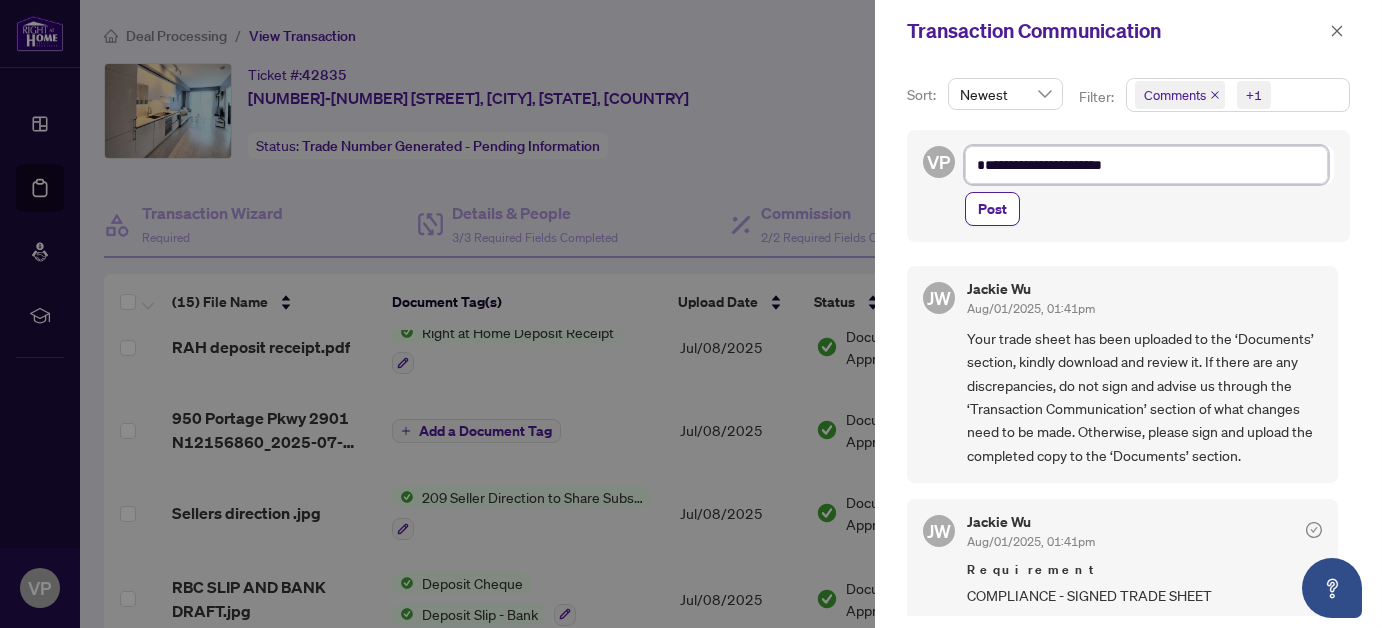 type on "**********" 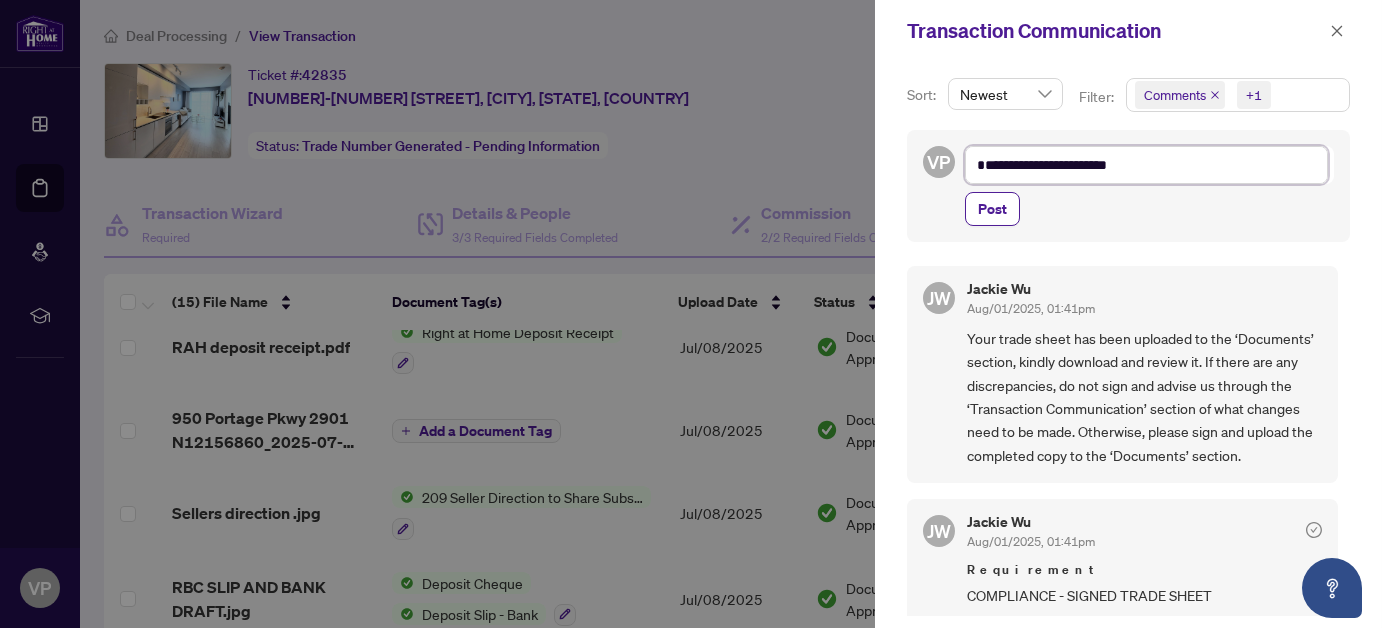 type on "**********" 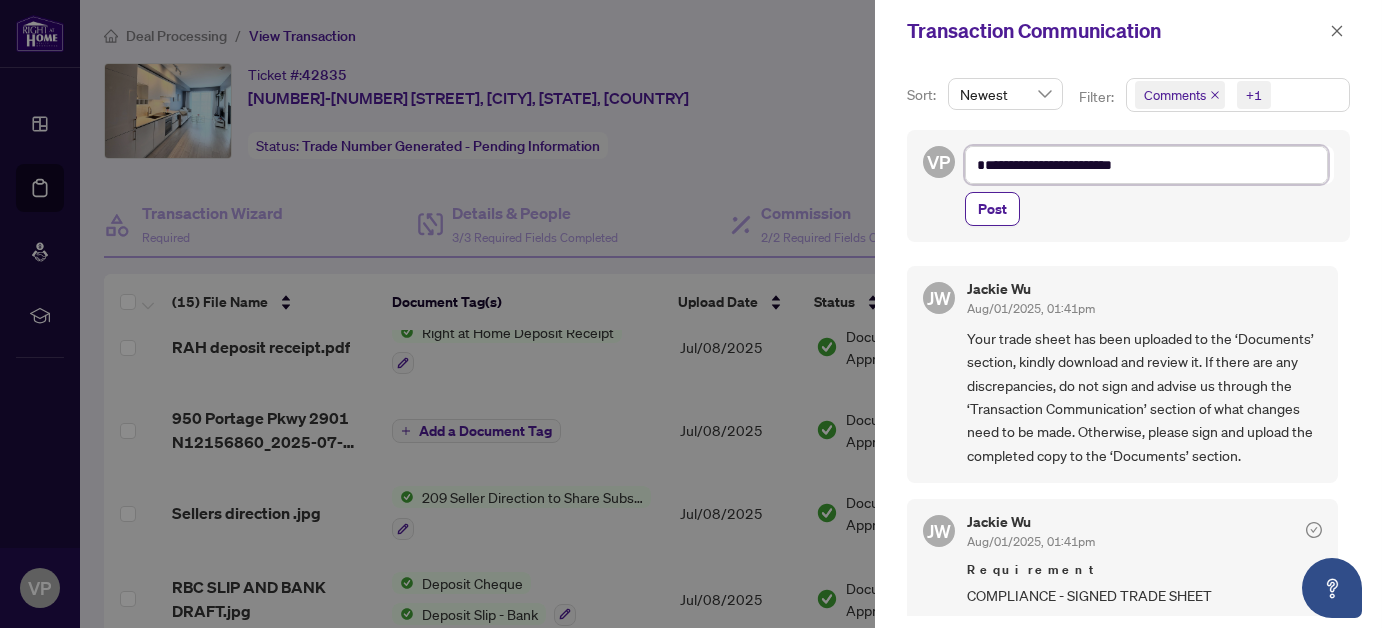 type on "**********" 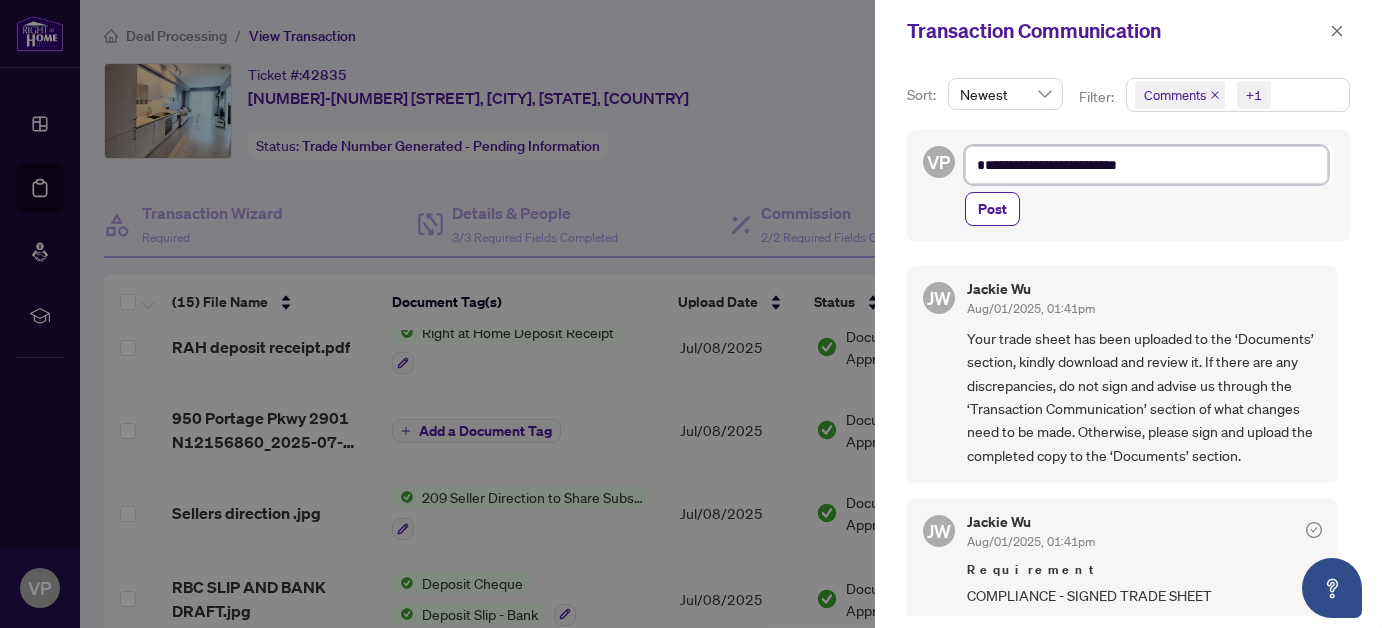 type on "**********" 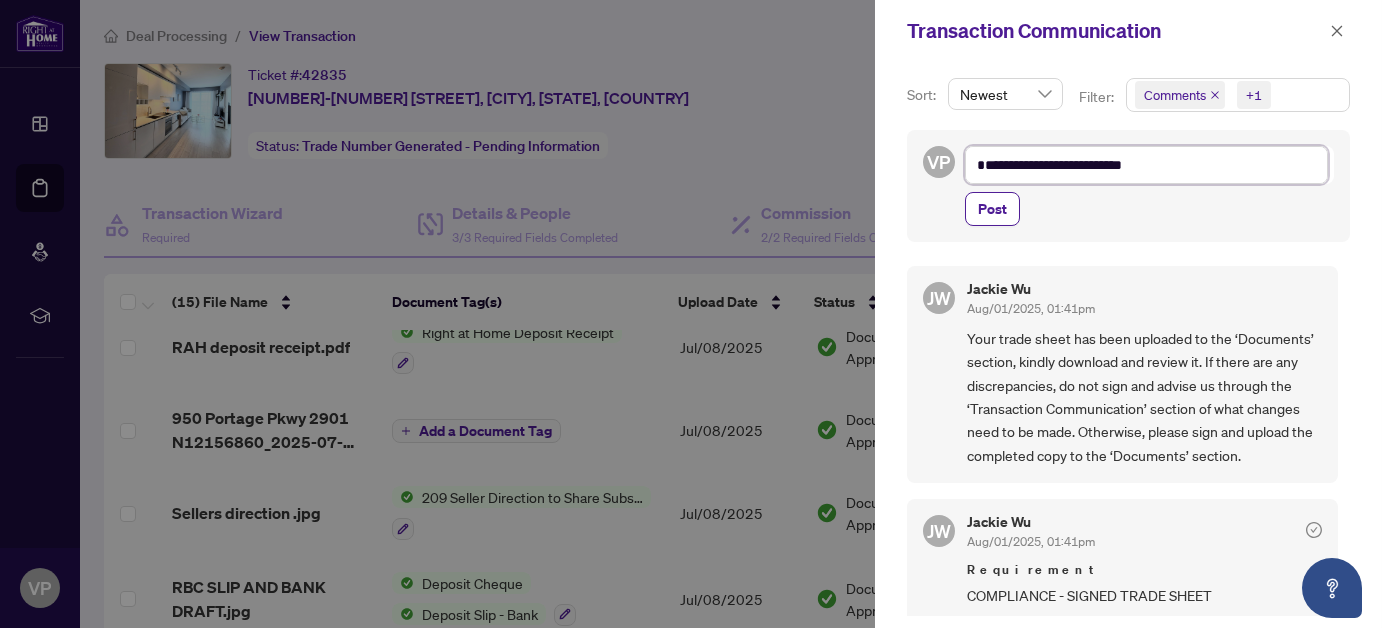type on "**********" 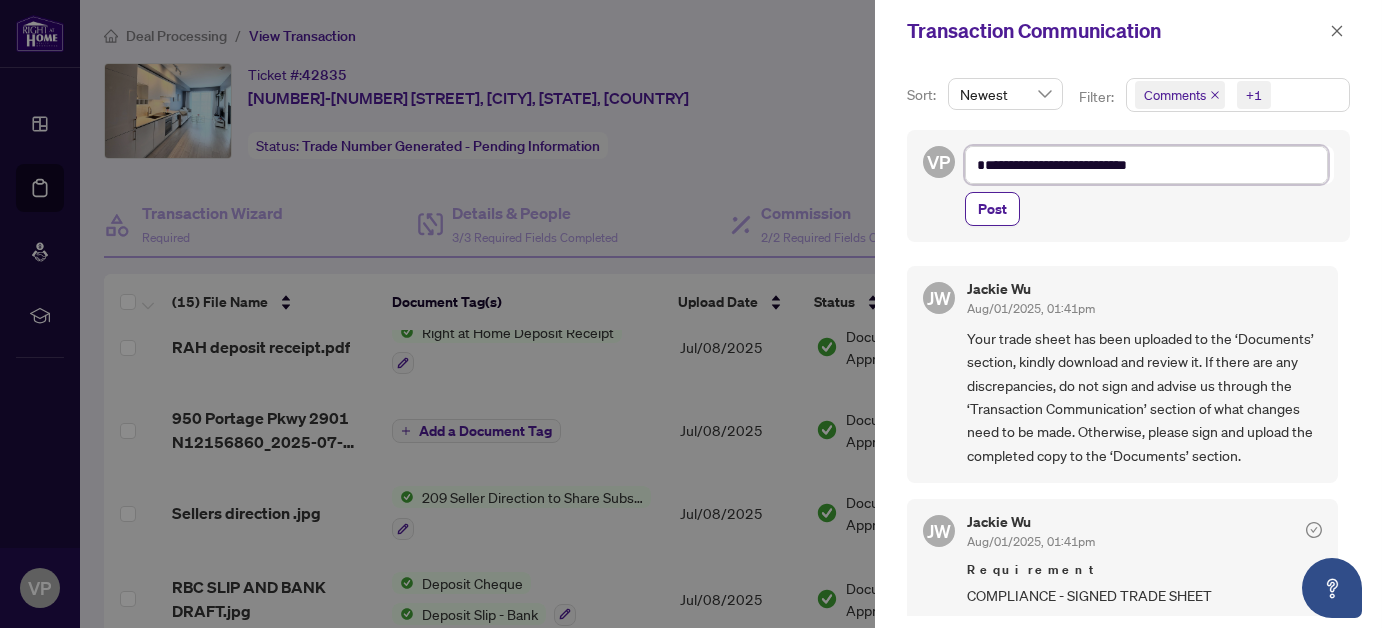 type on "**********" 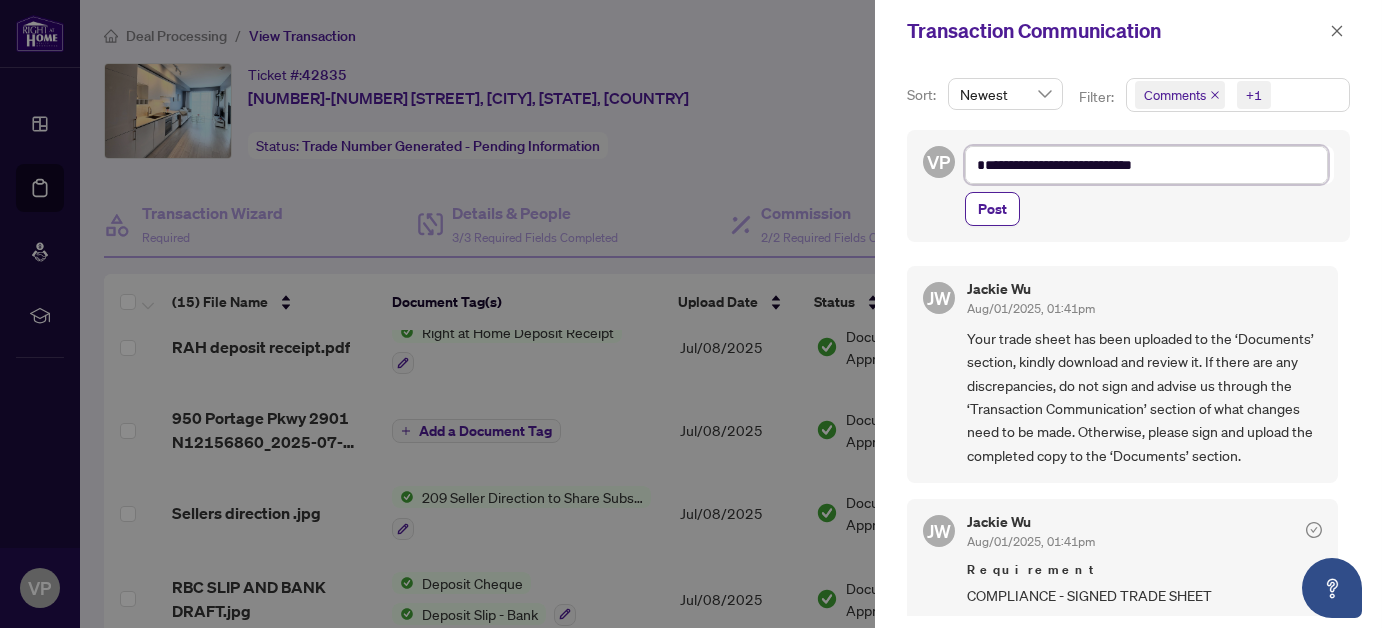 type on "**********" 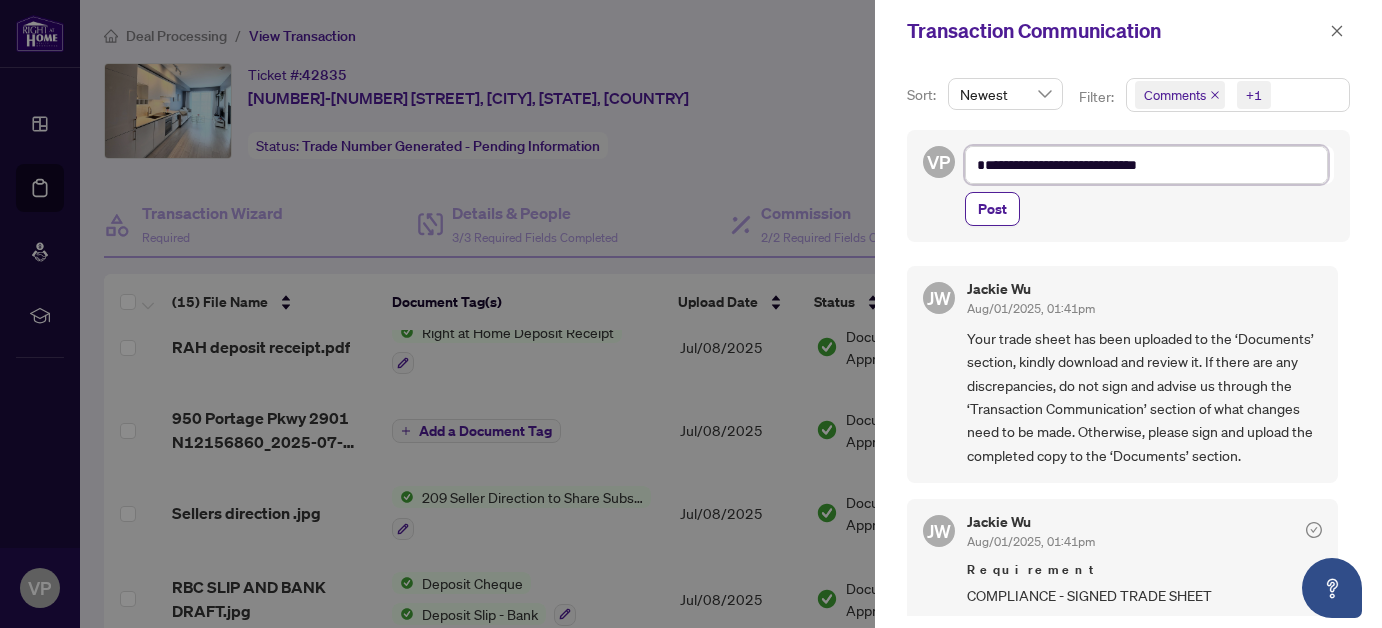 type on "**********" 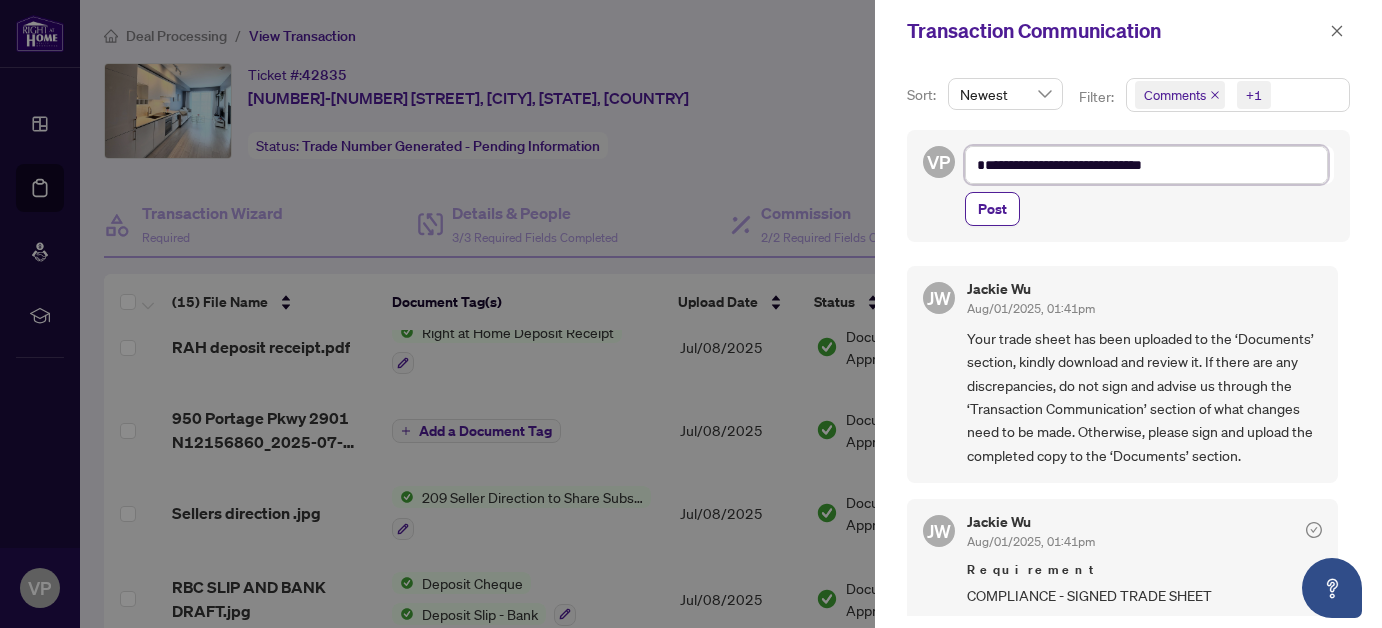 click on "**********" at bounding box center [1146, 164] 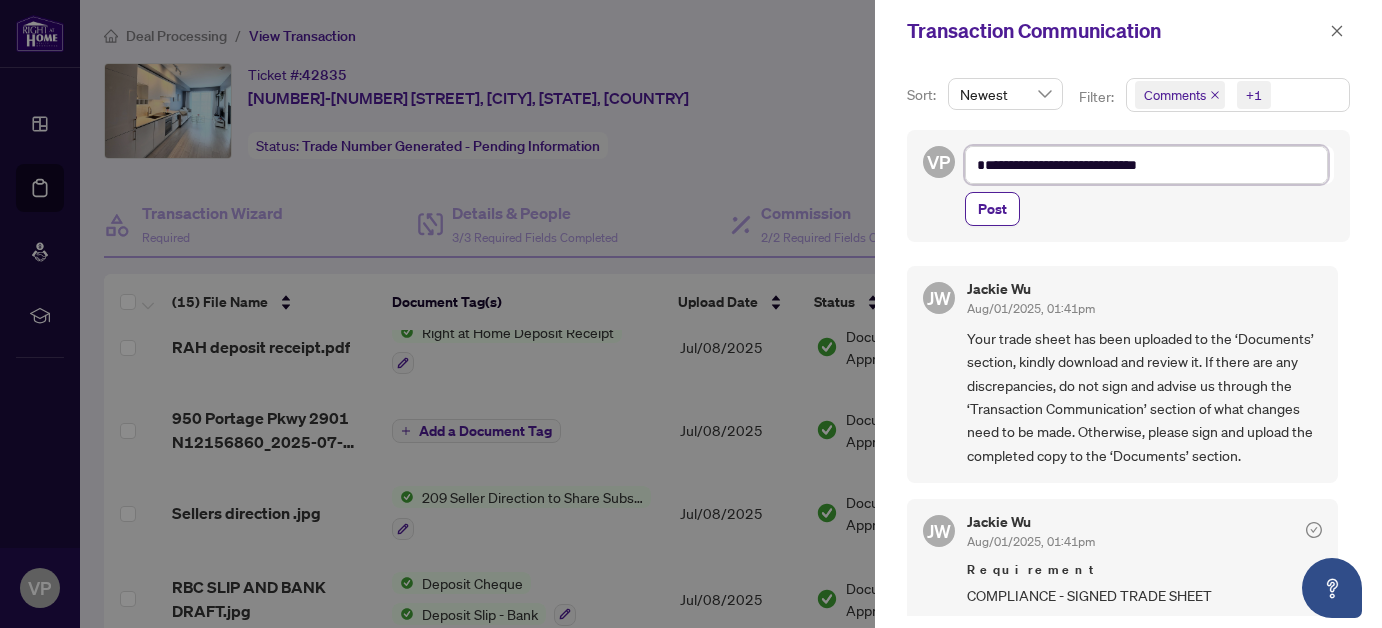type on "**********" 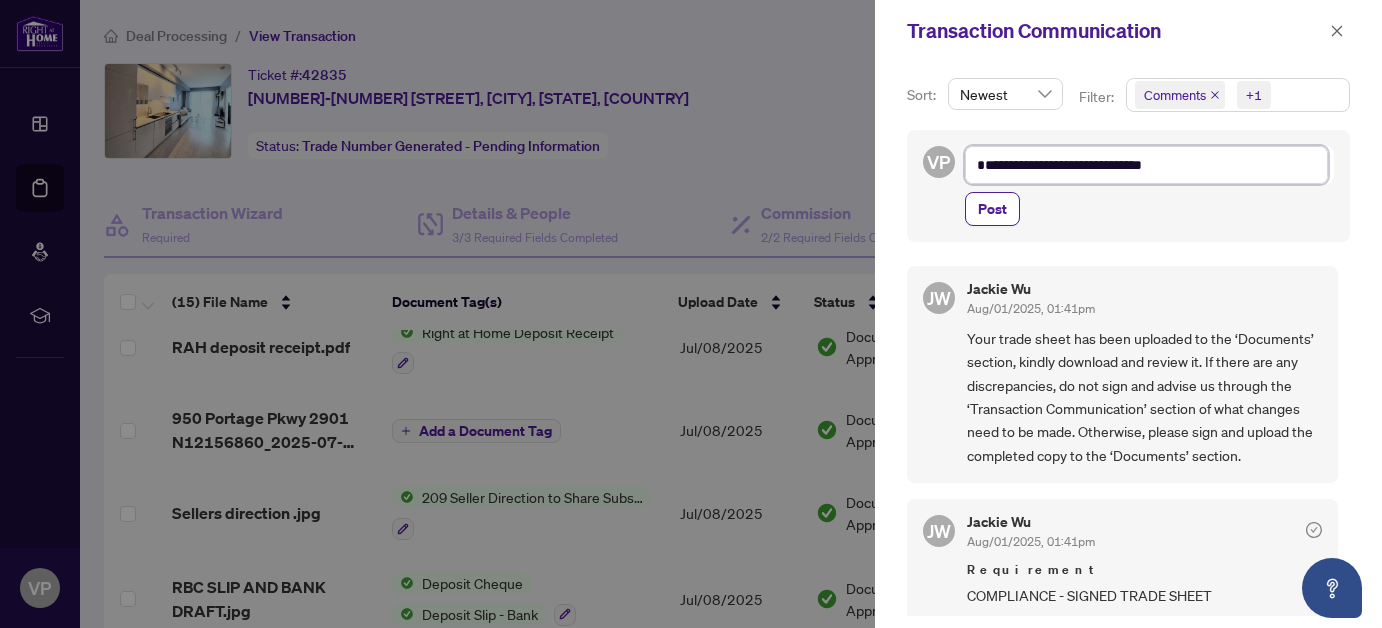 click on "**********" at bounding box center (1146, 164) 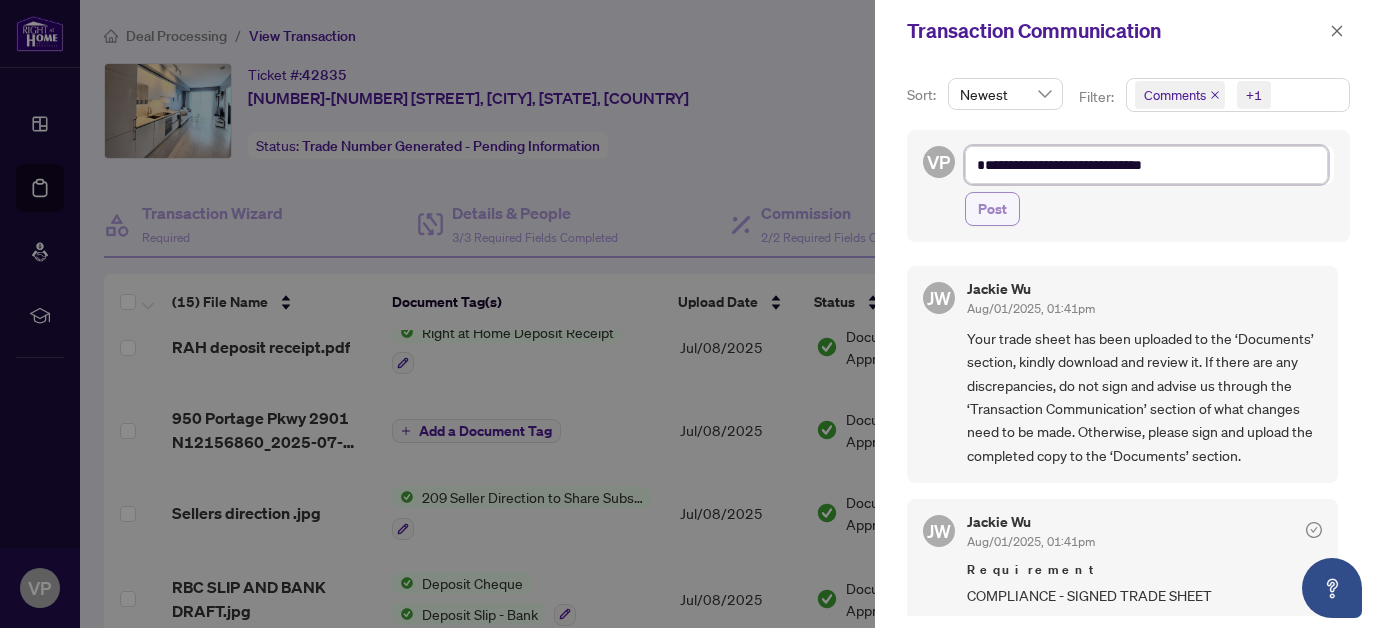 type on "**********" 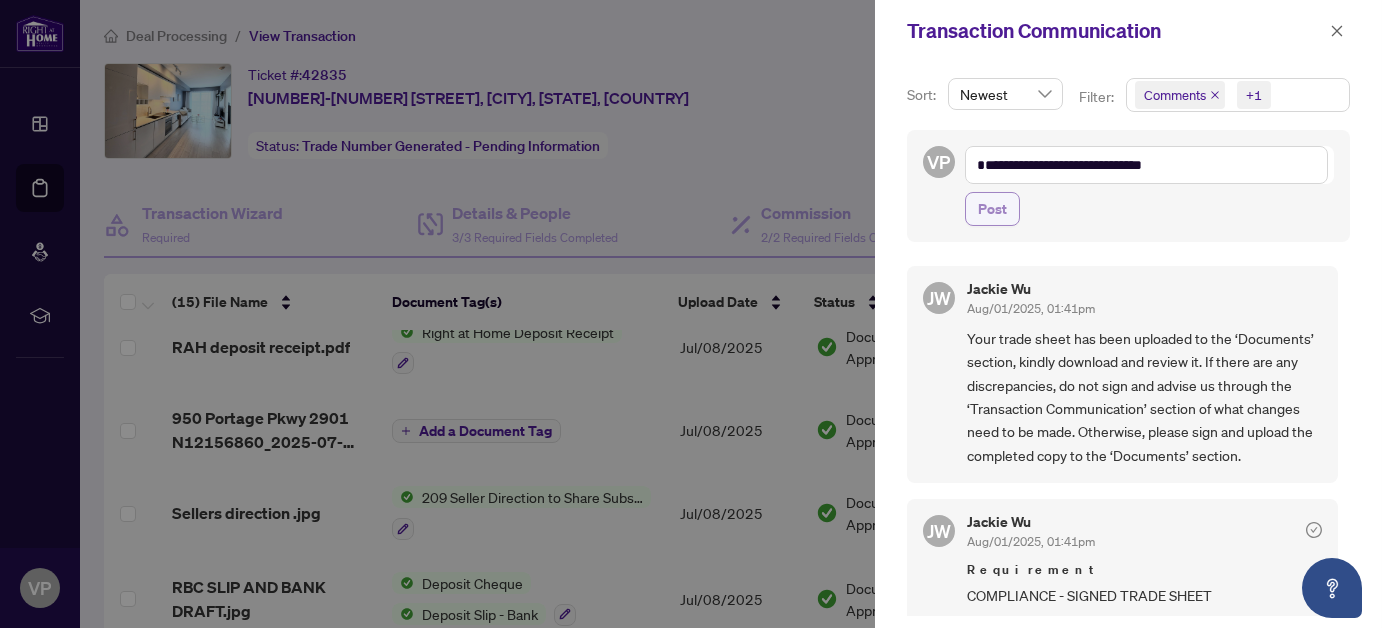 click on "Post" at bounding box center [992, 209] 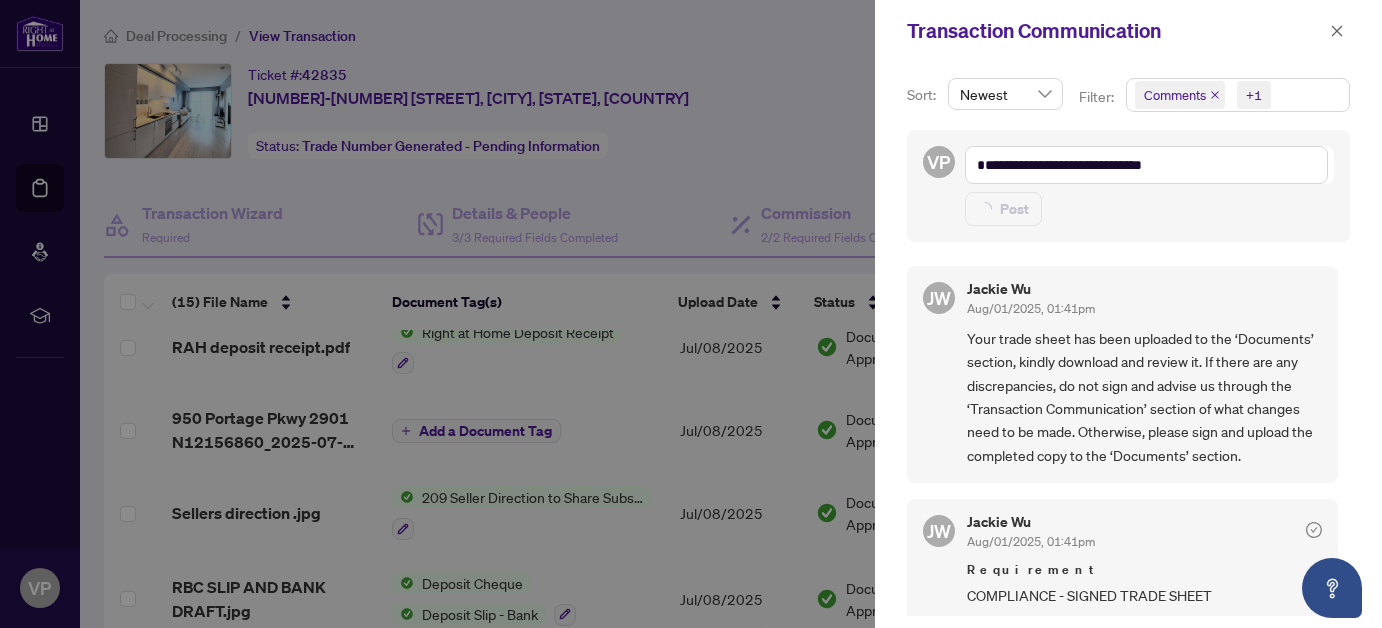 type on "**********" 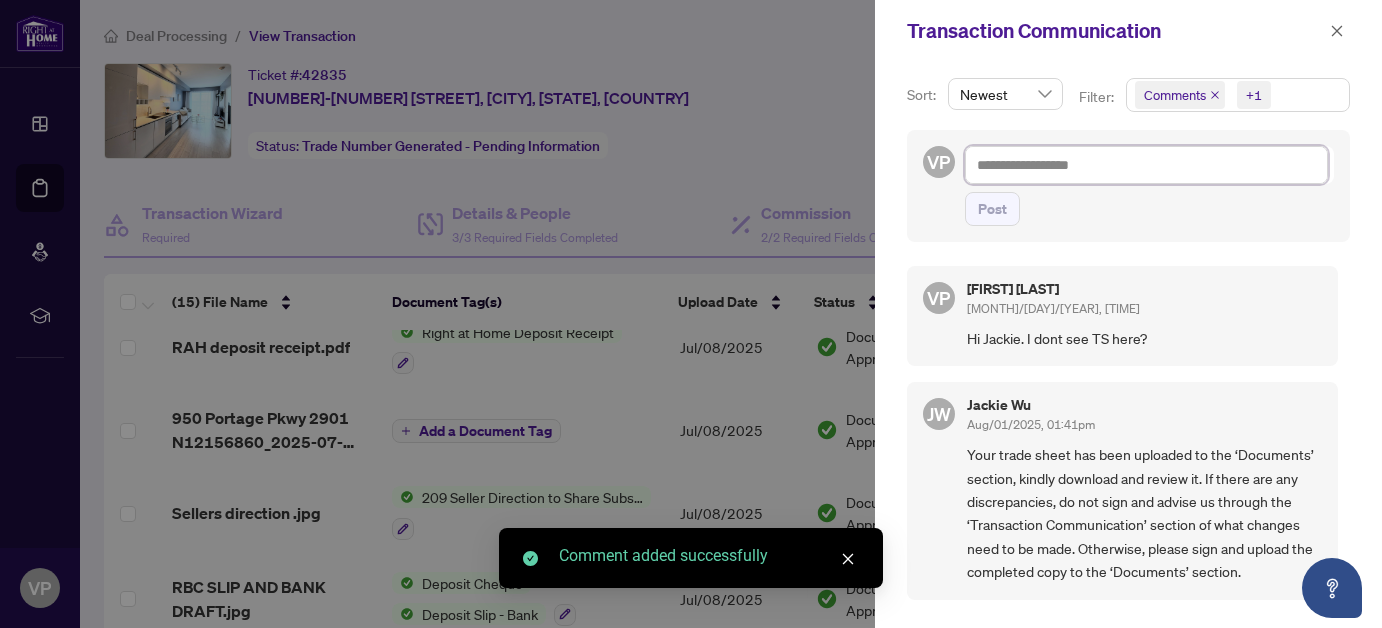 click at bounding box center [1146, 164] 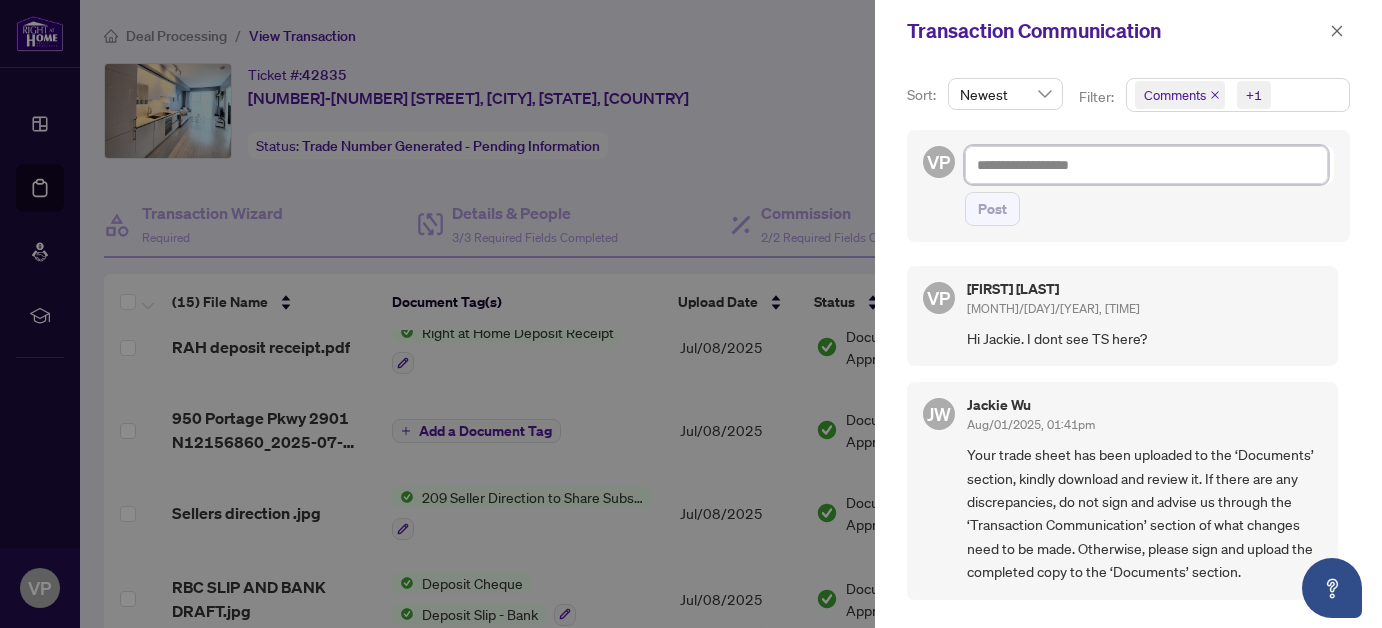 type 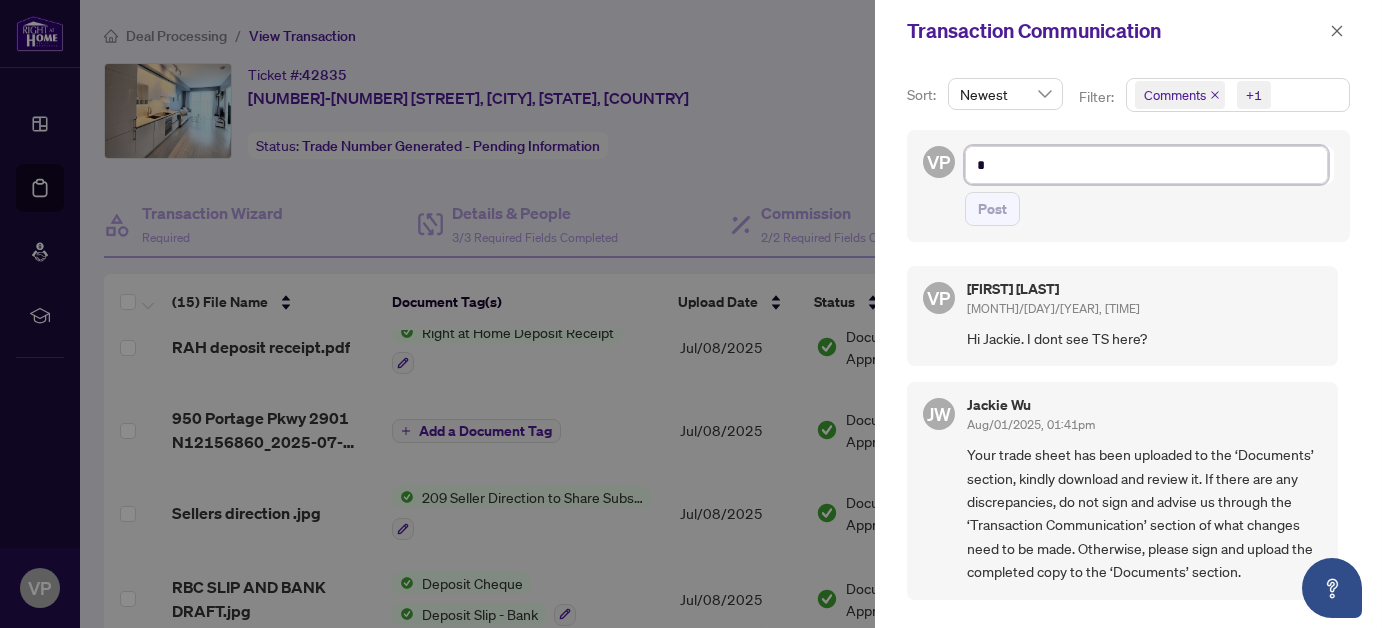 type on "*" 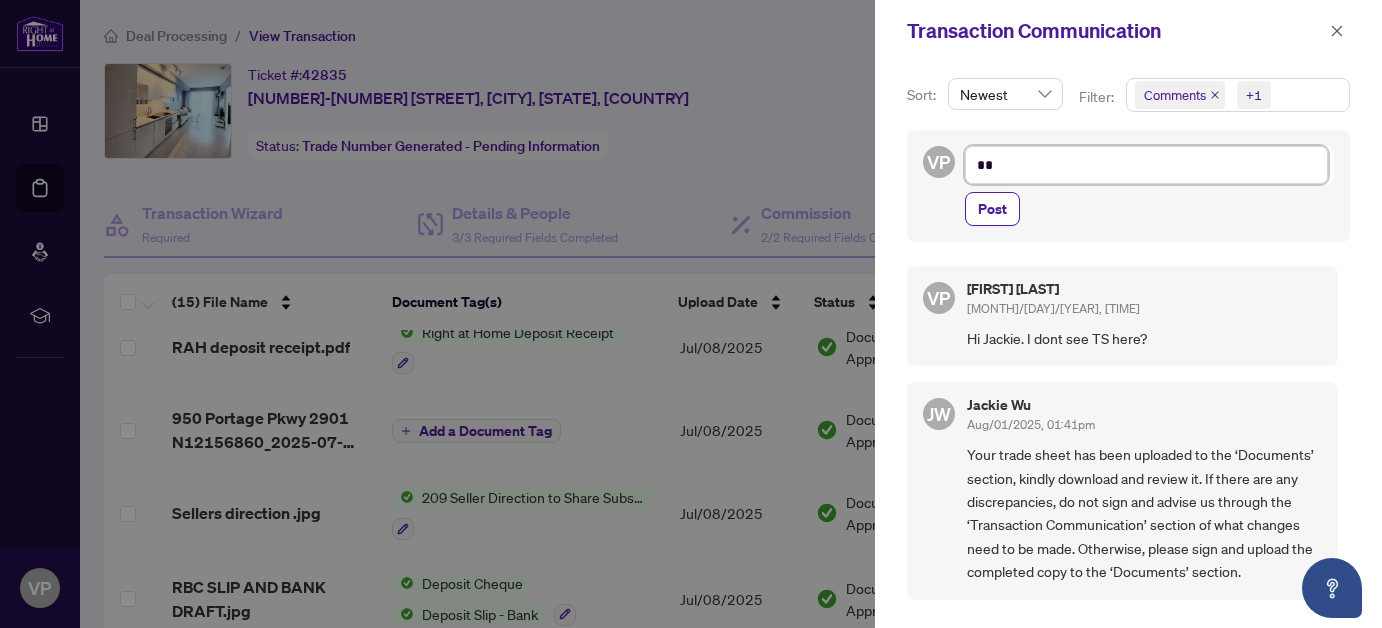 type on "**" 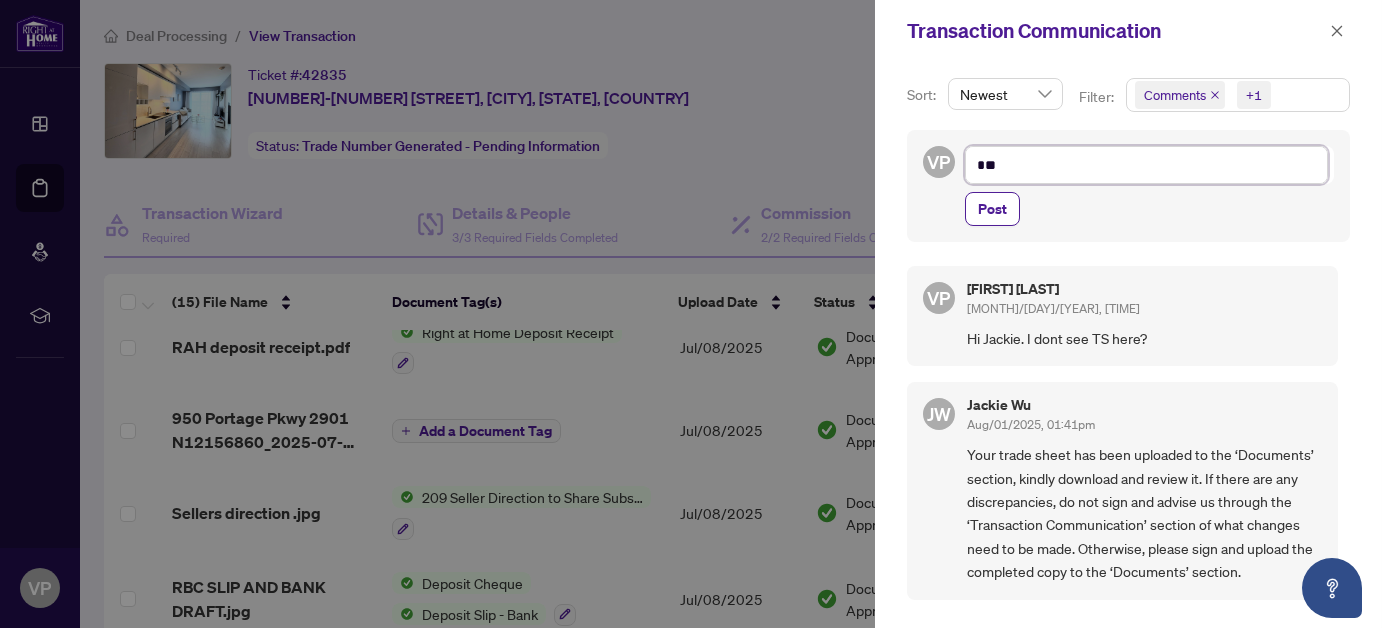 type on "***" 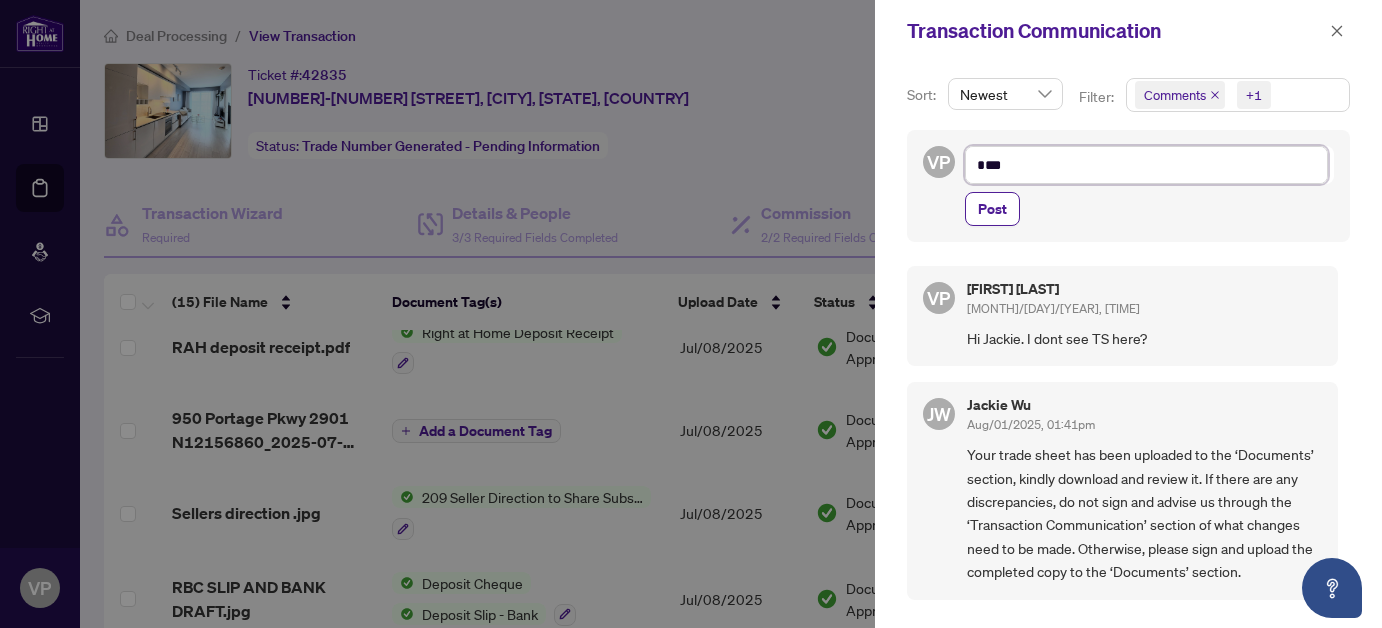 type on "****" 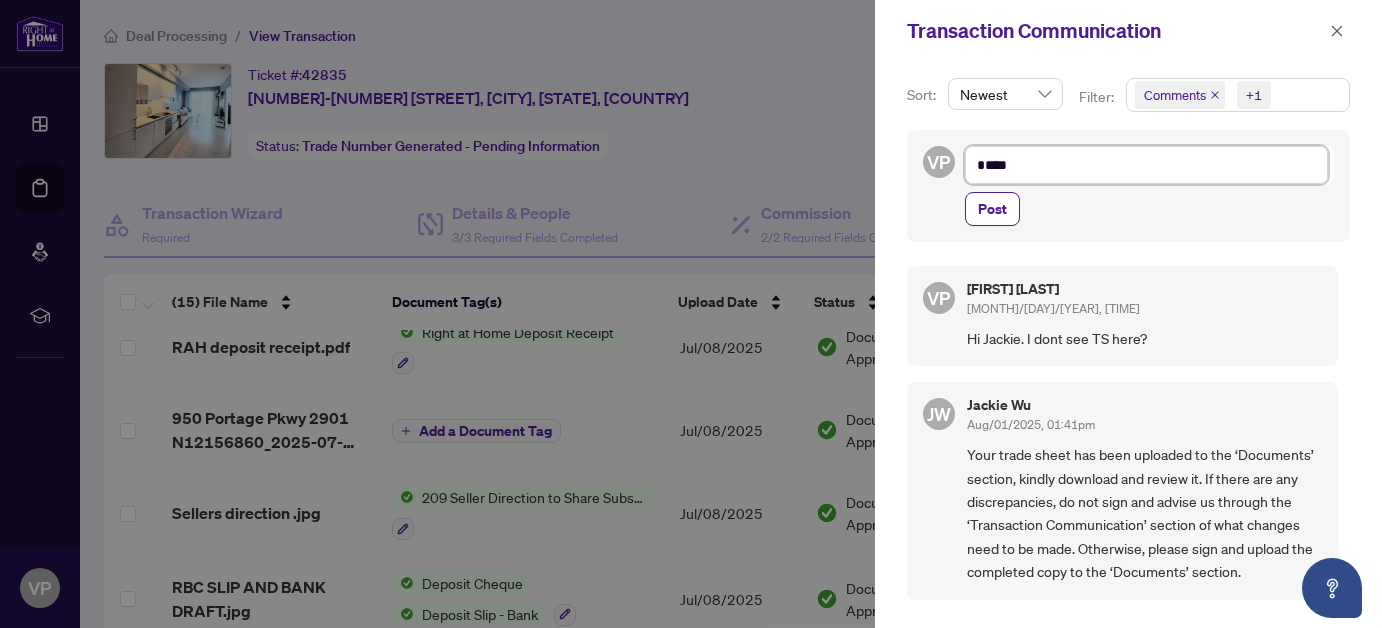 type on "*****" 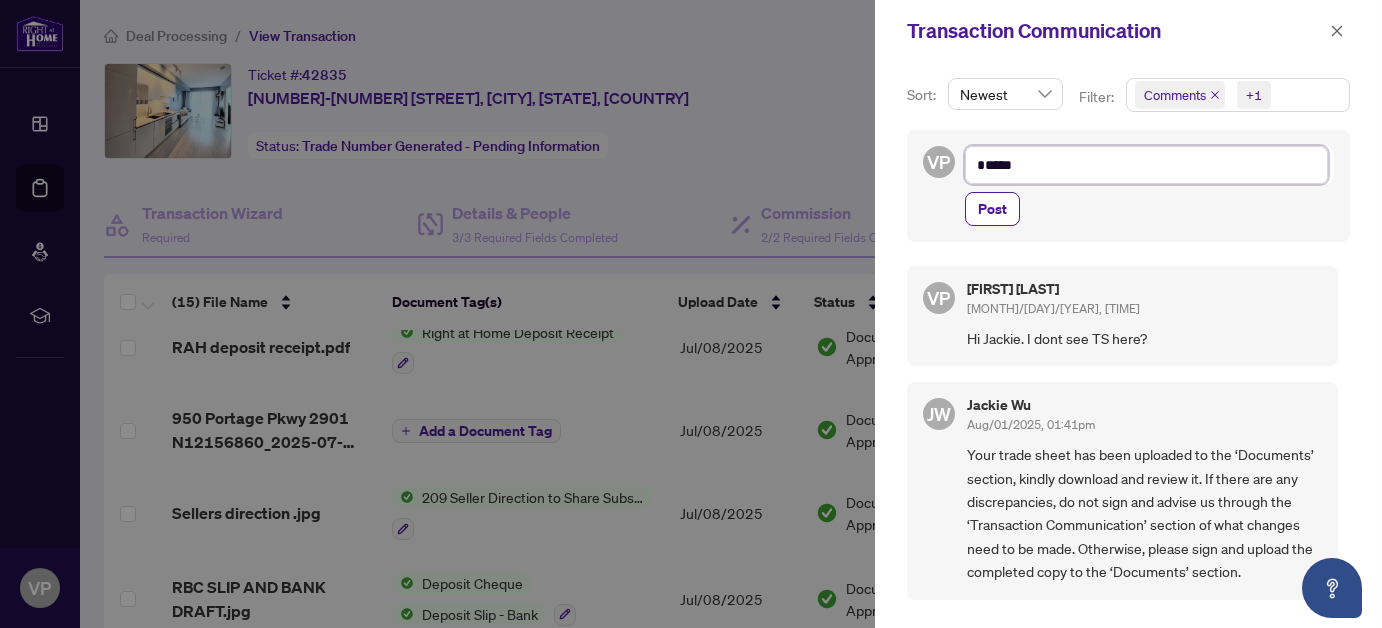 type on "******" 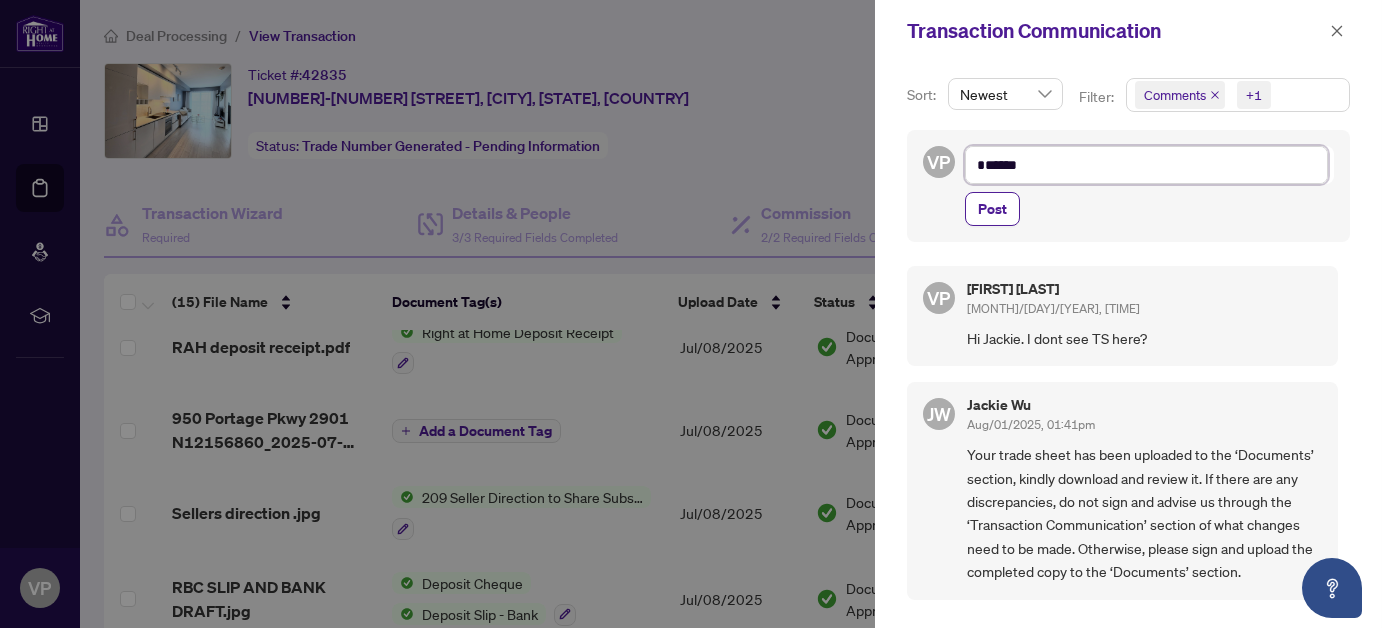 type on "*******" 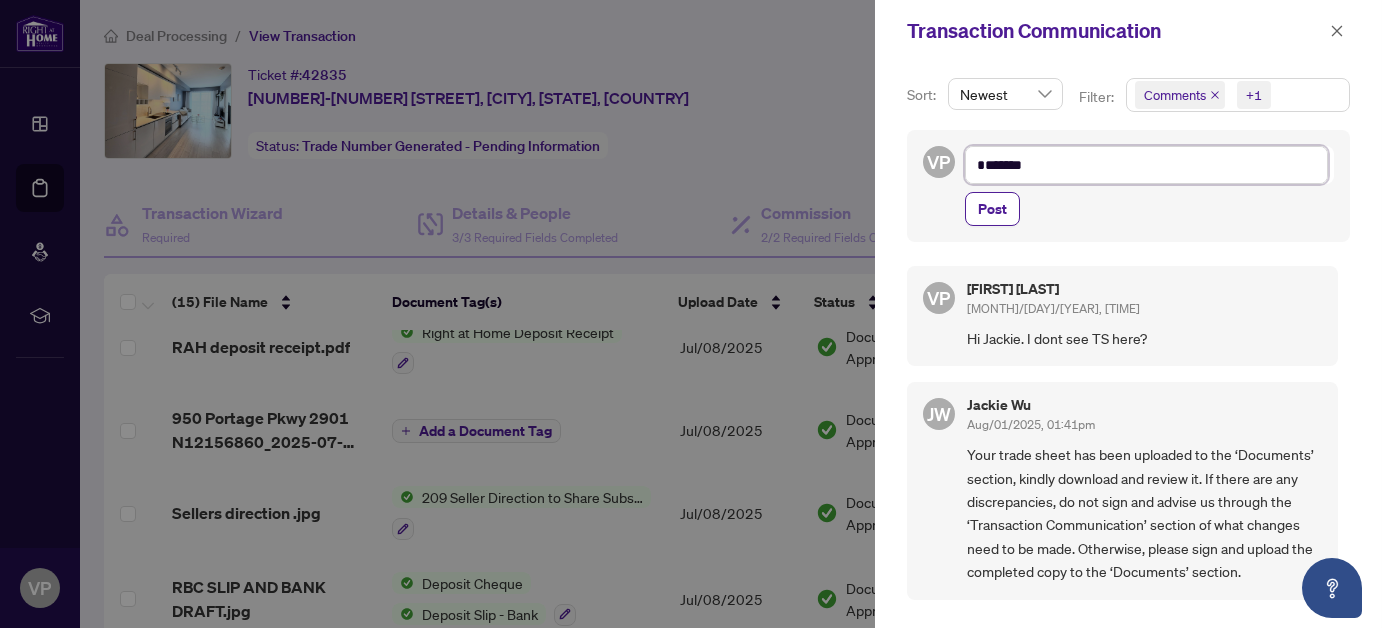 type on "*******" 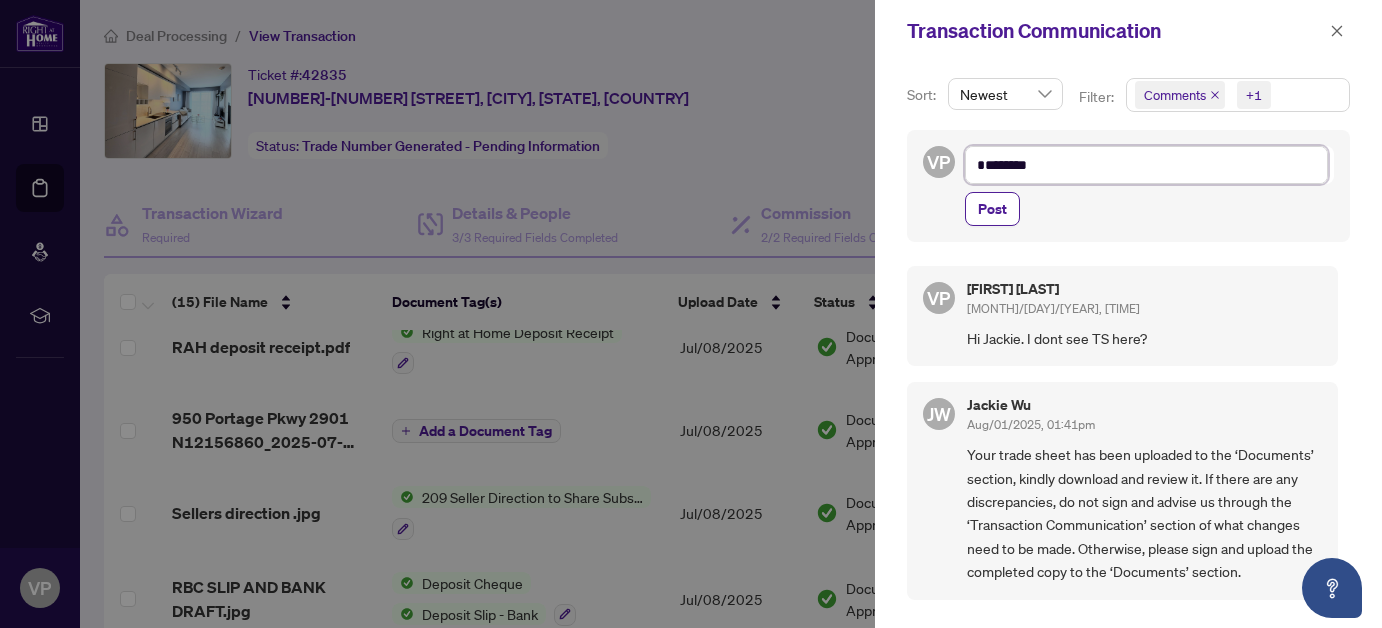 type on "*********" 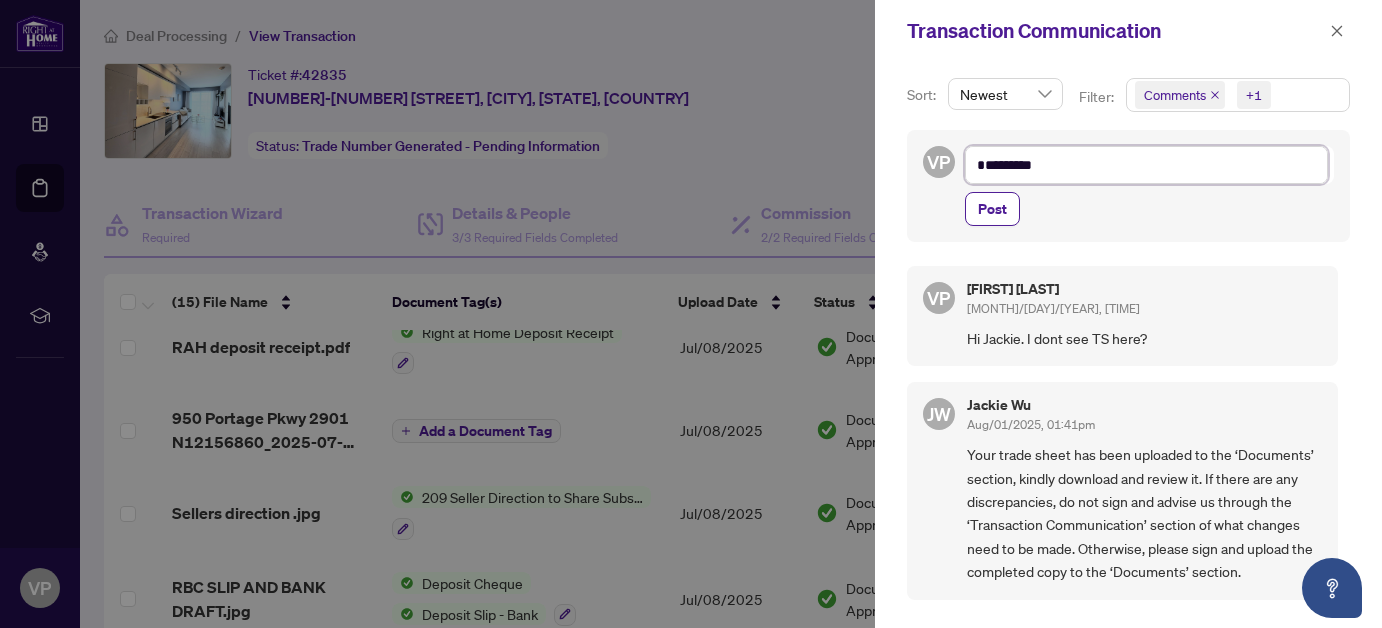 type on "**********" 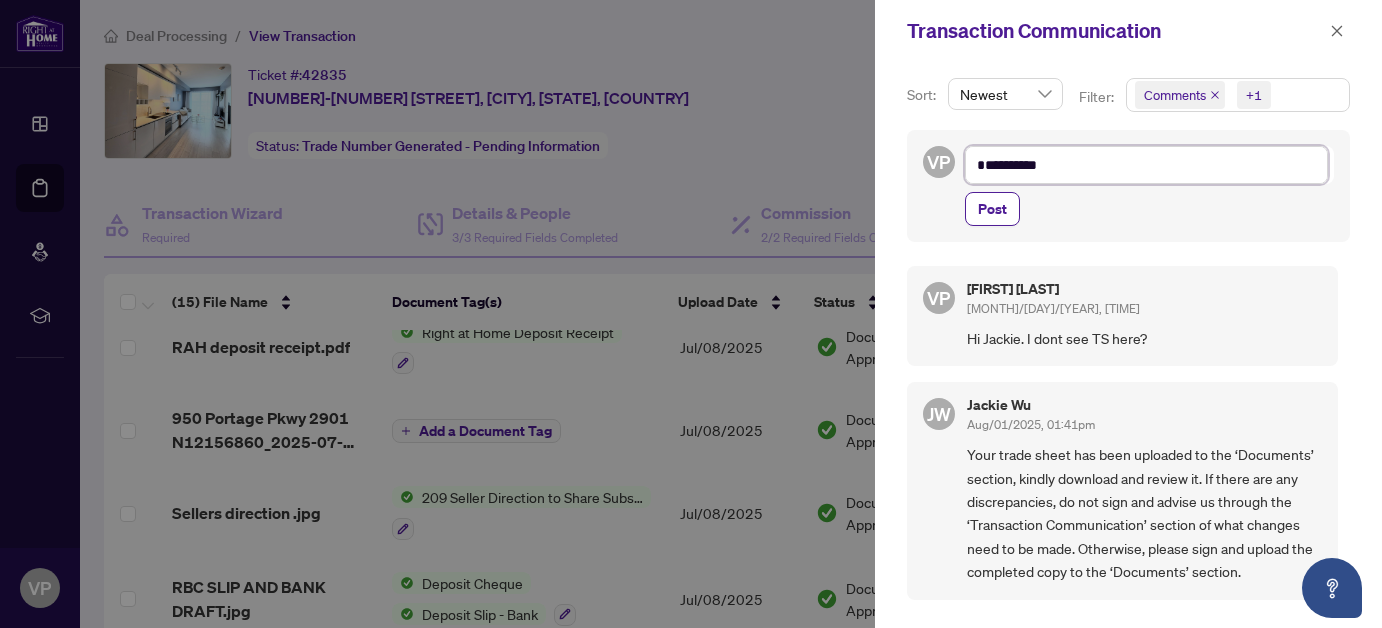 type on "**********" 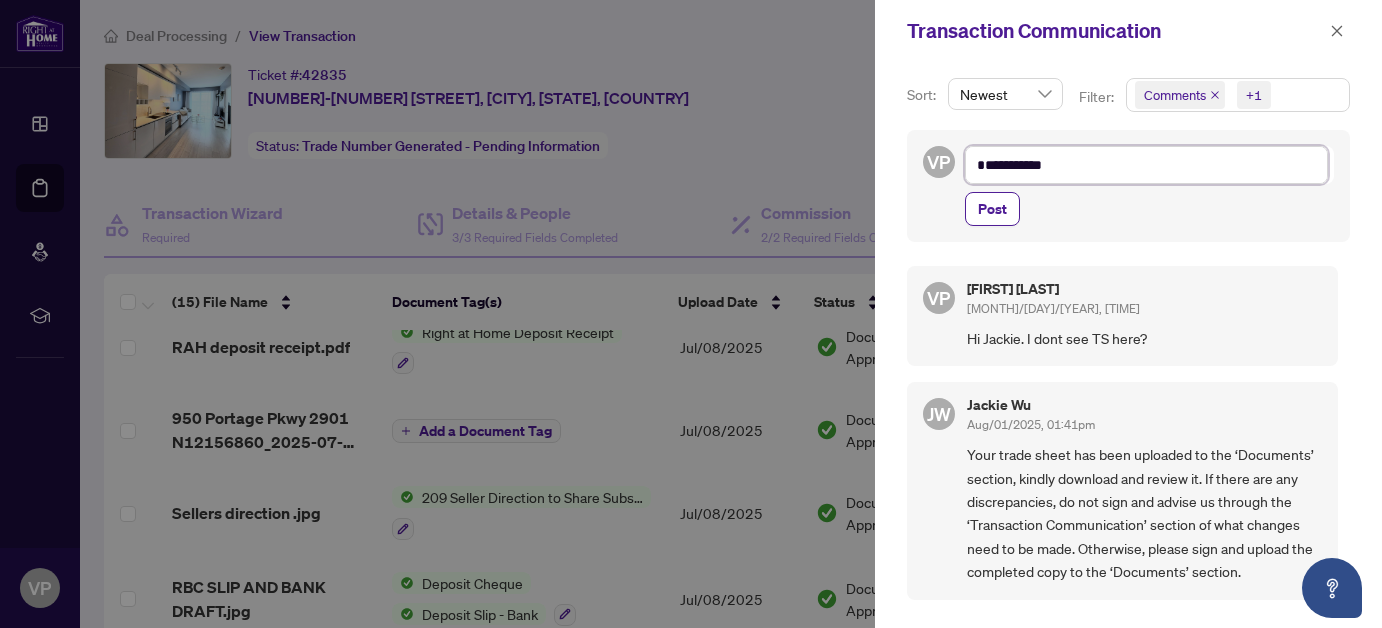 type on "**********" 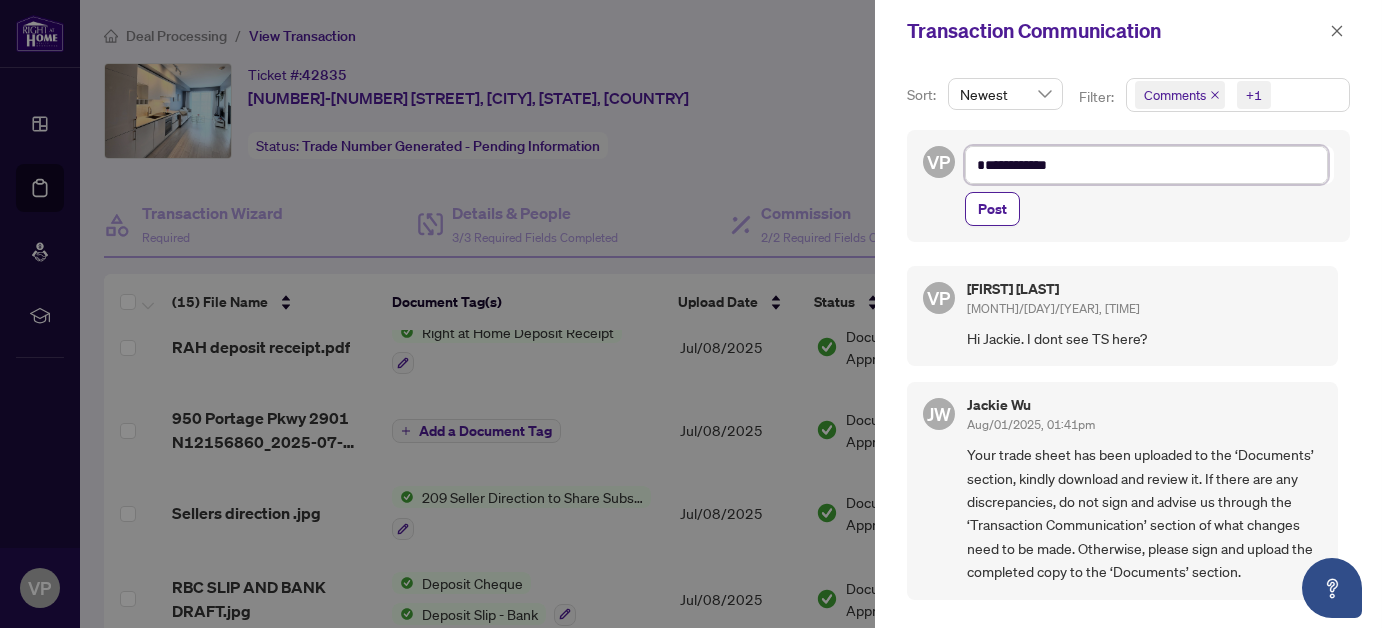 type on "**********" 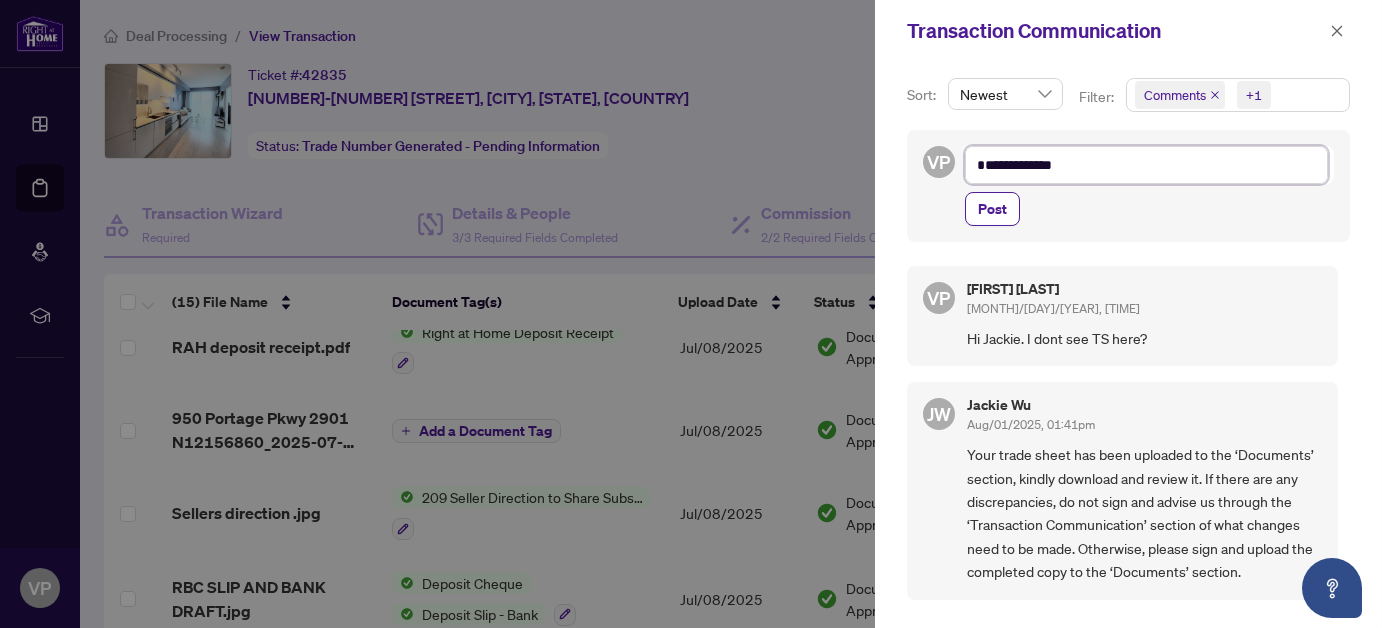 type on "**********" 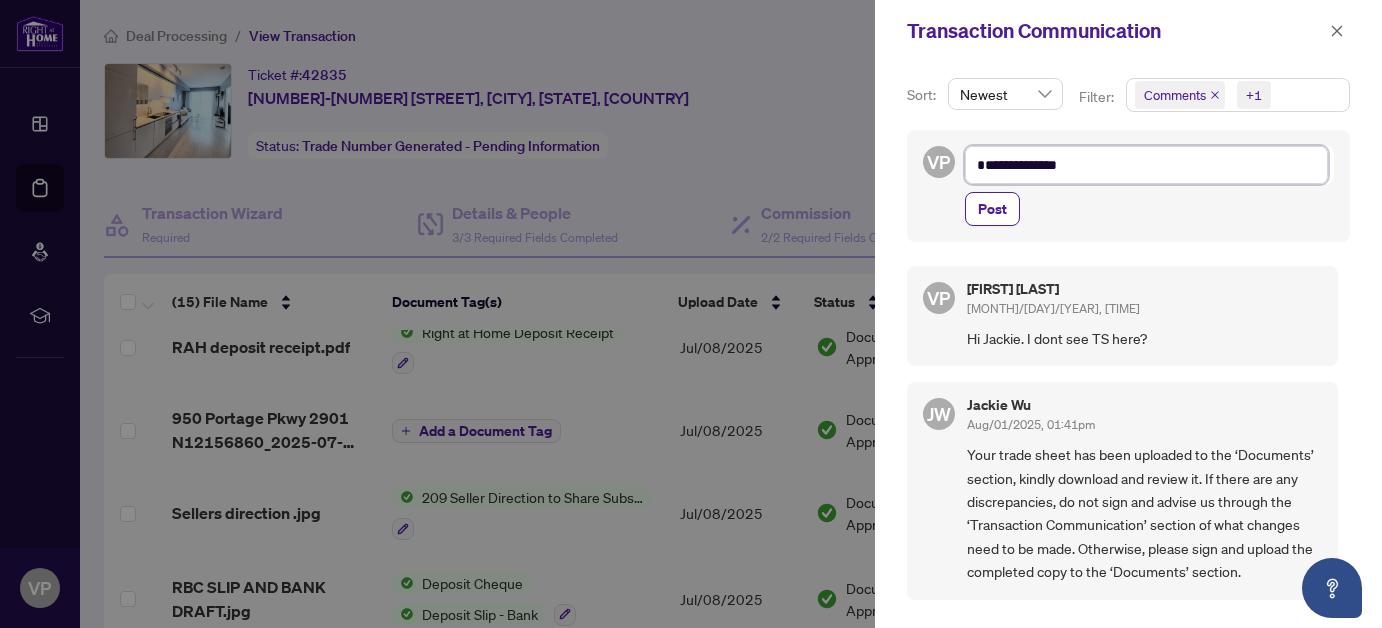 type on "**********" 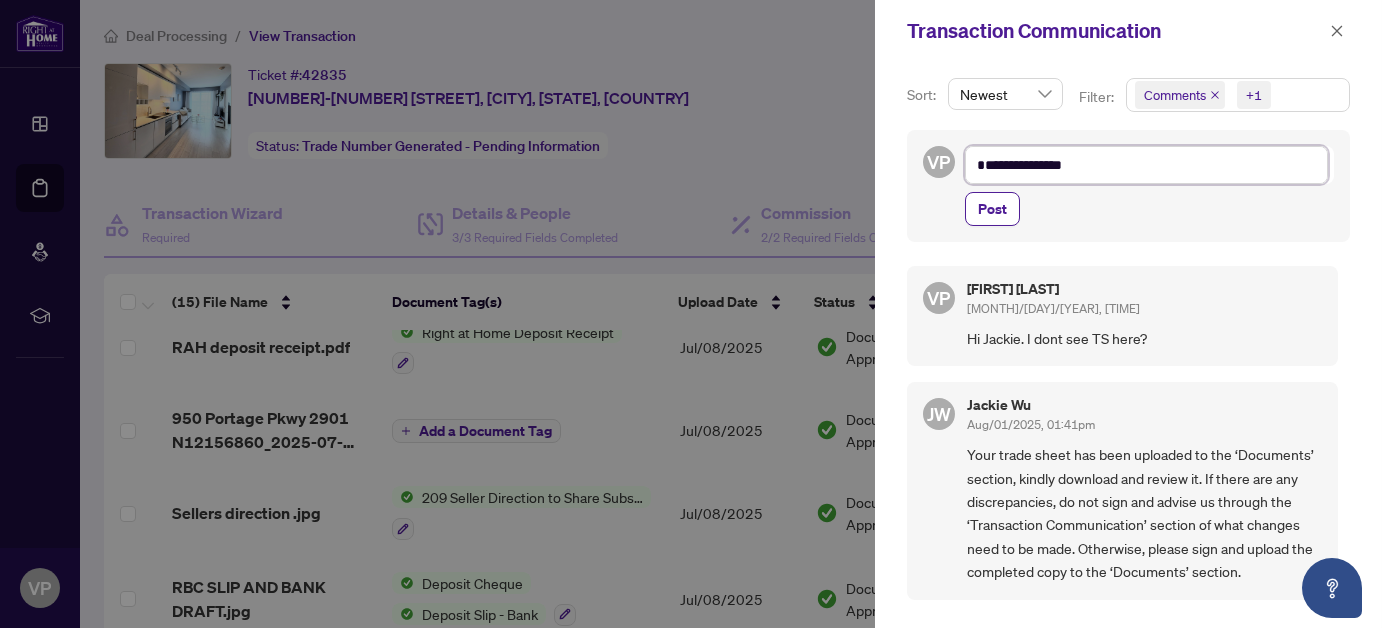 type on "**********" 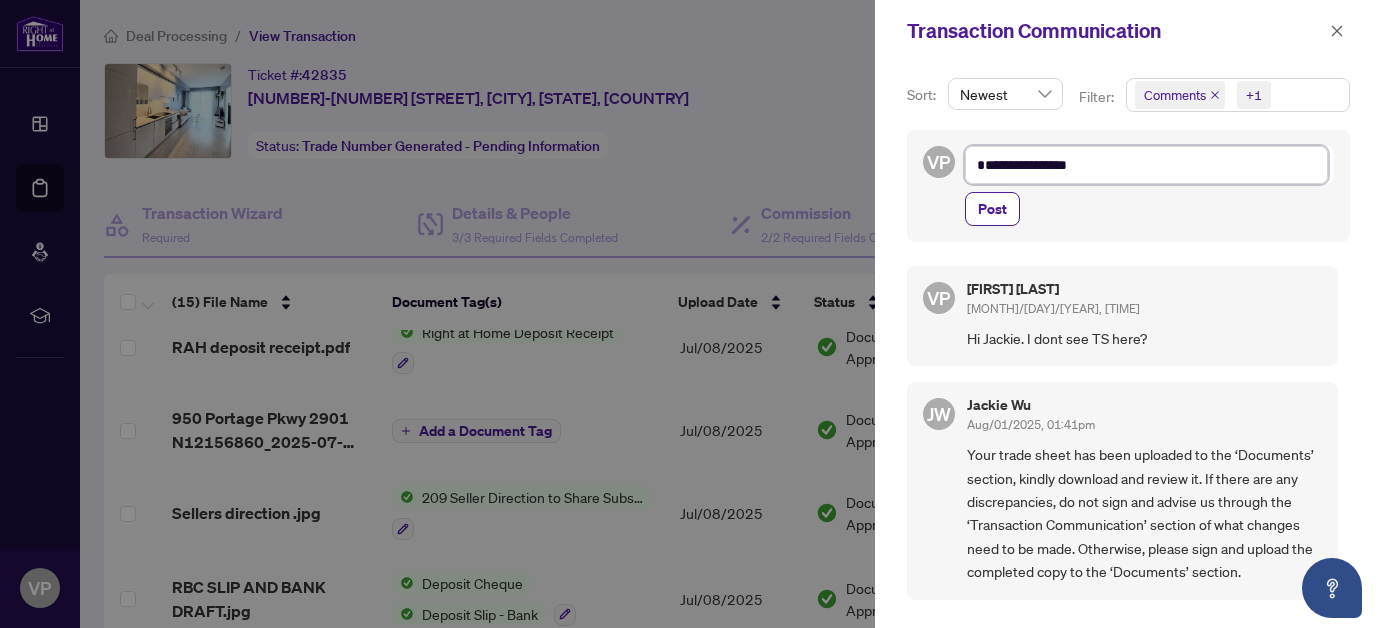 type on "**********" 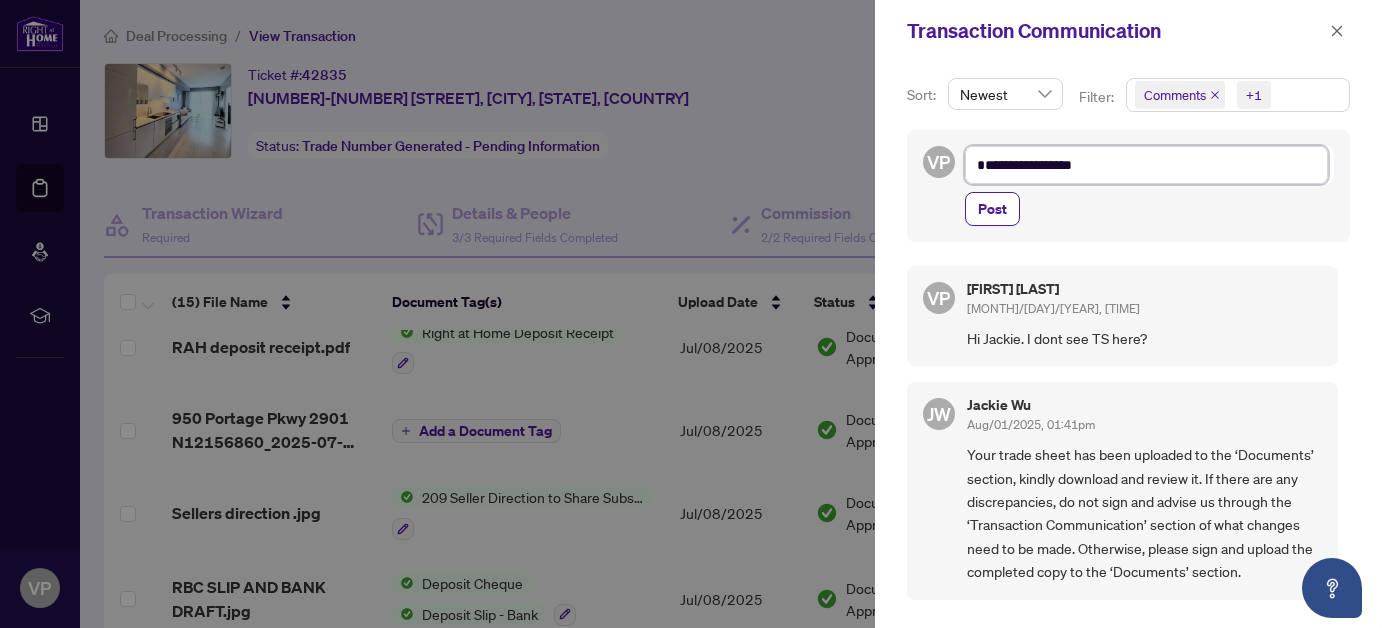 type on "**********" 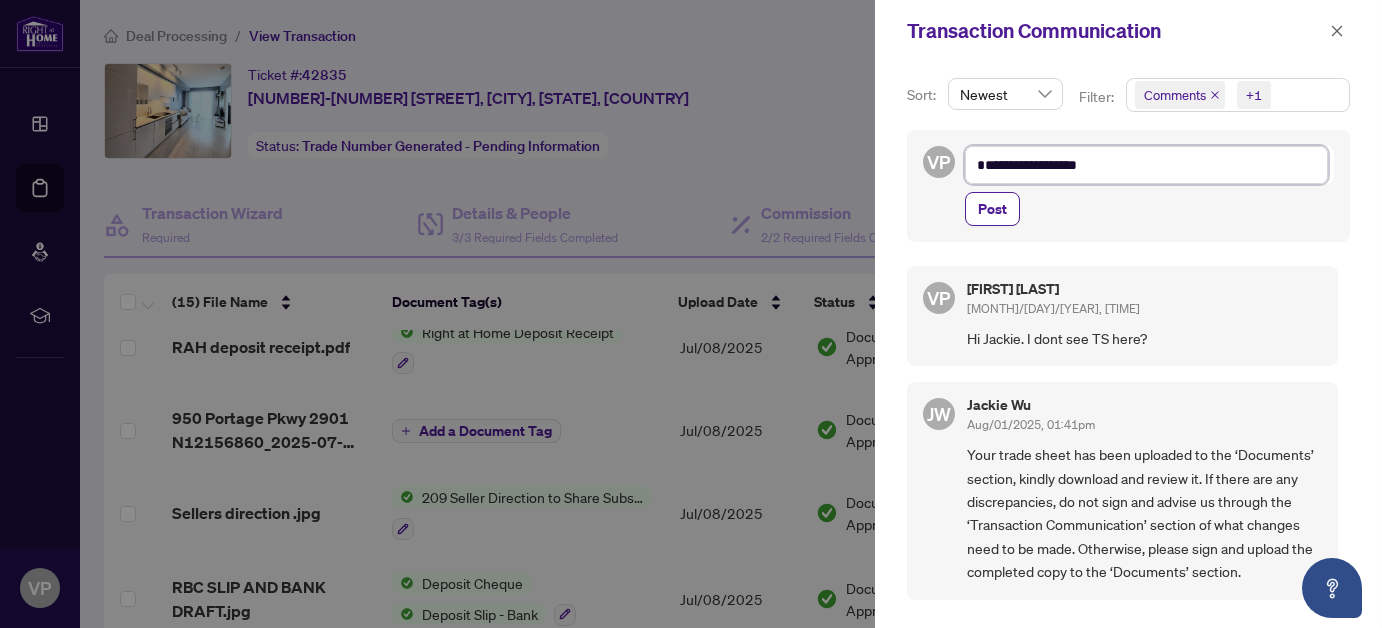 type on "**********" 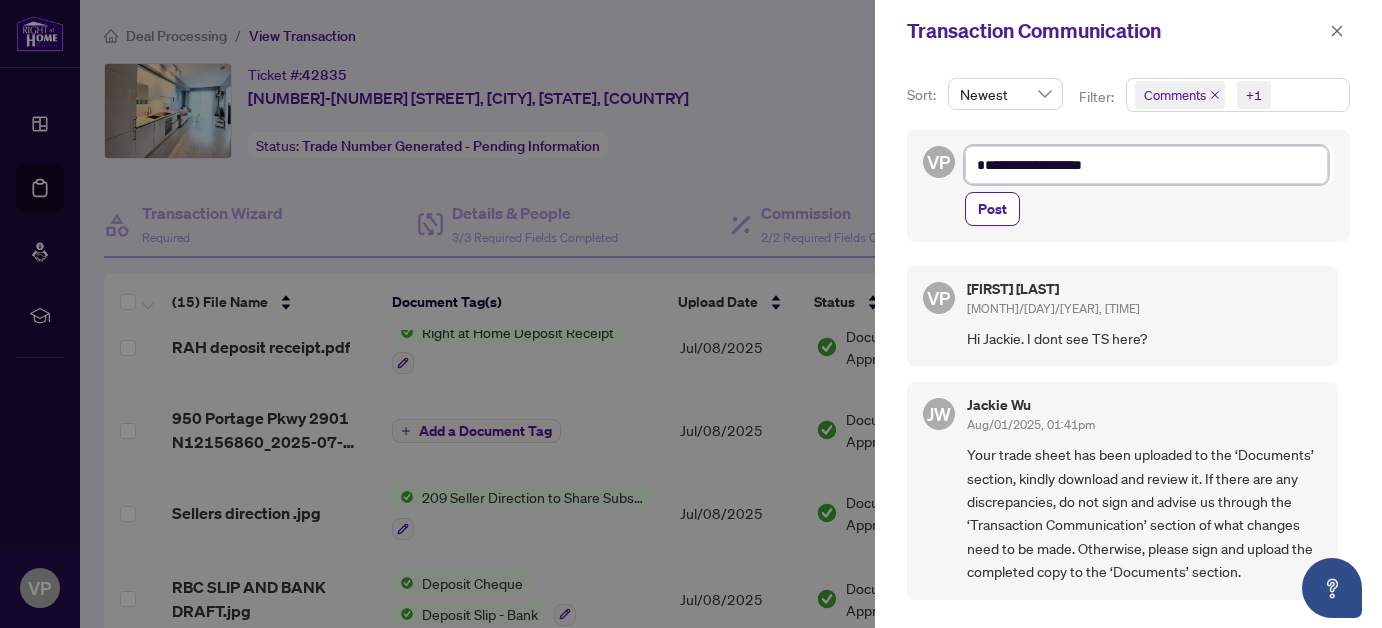 type on "**********" 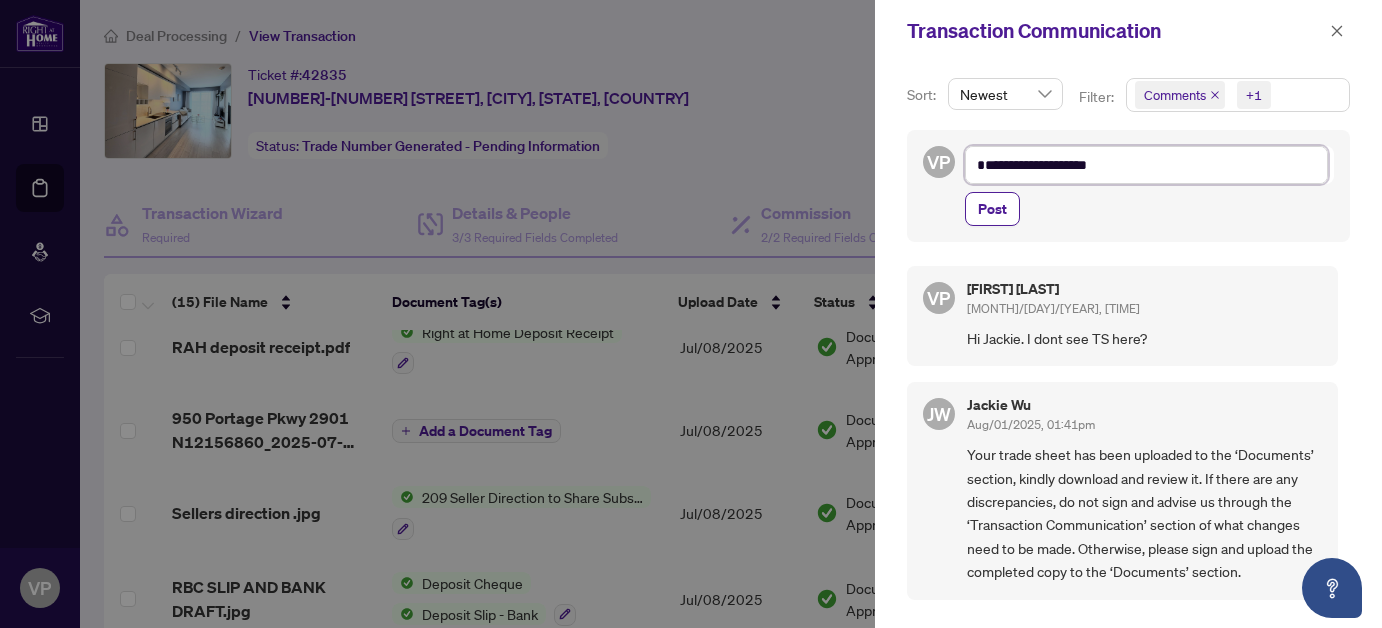 type on "**********" 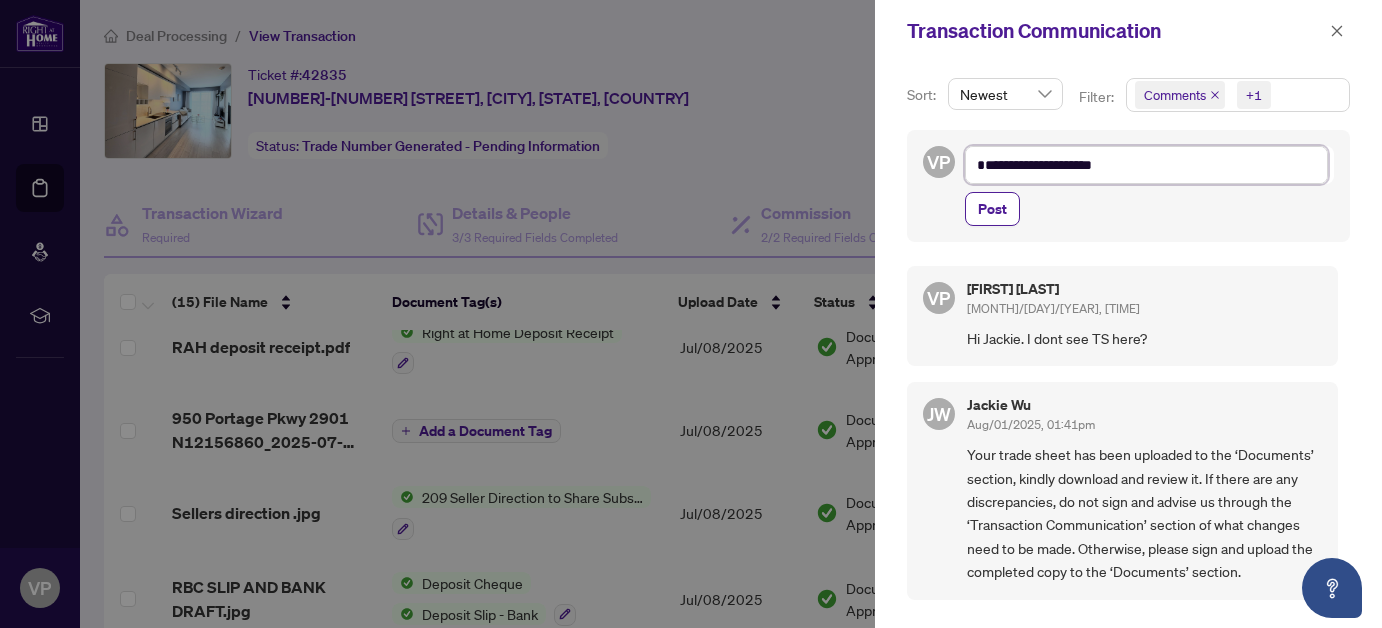 type on "**********" 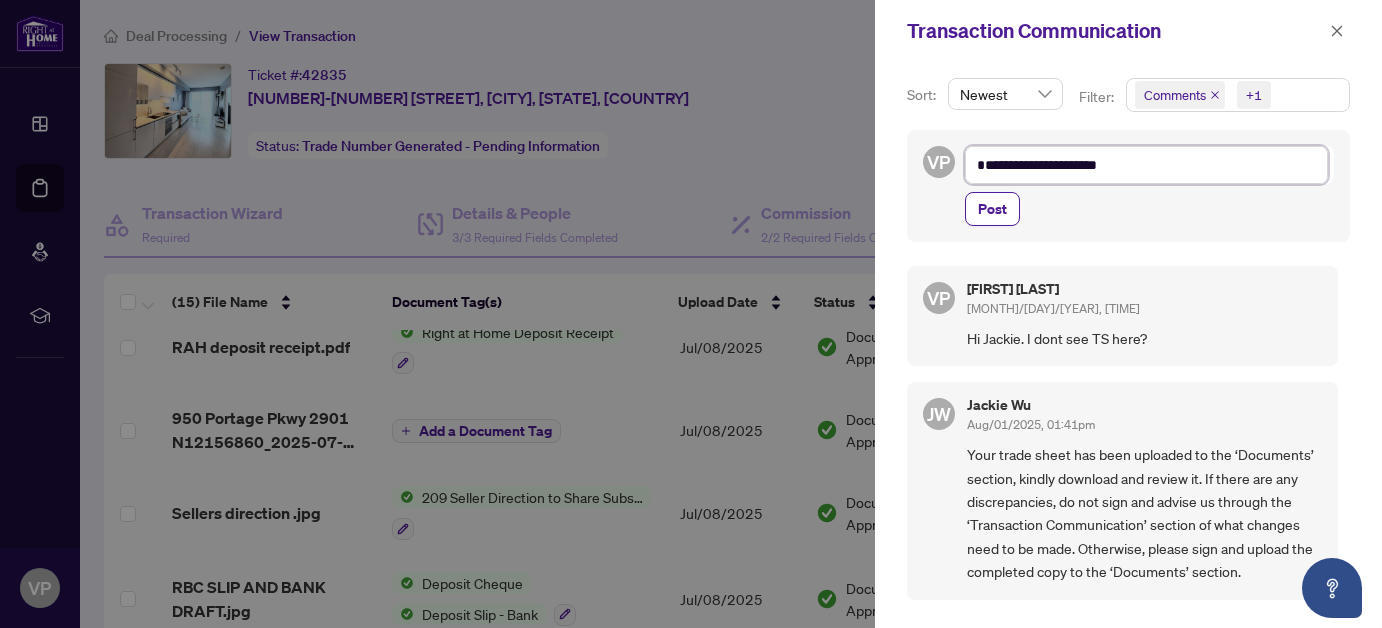 type on "**********" 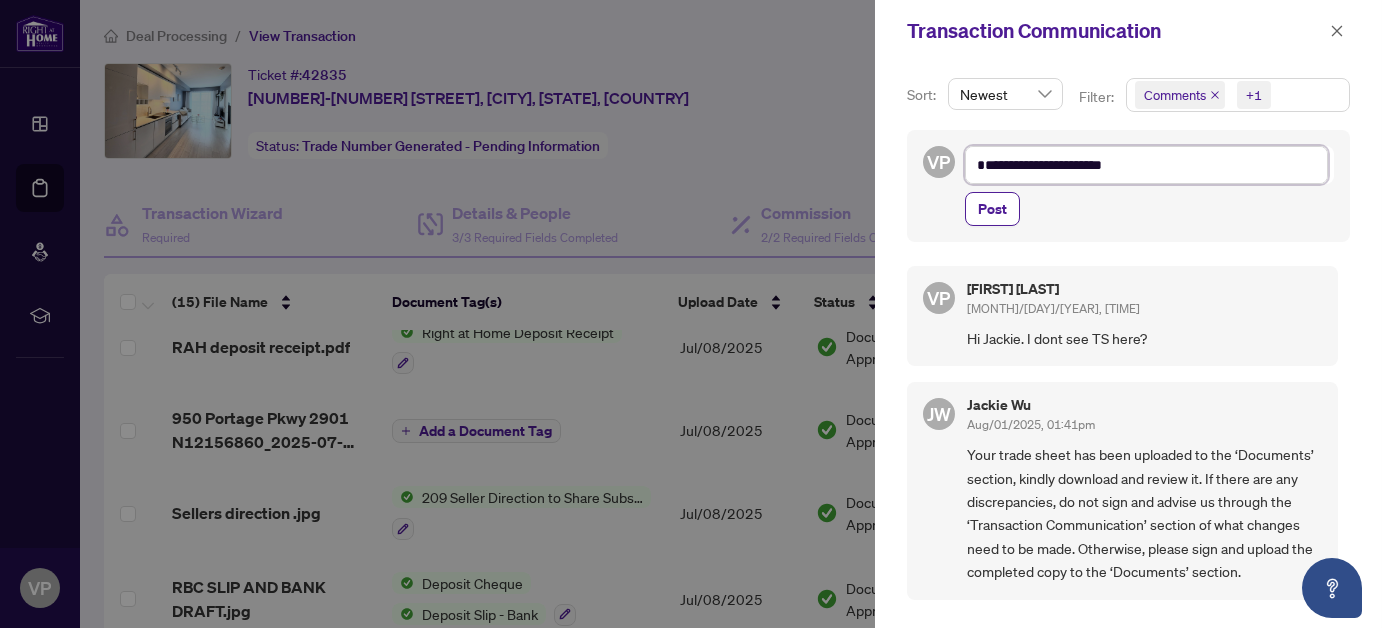 type on "**********" 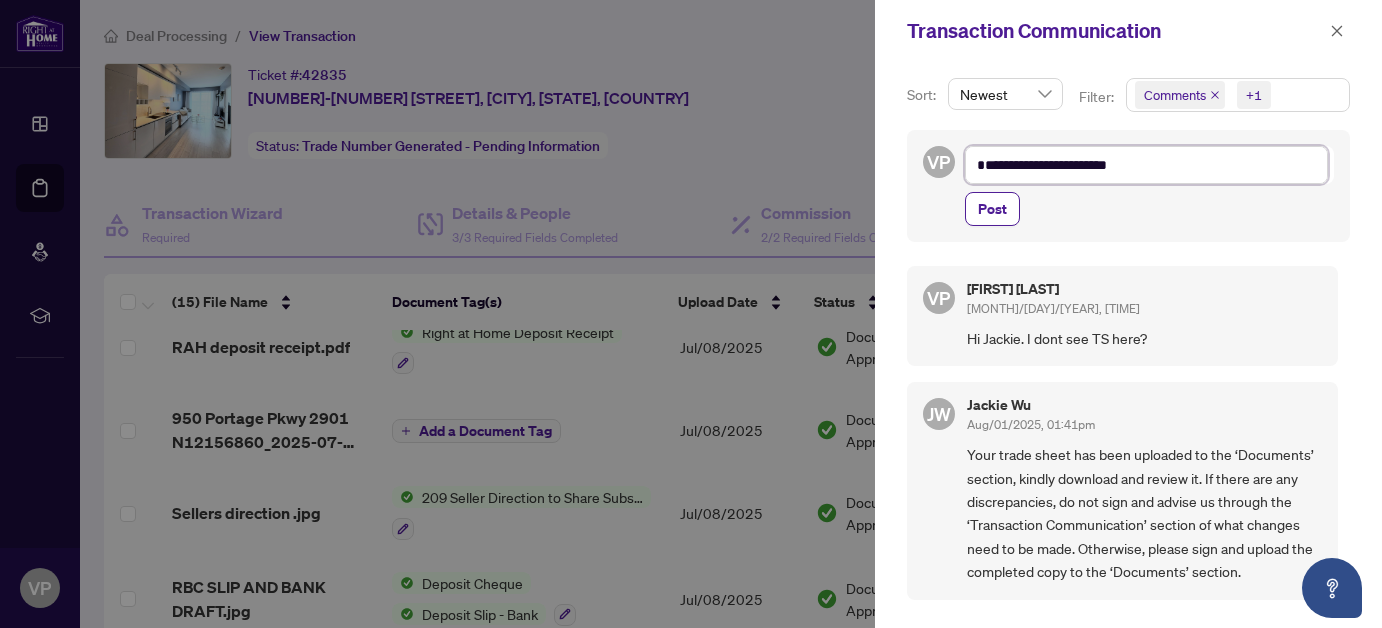 type on "**********" 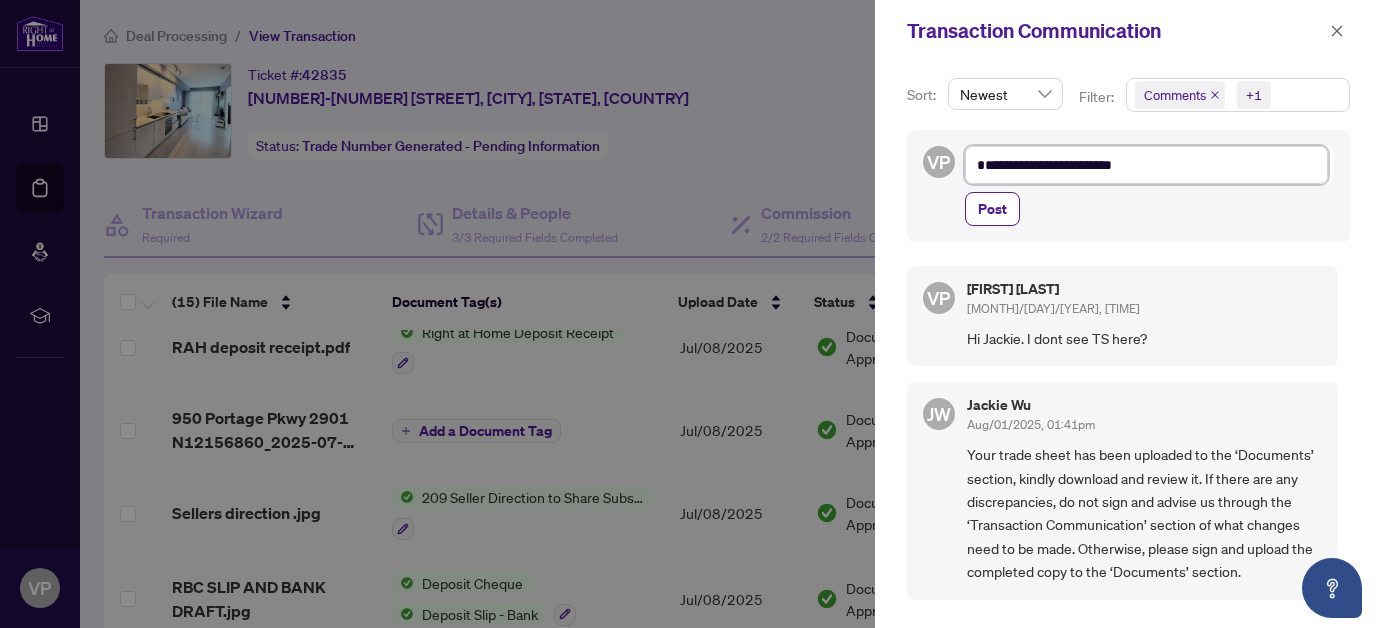 type on "**********" 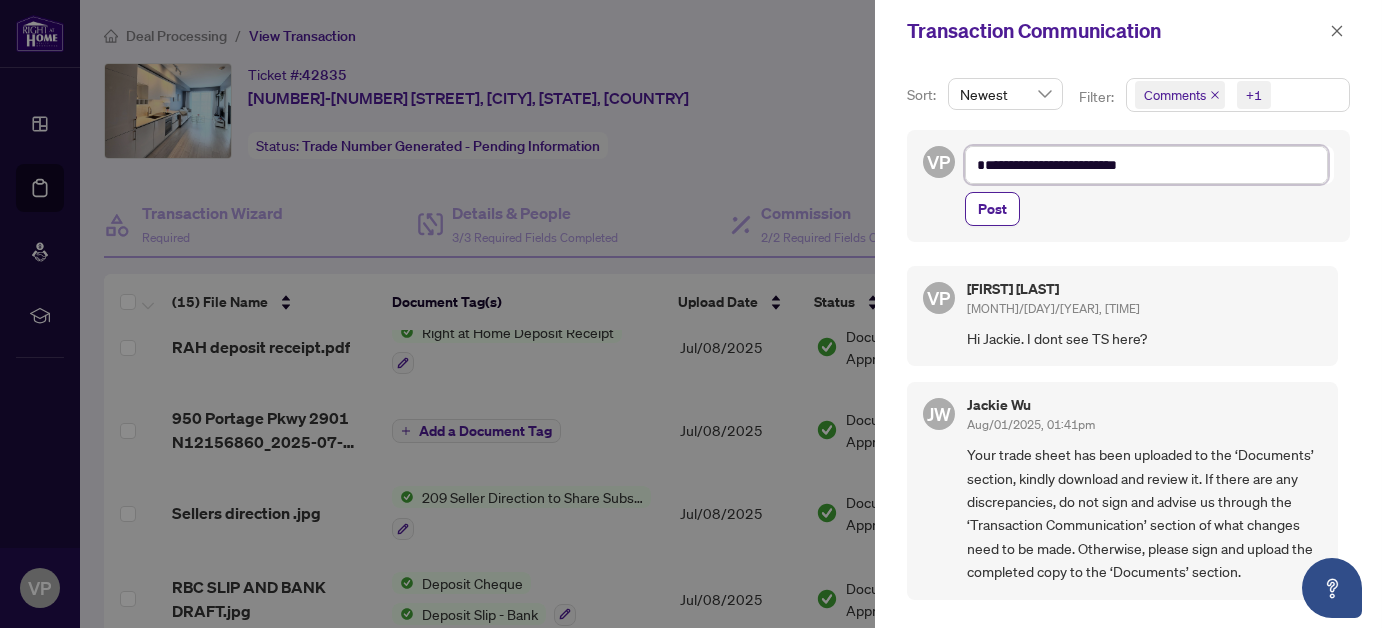 type on "**********" 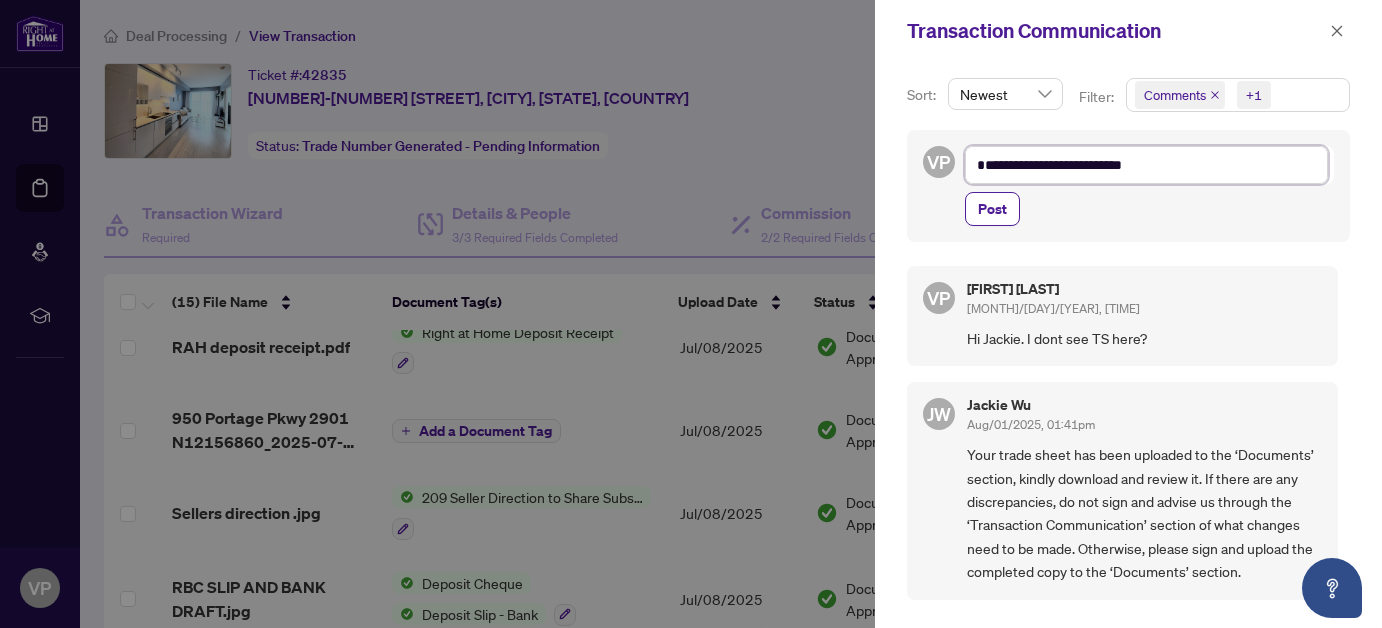 type on "**********" 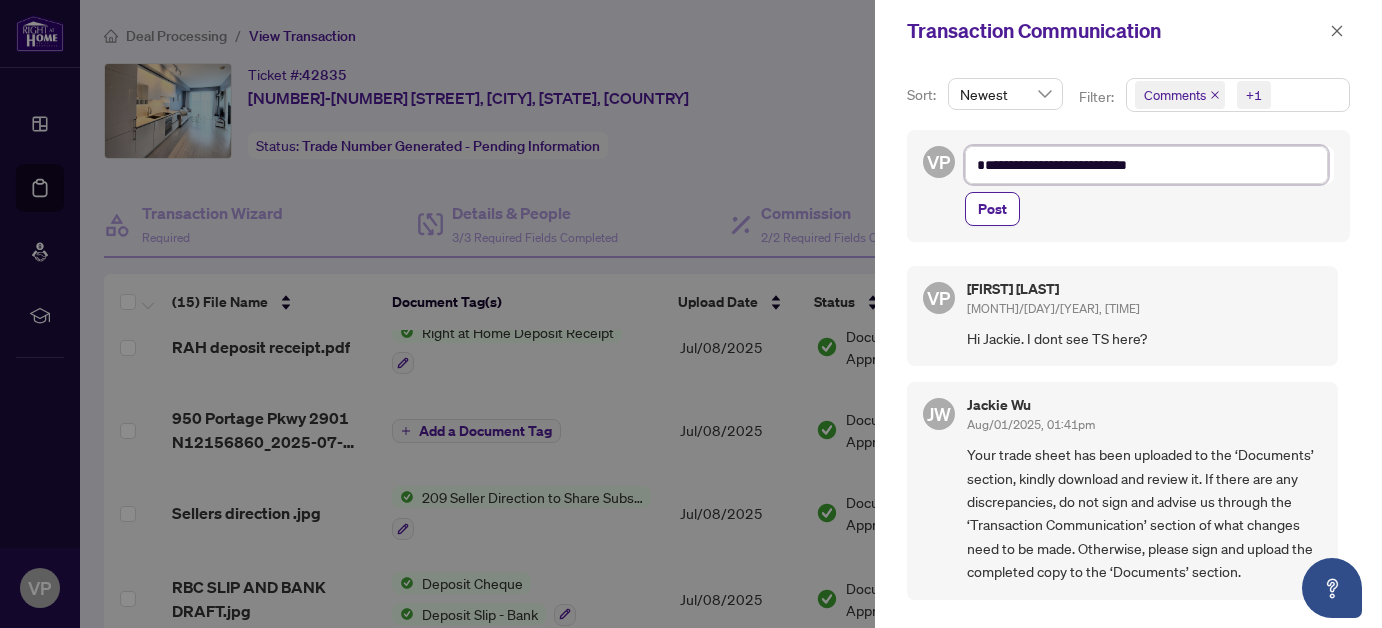 type on "**********" 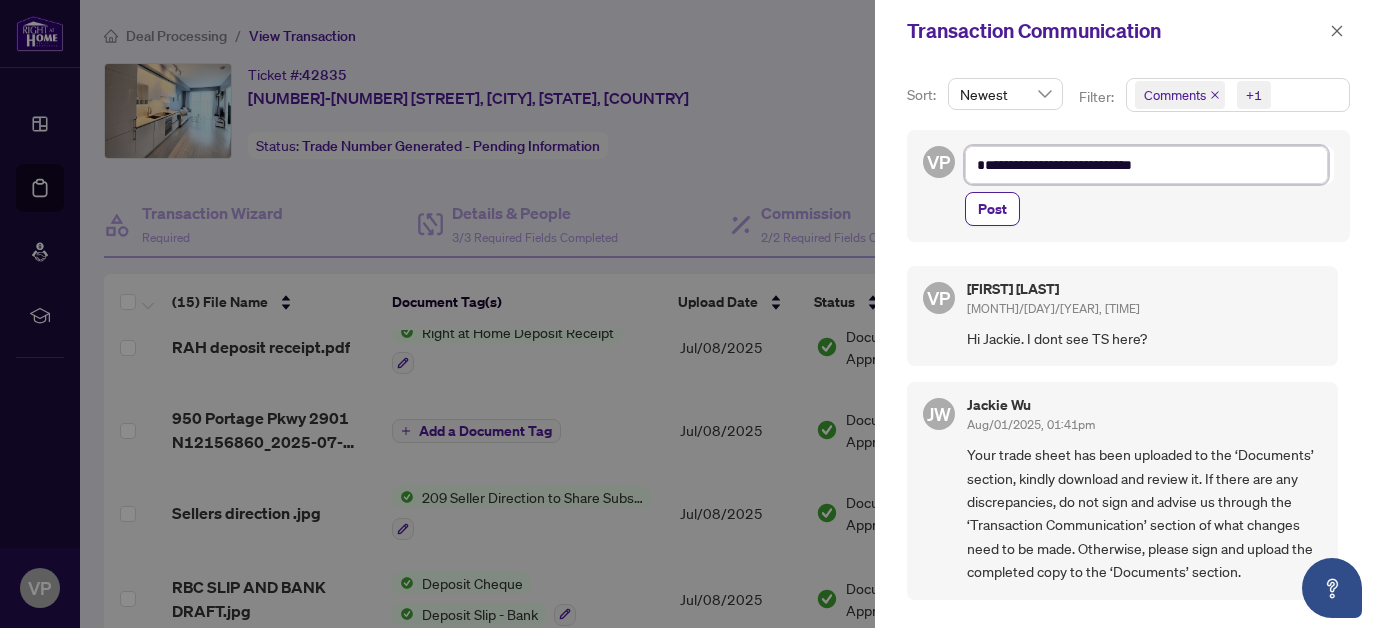 type on "**********" 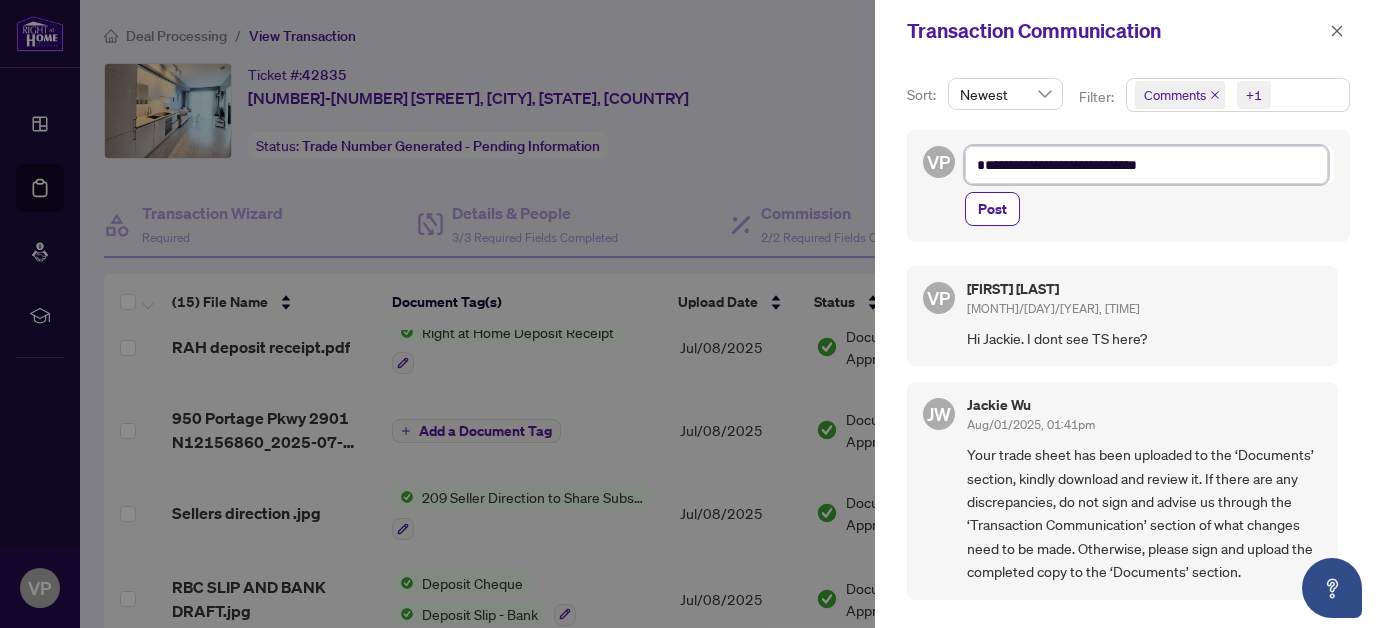 type on "**********" 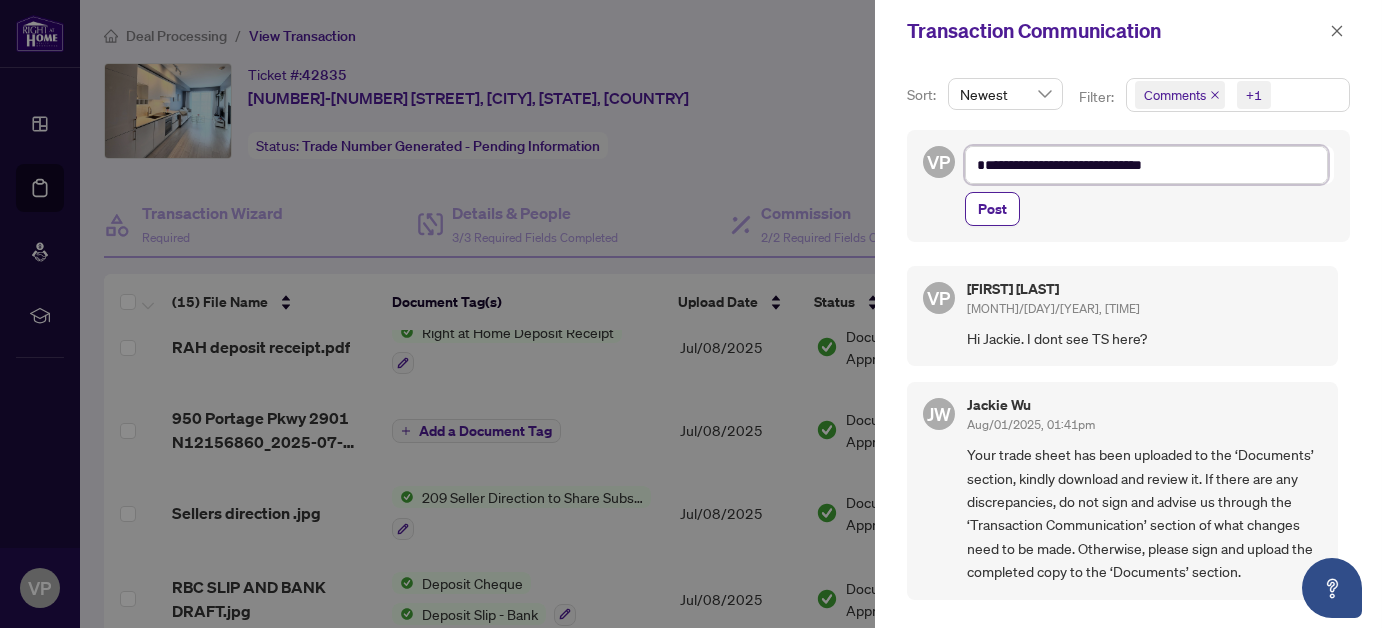 type on "**********" 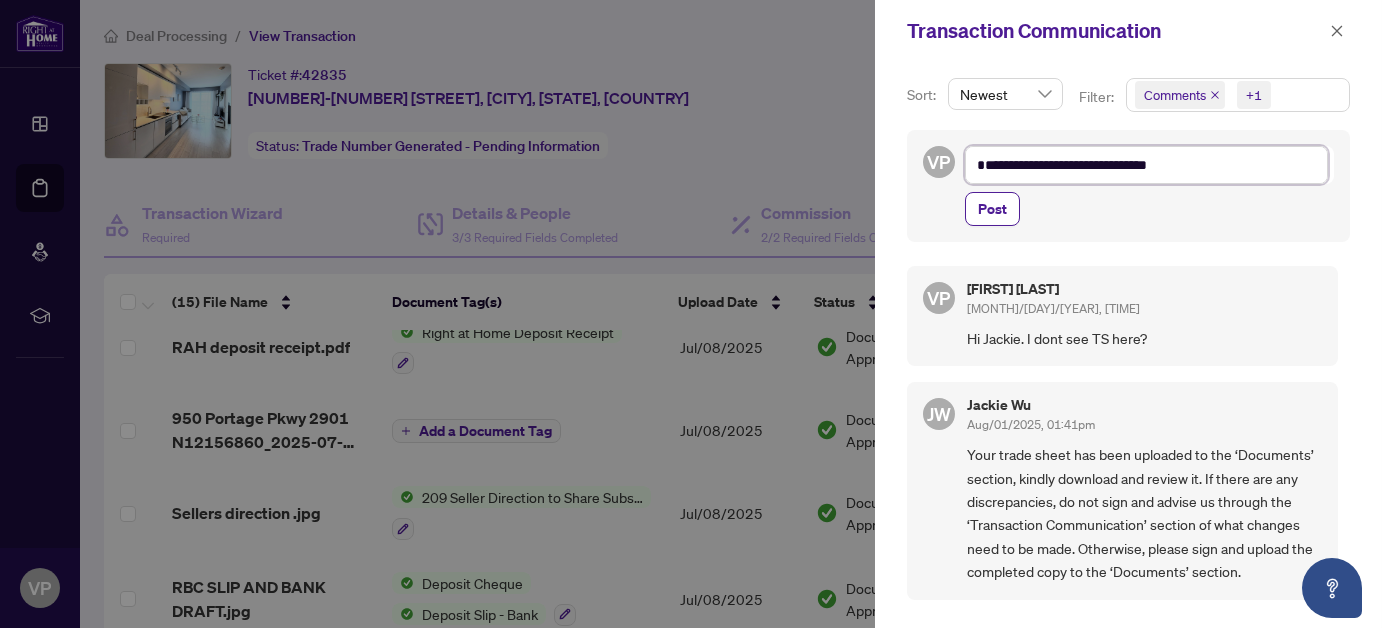 type on "**********" 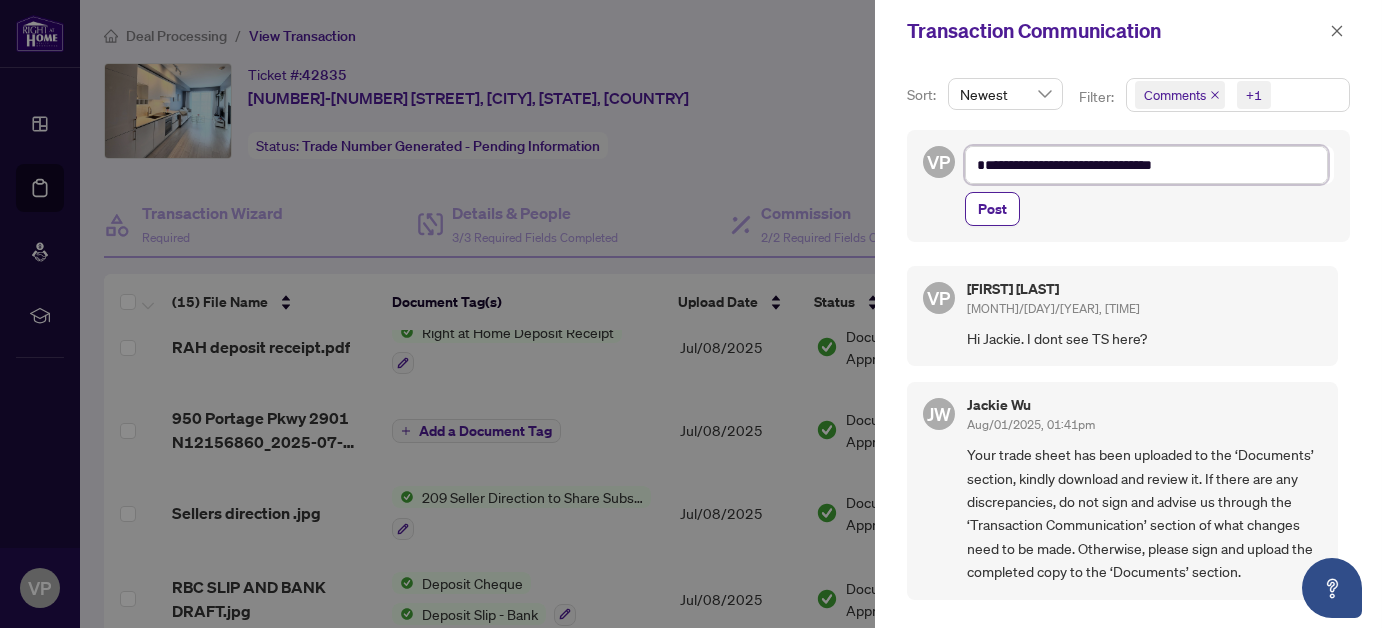 type on "**********" 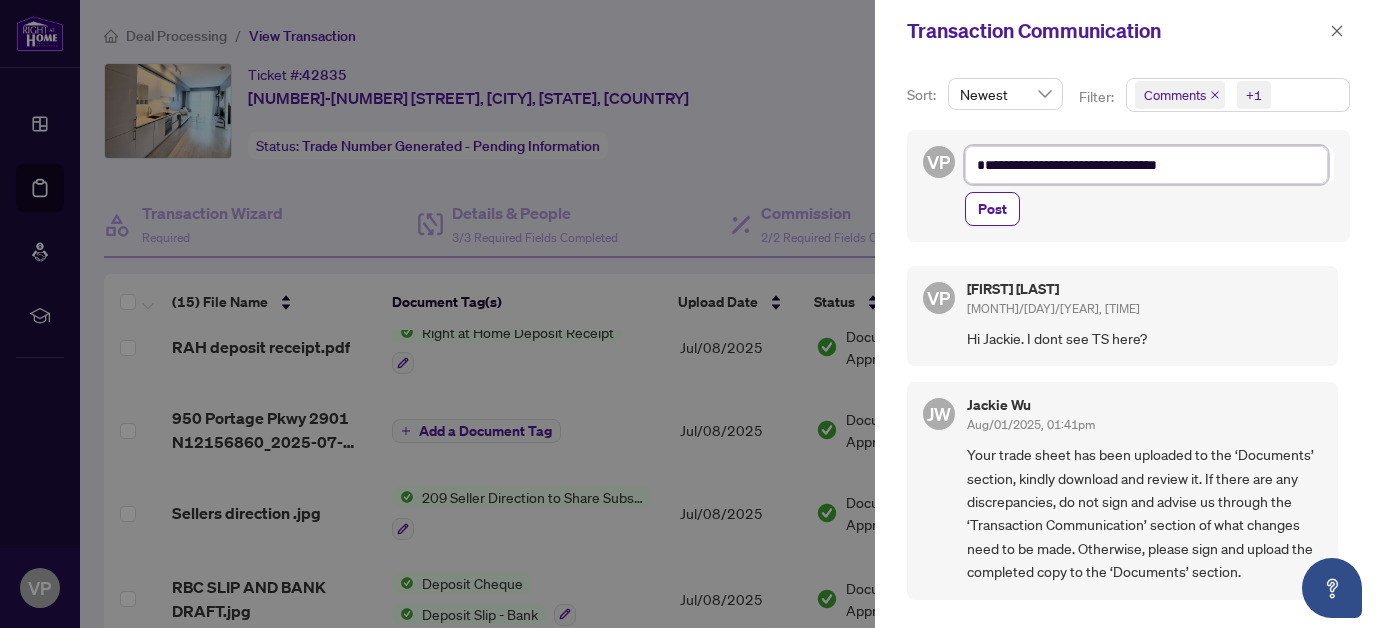type on "**********" 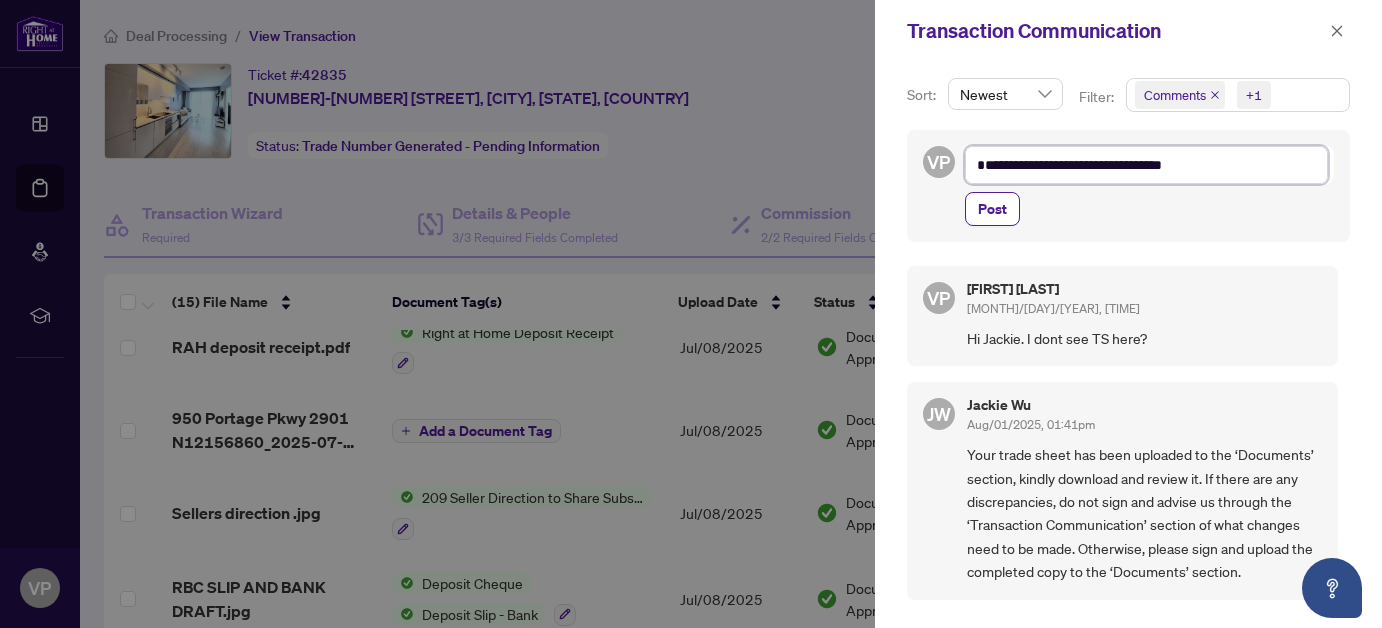 type on "**********" 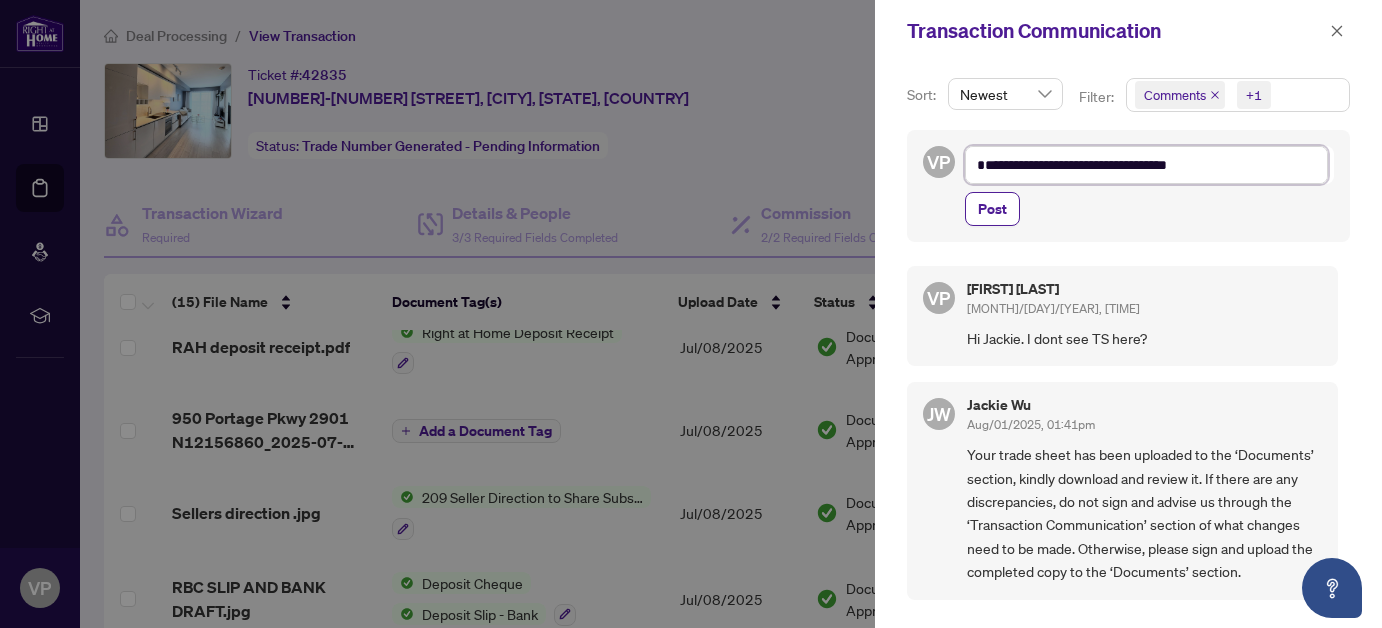 type on "**********" 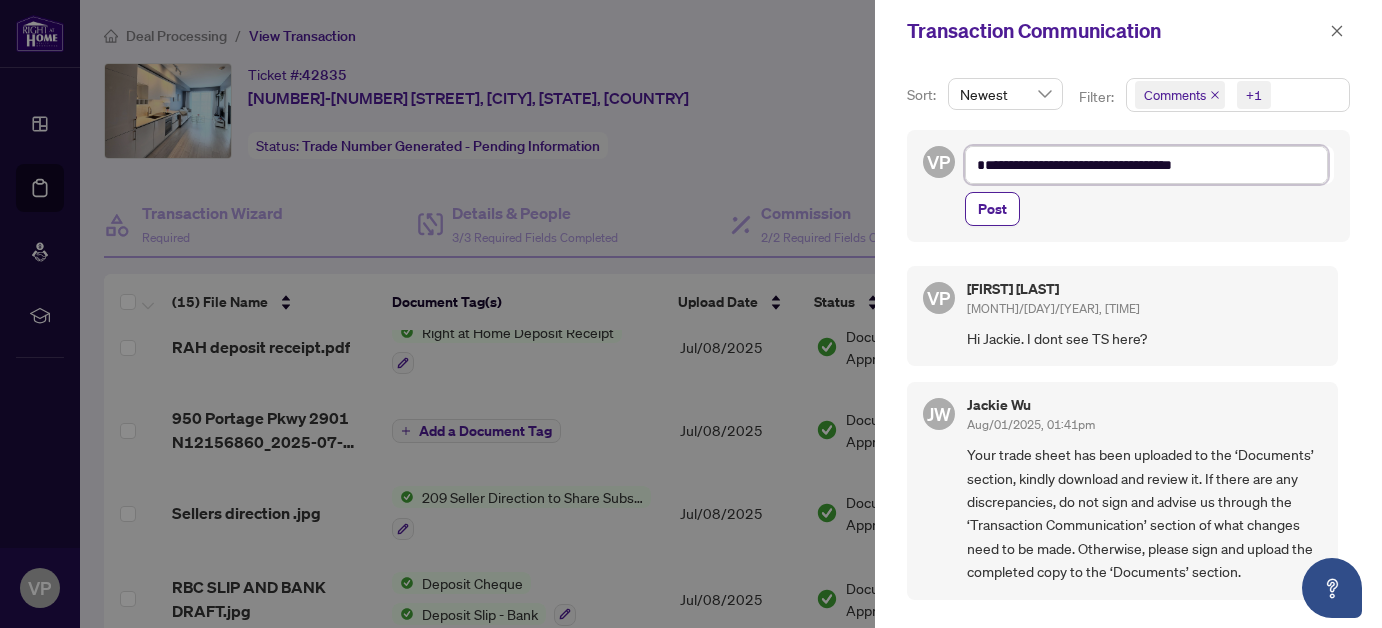 type on "**********" 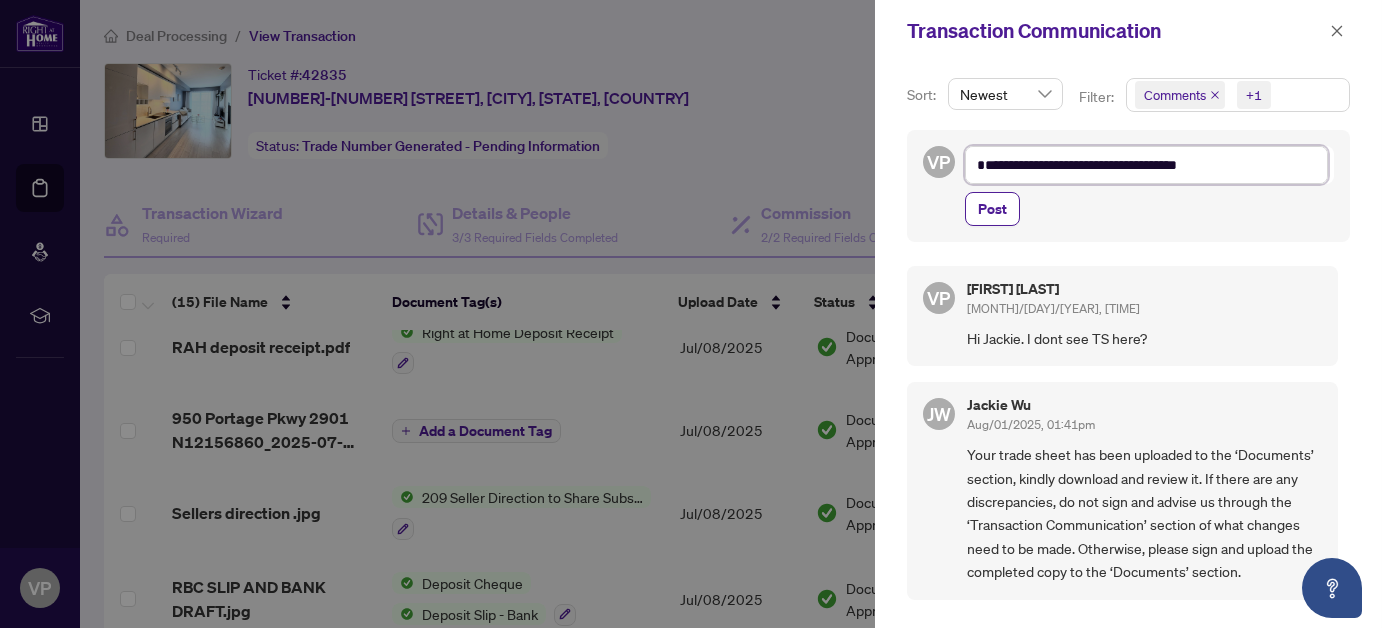 type on "**********" 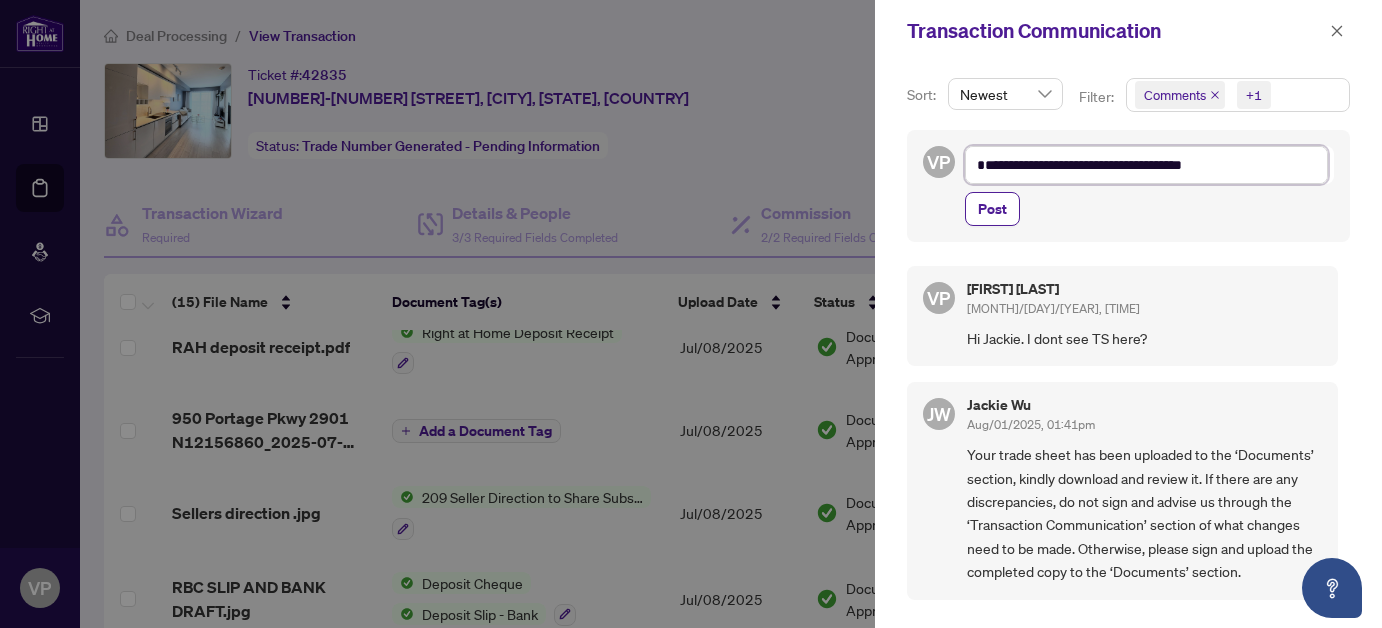 type on "**********" 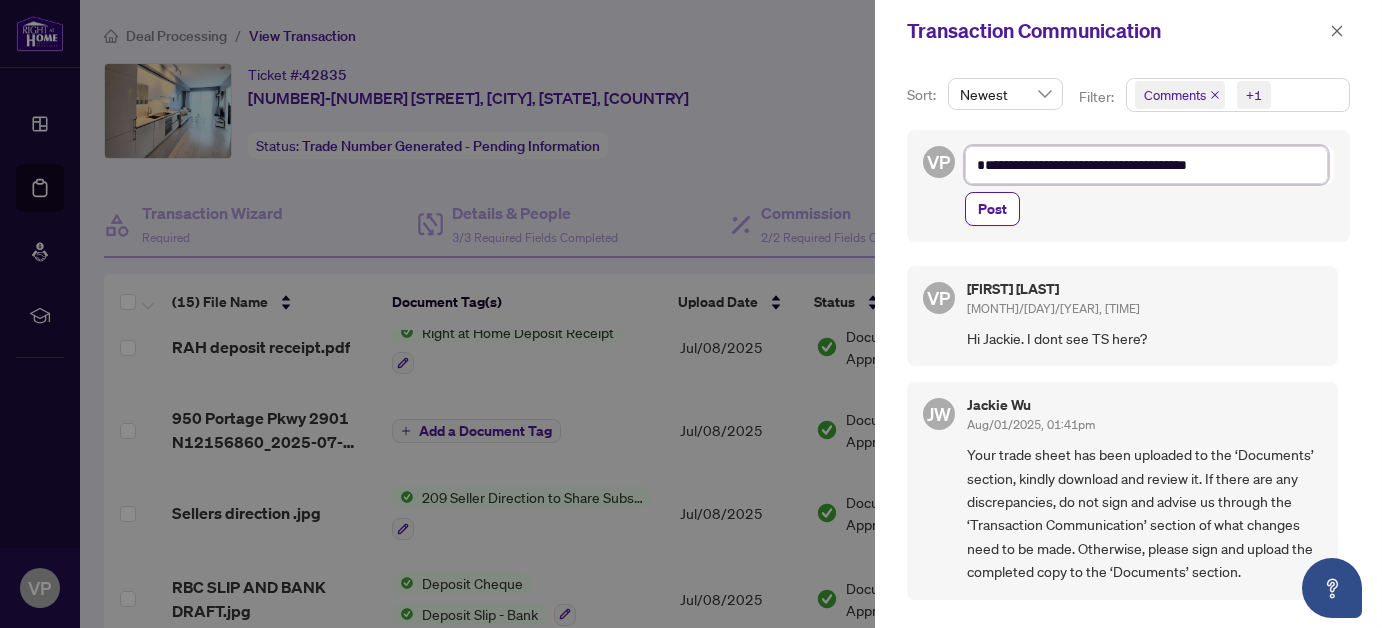 type on "**********" 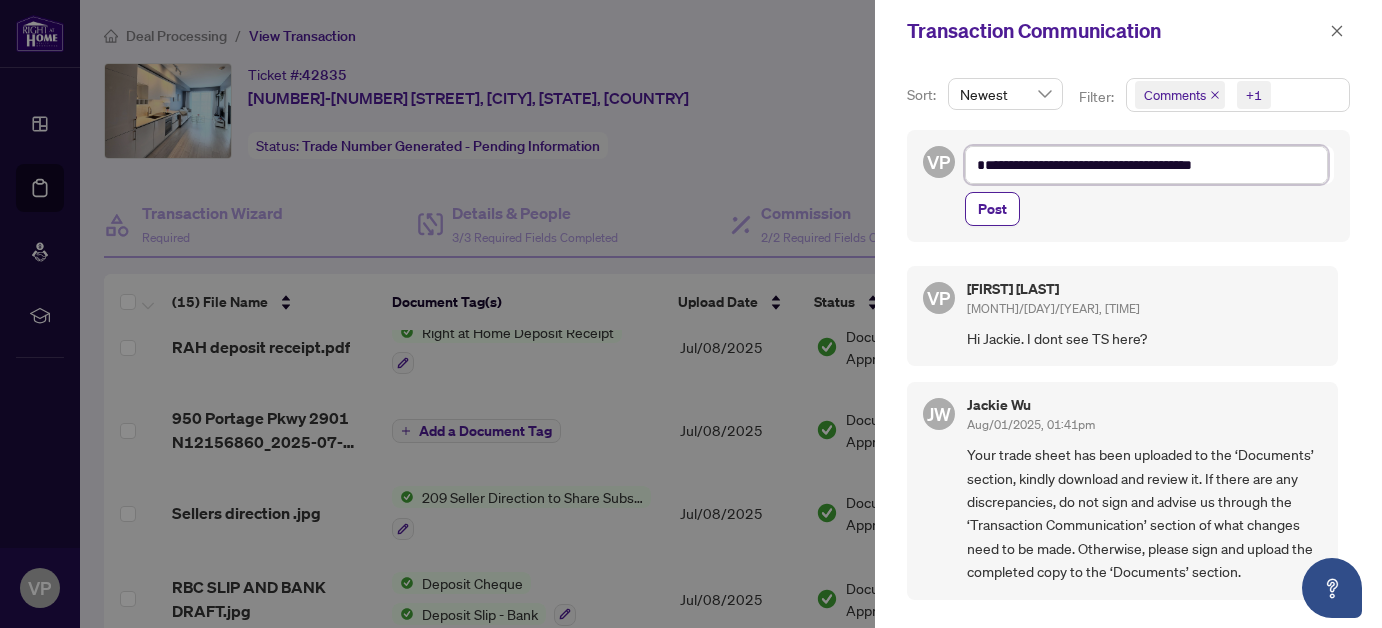 type on "**********" 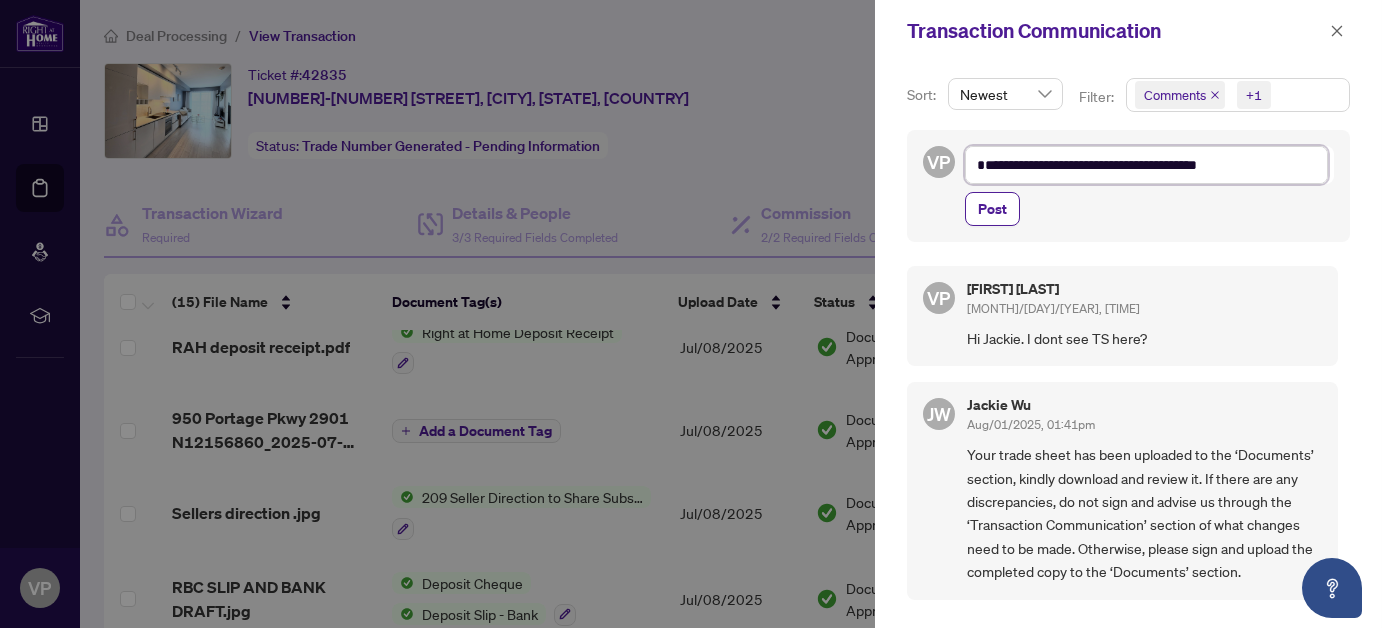 type on "**********" 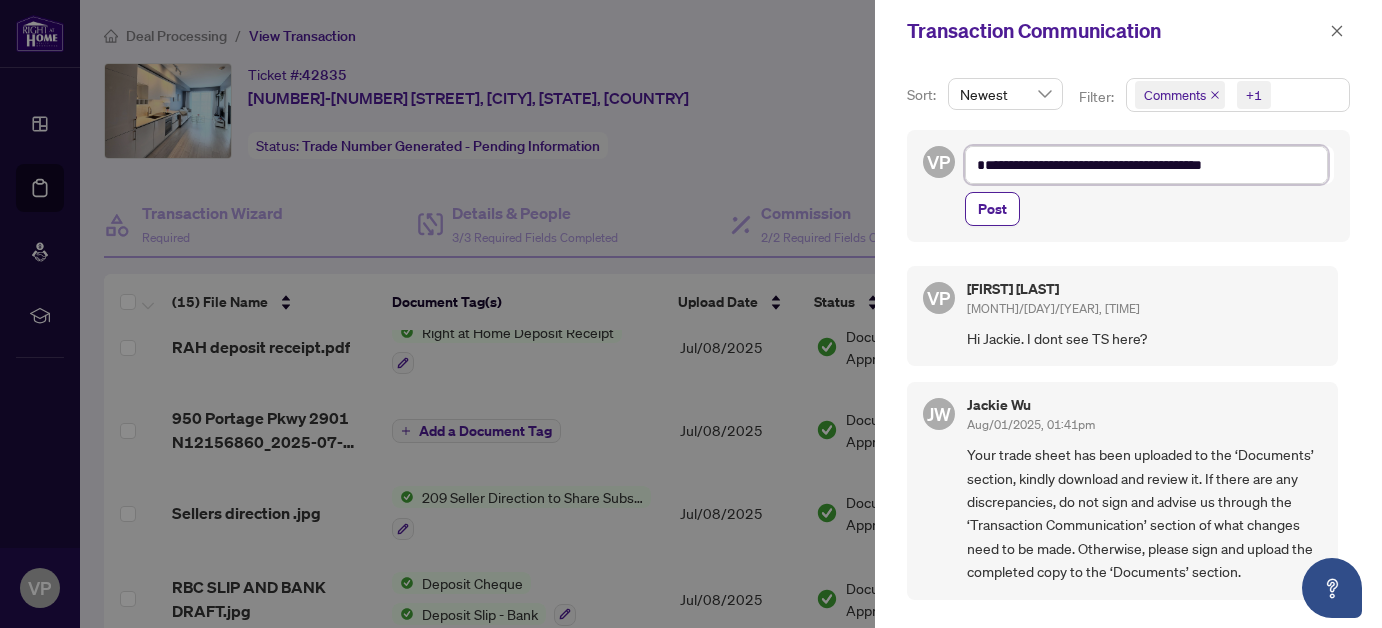type on "**********" 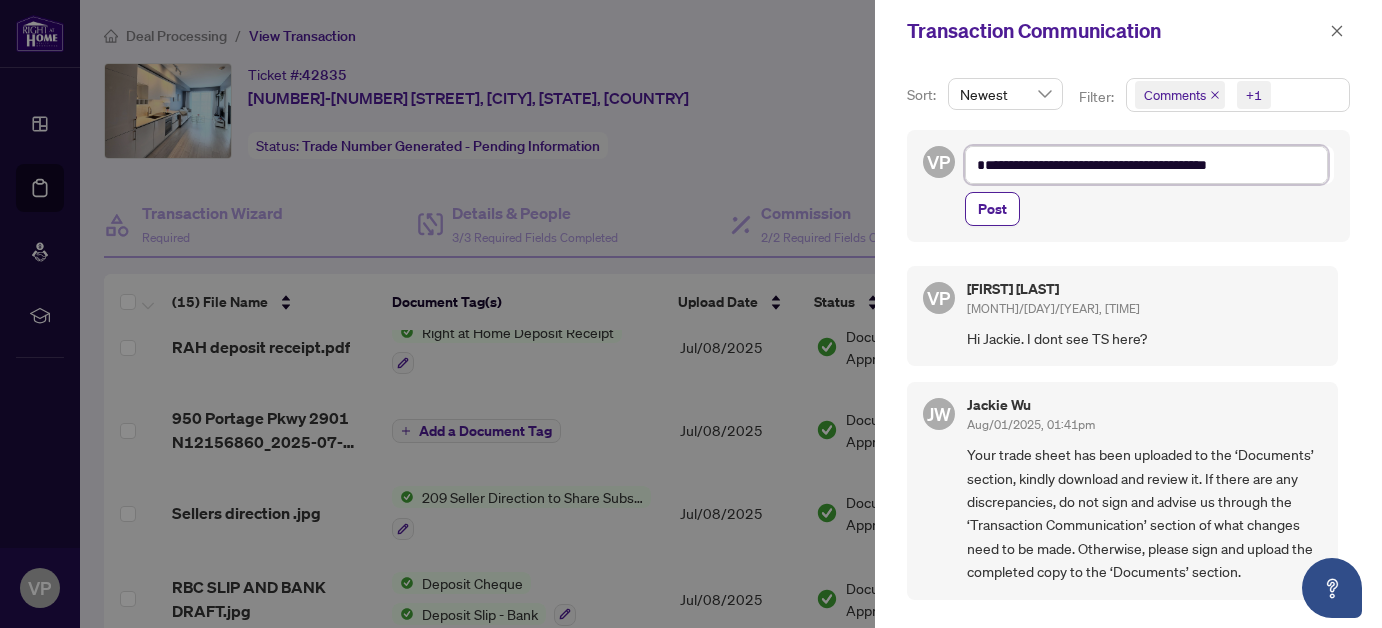type on "**********" 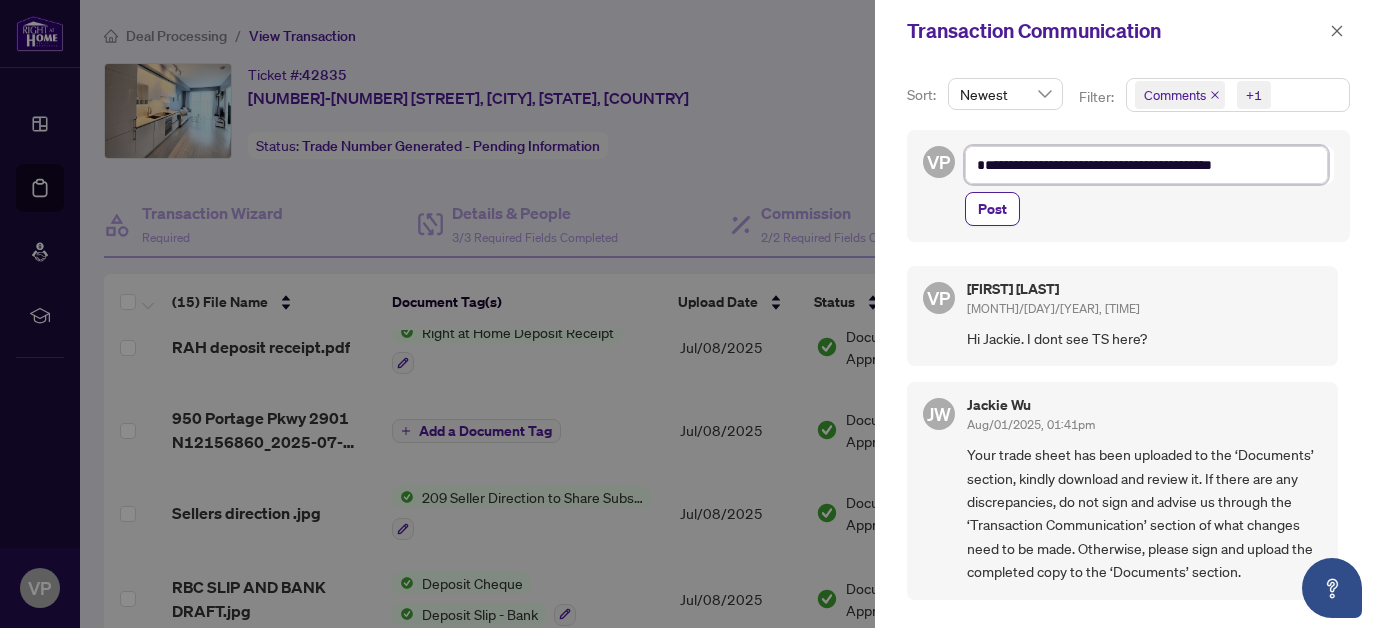 type on "**********" 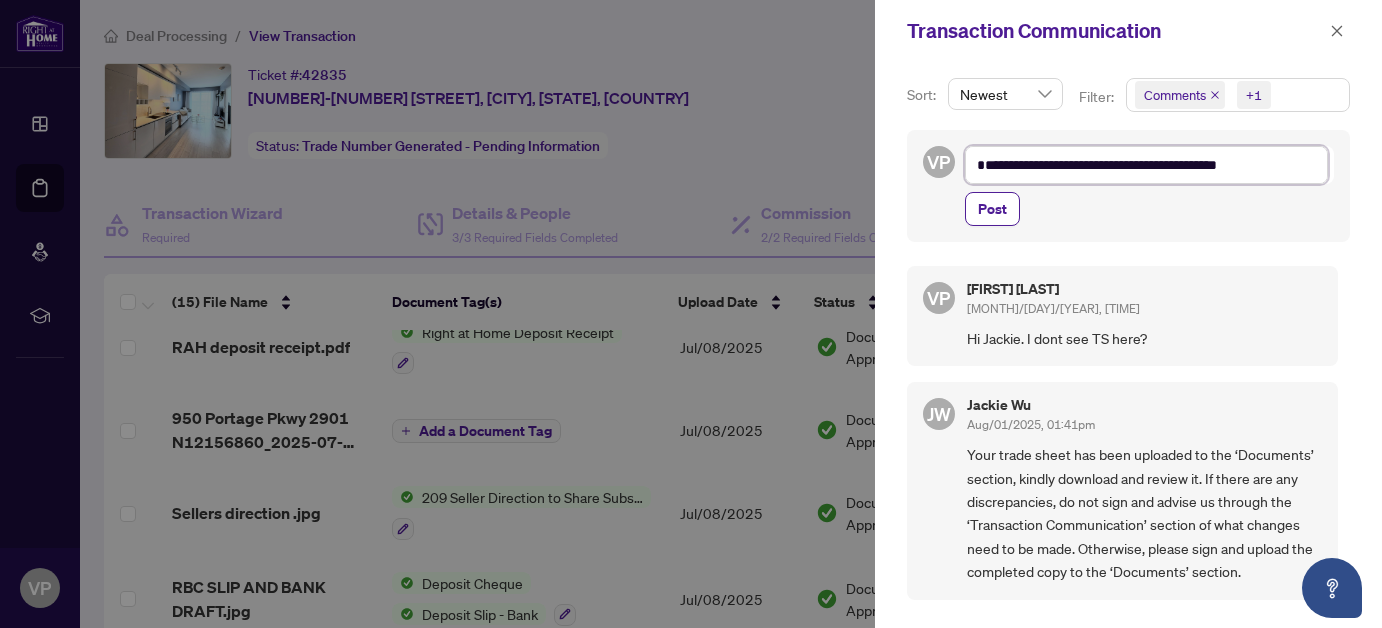 type on "**********" 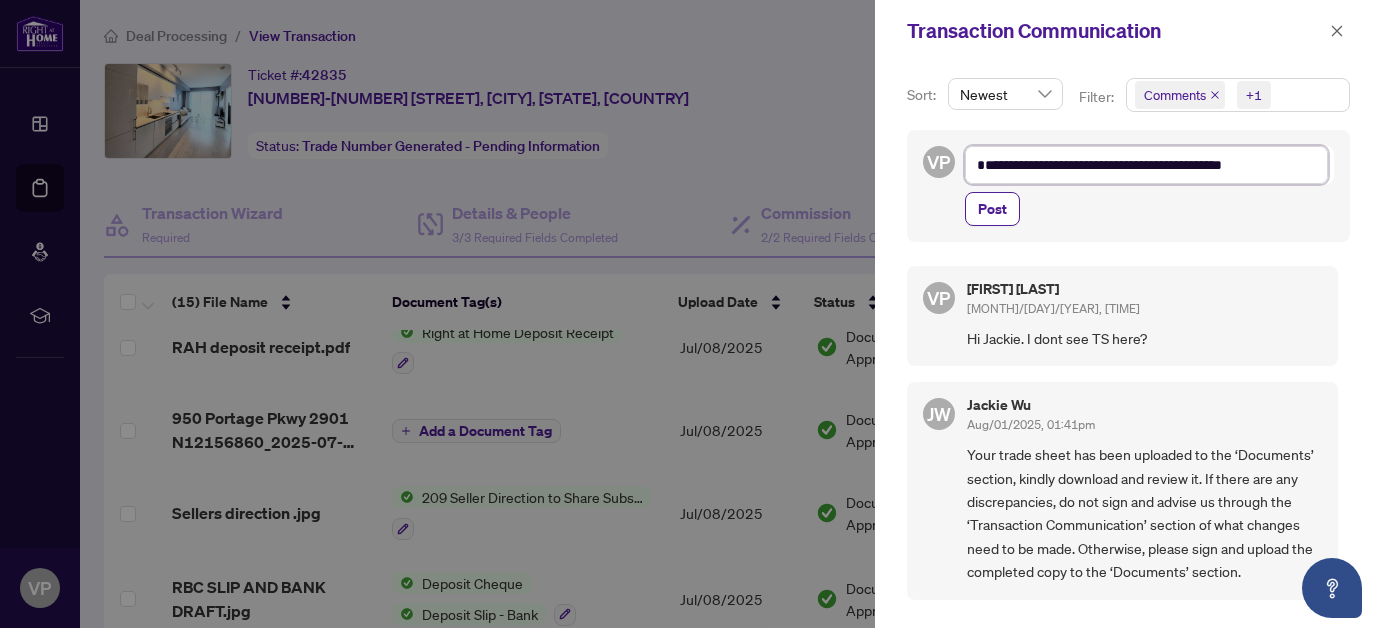 type on "**********" 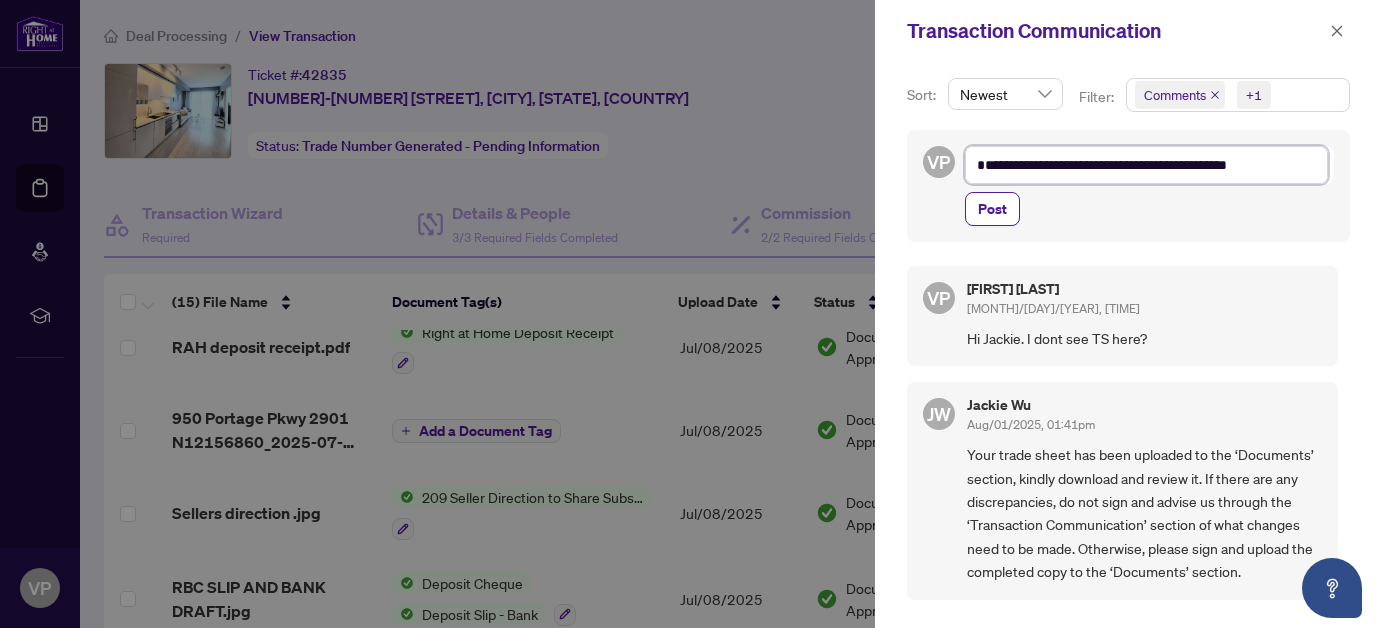 type on "**********" 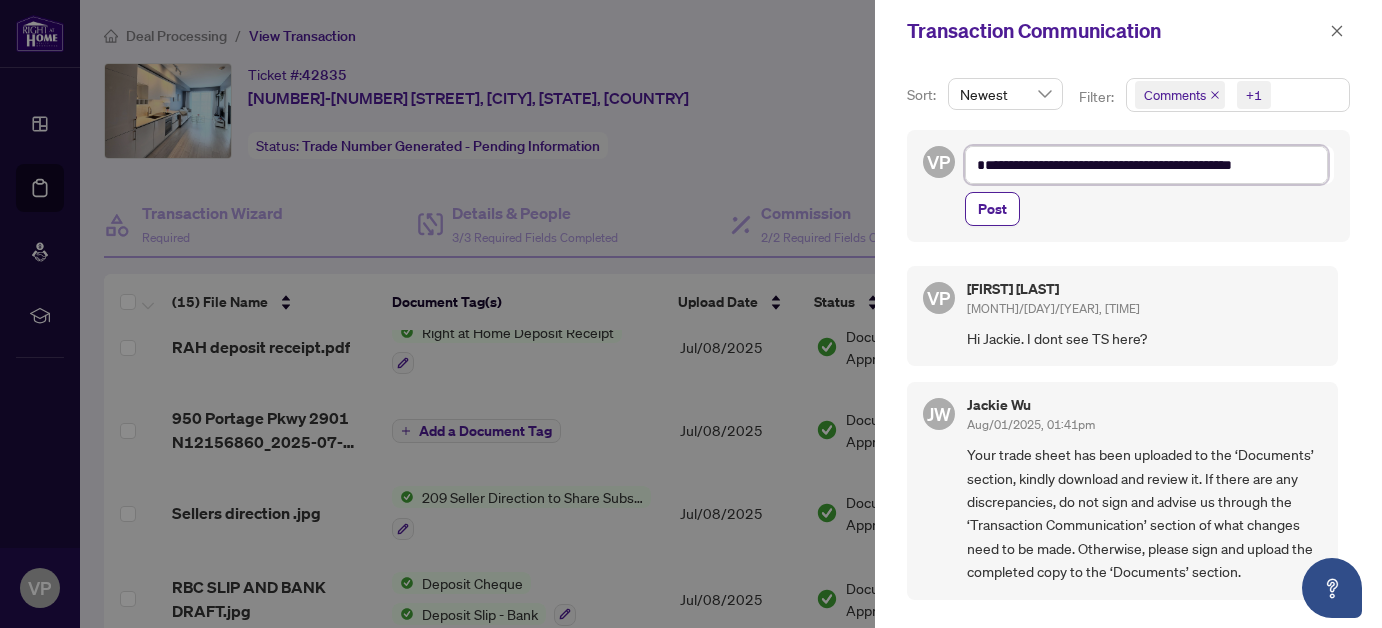 type on "**********" 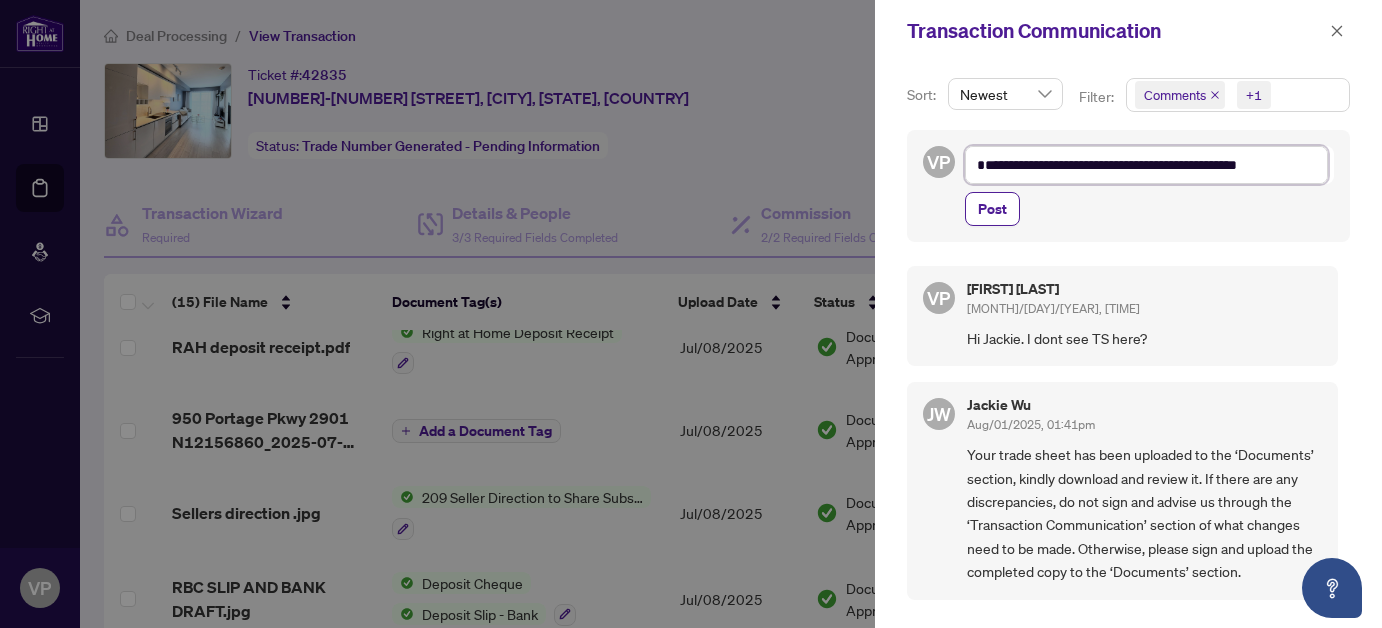 type on "**********" 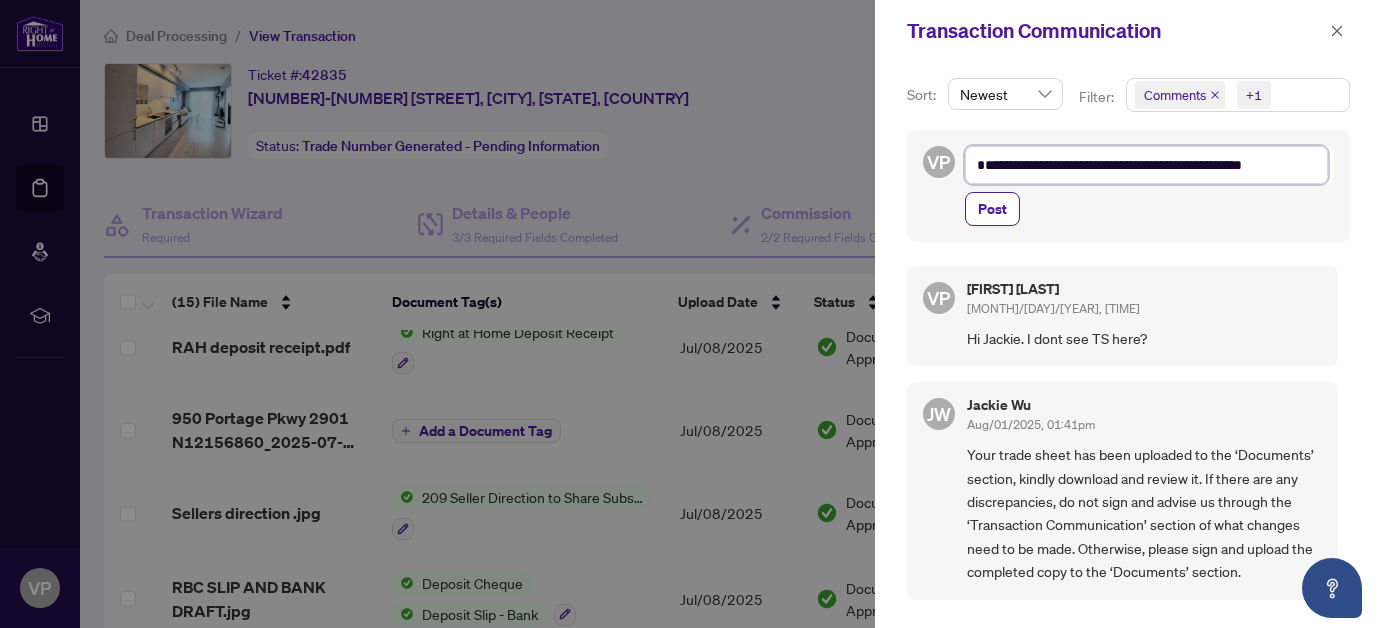 type 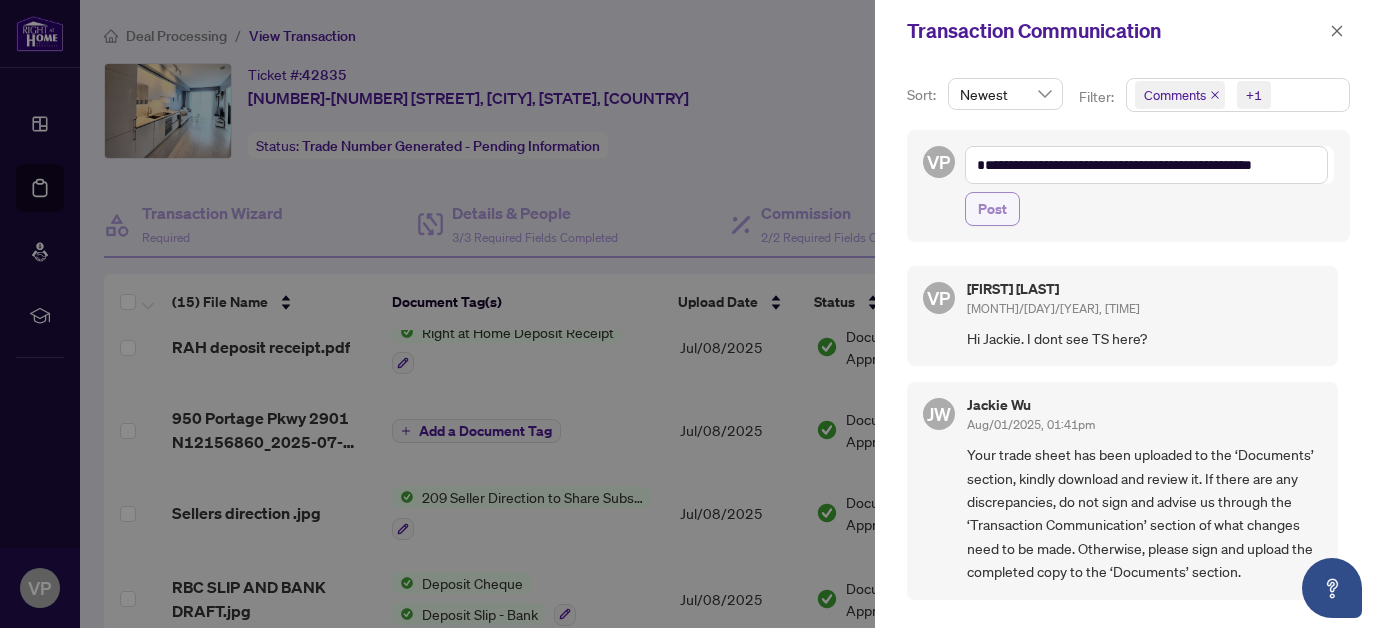 click on "Post" at bounding box center (992, 209) 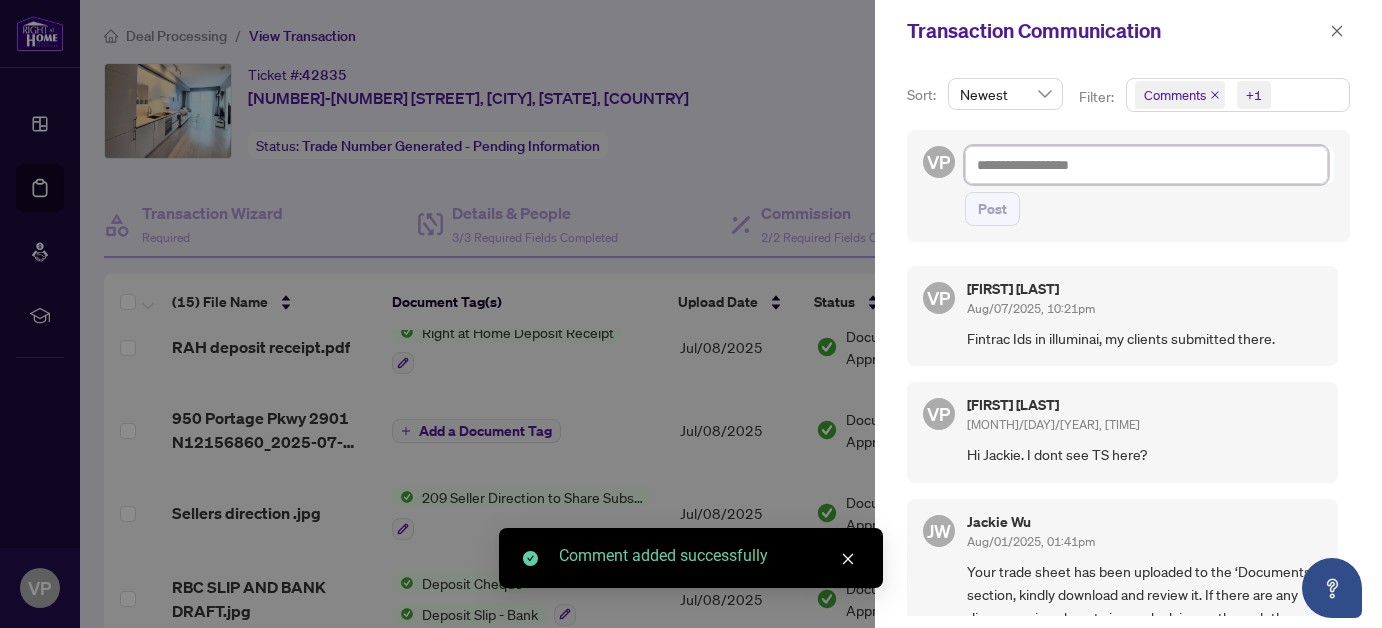 click at bounding box center [1146, 164] 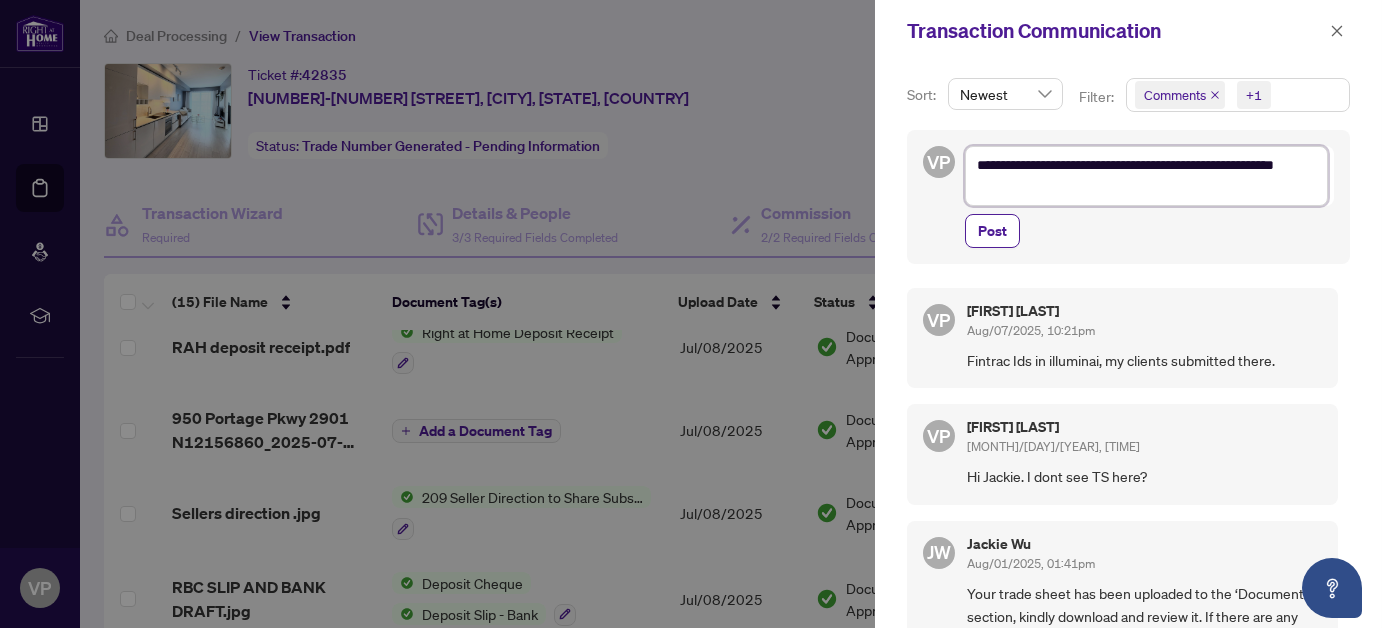 scroll, scrollTop: 0, scrollLeft: 0, axis: both 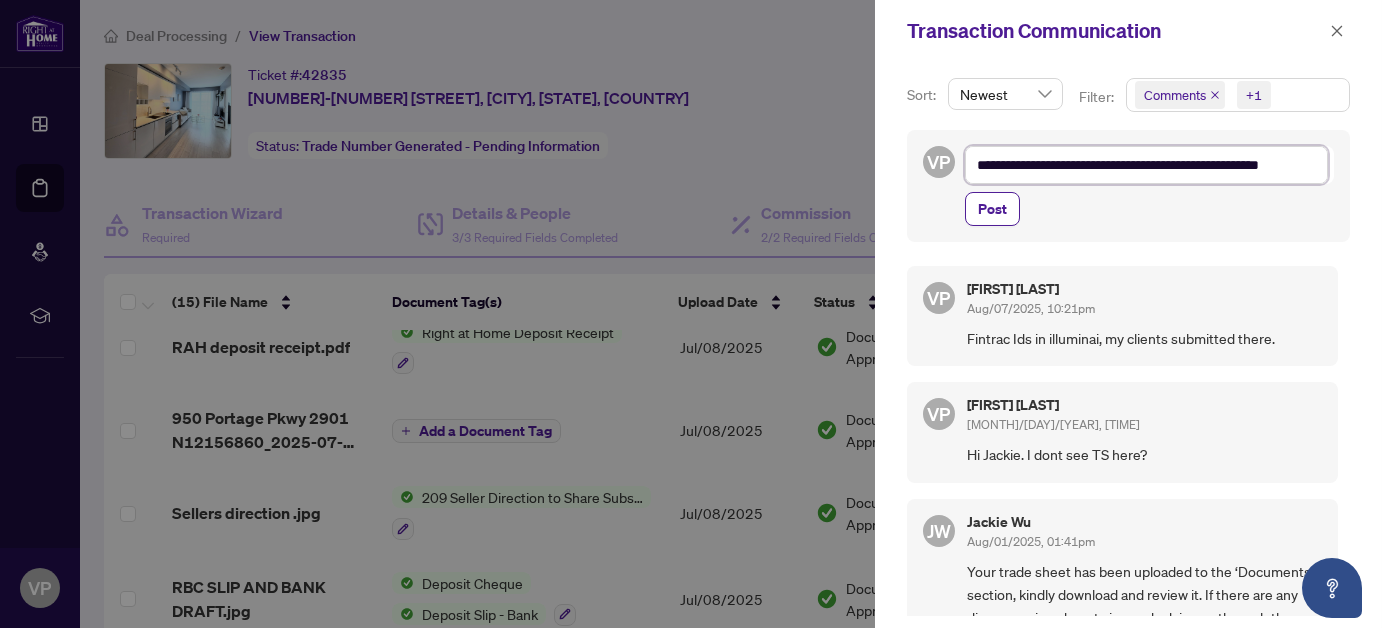click on "**********" at bounding box center [1146, 164] 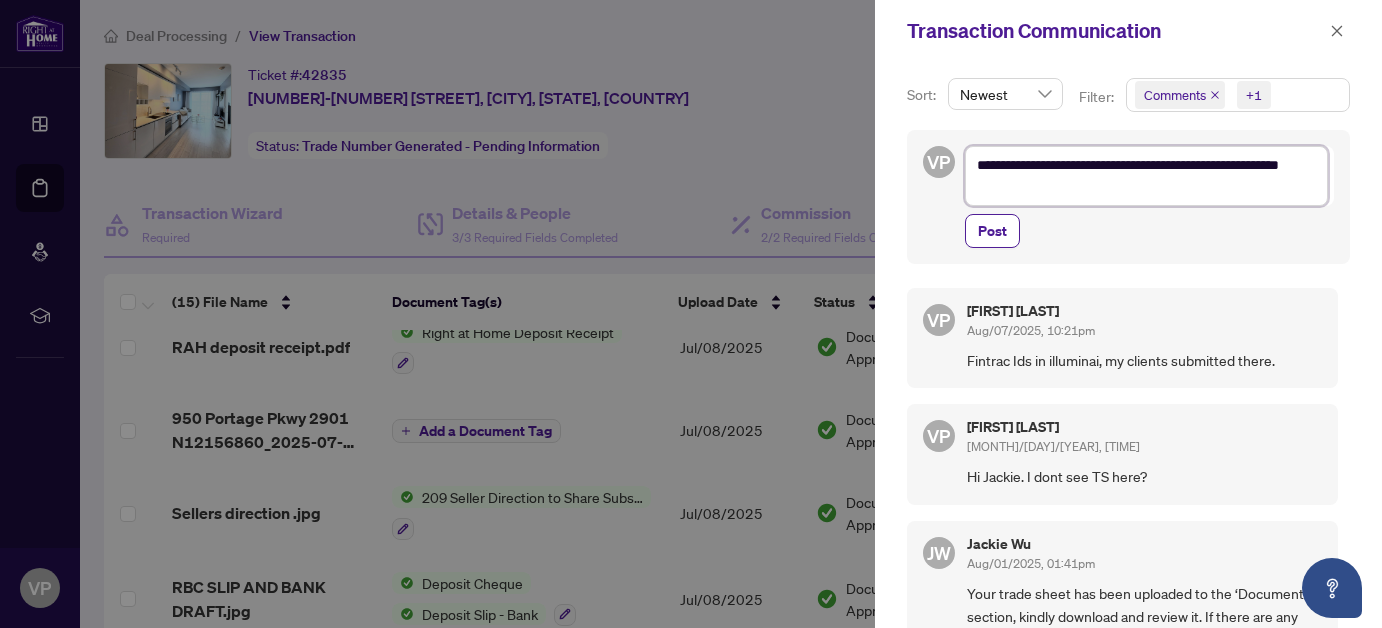 click on "**********" at bounding box center (1146, 175) 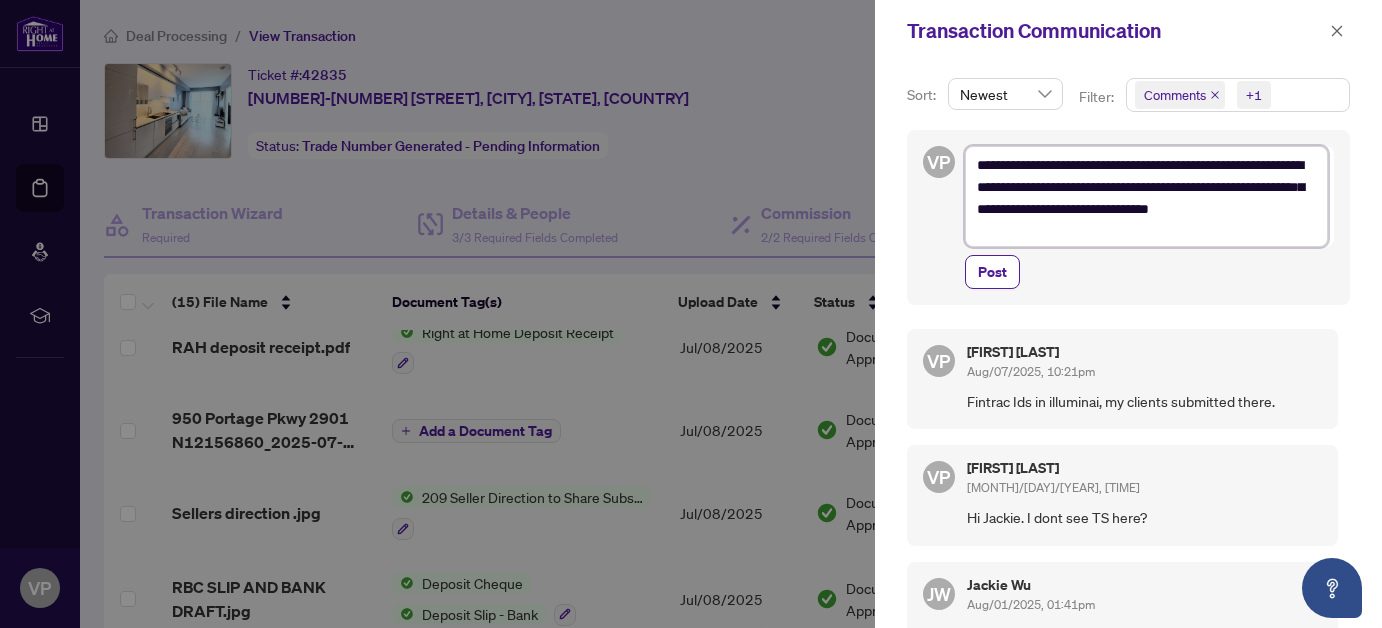 scroll, scrollTop: 0, scrollLeft: 0, axis: both 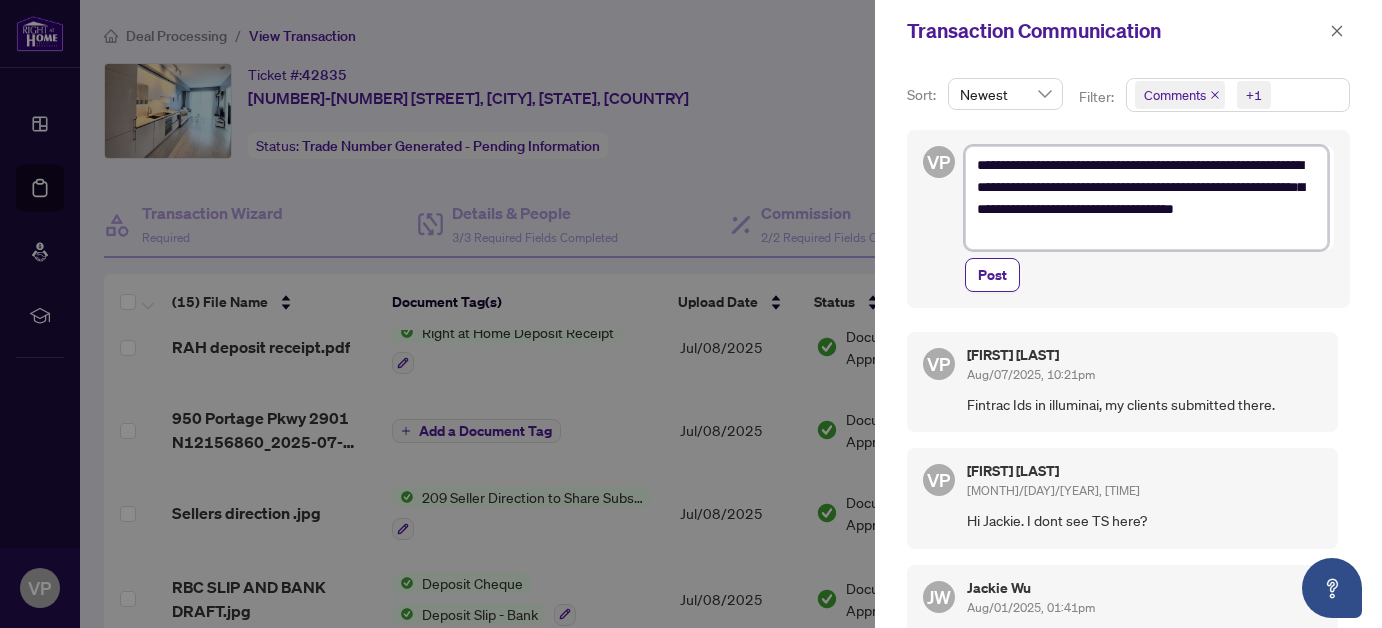 click on "**********" at bounding box center (1146, 197) 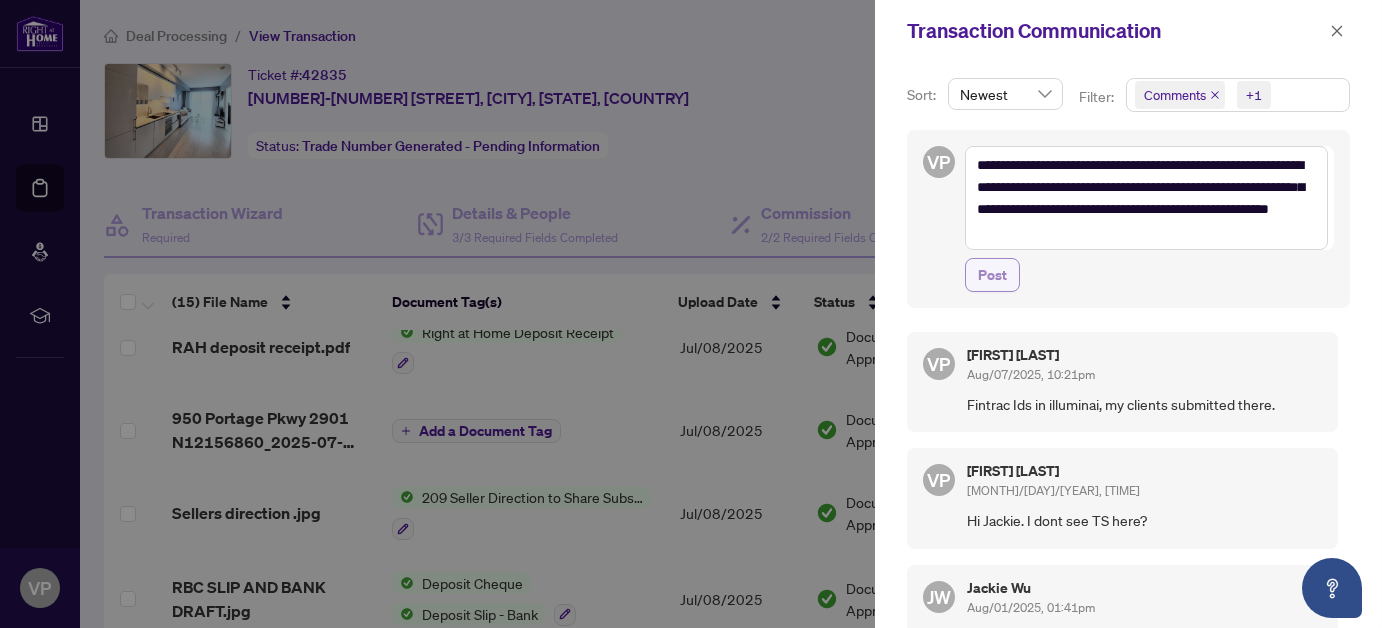 click on "Post" at bounding box center (992, 275) 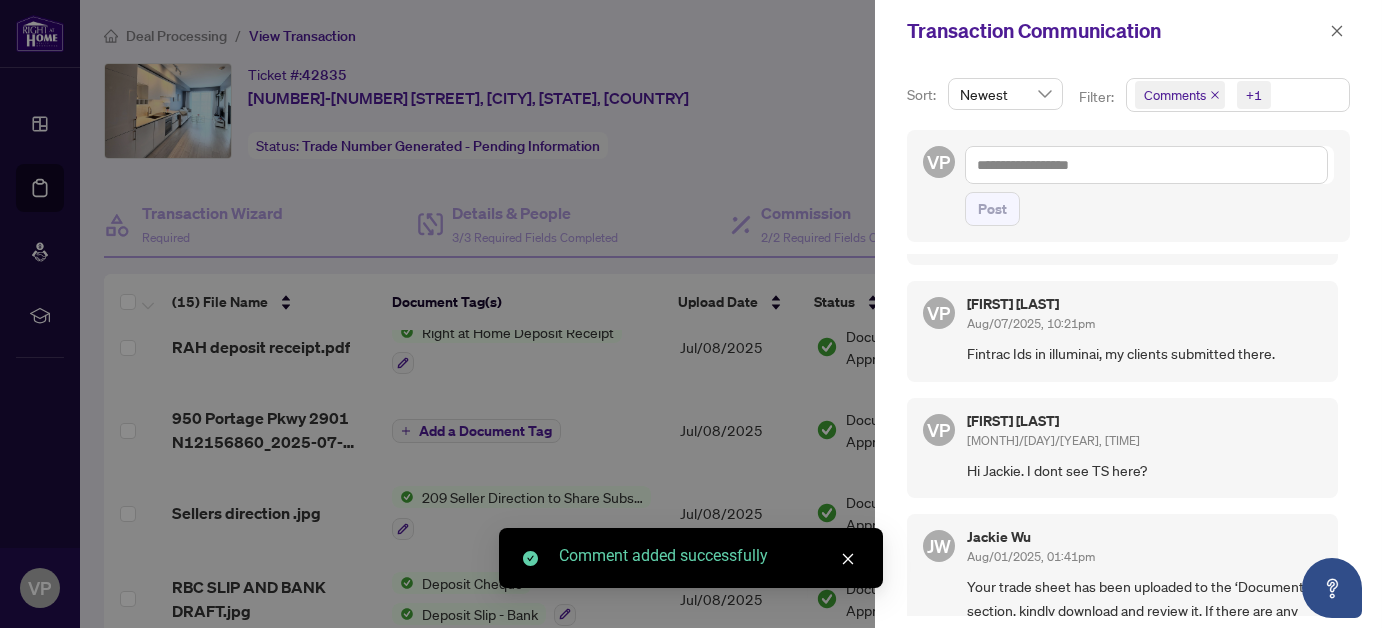 scroll, scrollTop: 300, scrollLeft: 0, axis: vertical 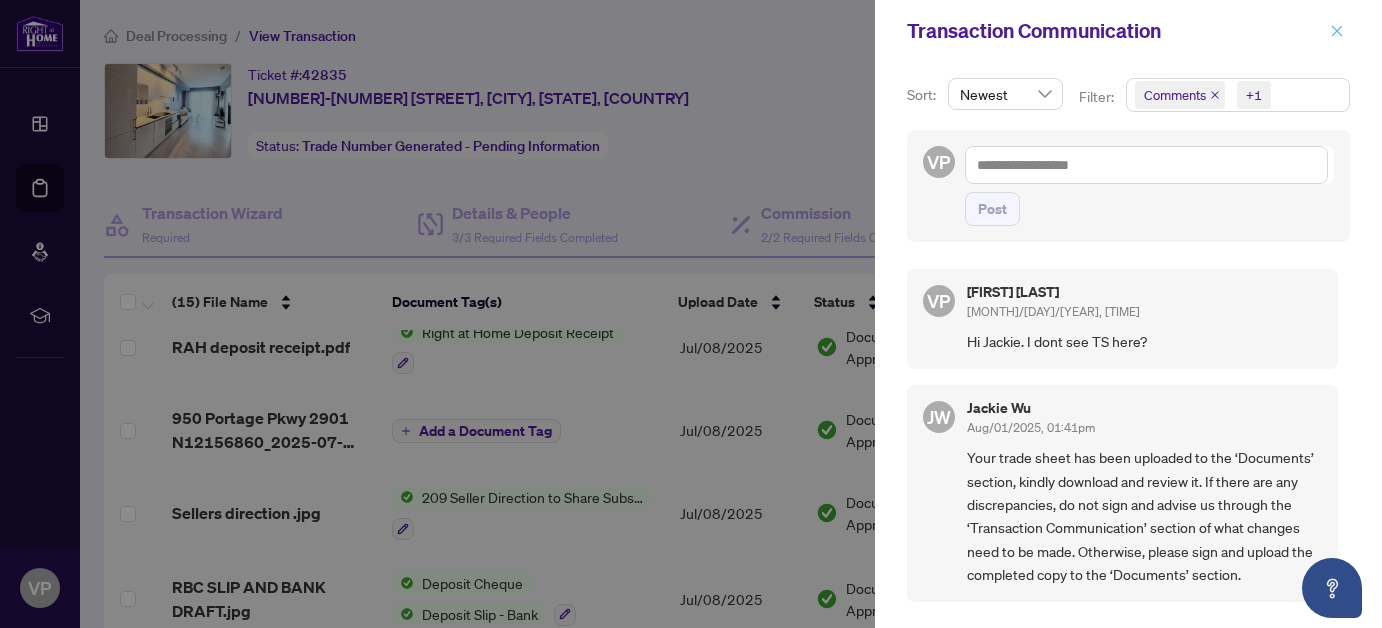 click 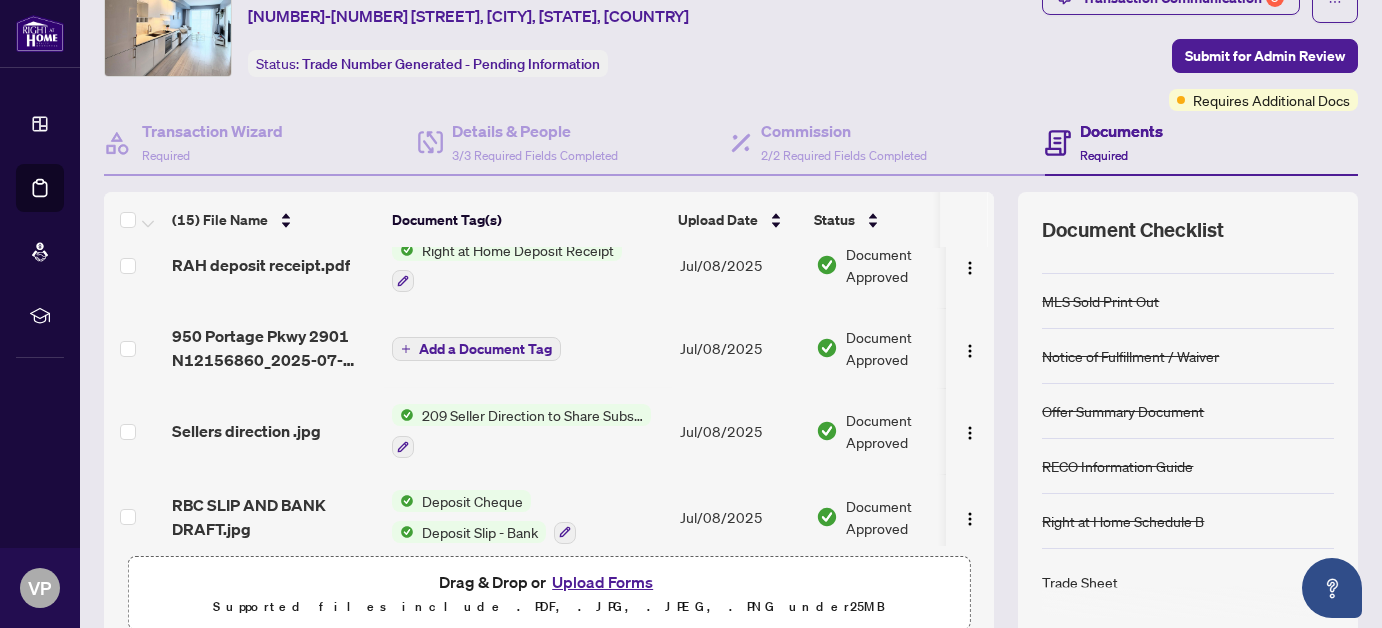 scroll, scrollTop: 236, scrollLeft: 0, axis: vertical 